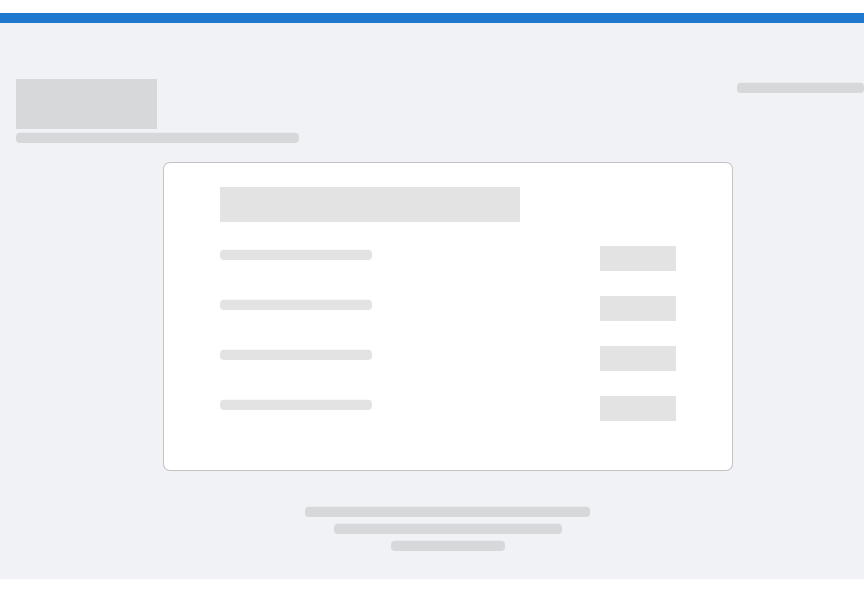 scroll, scrollTop: 0, scrollLeft: 0, axis: both 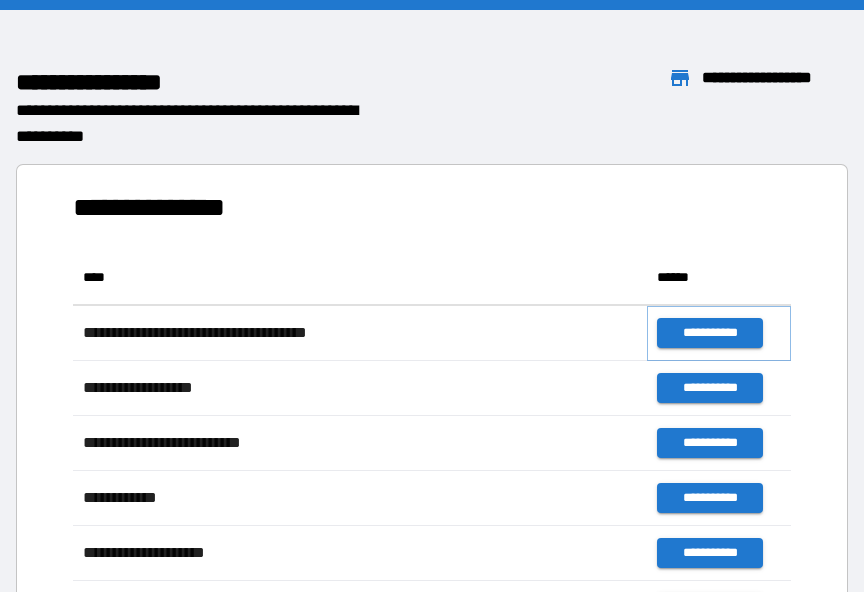 click on "**********" at bounding box center [709, 333] 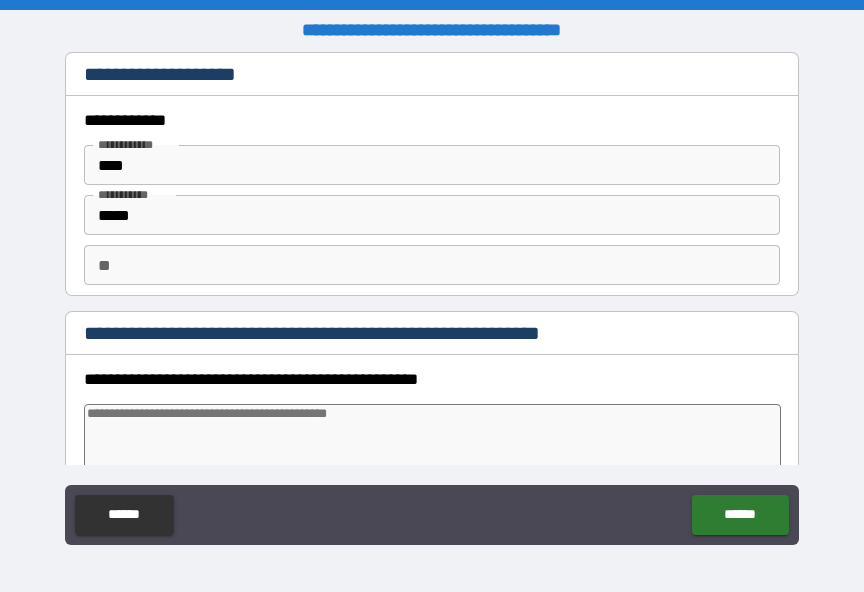 type on "*" 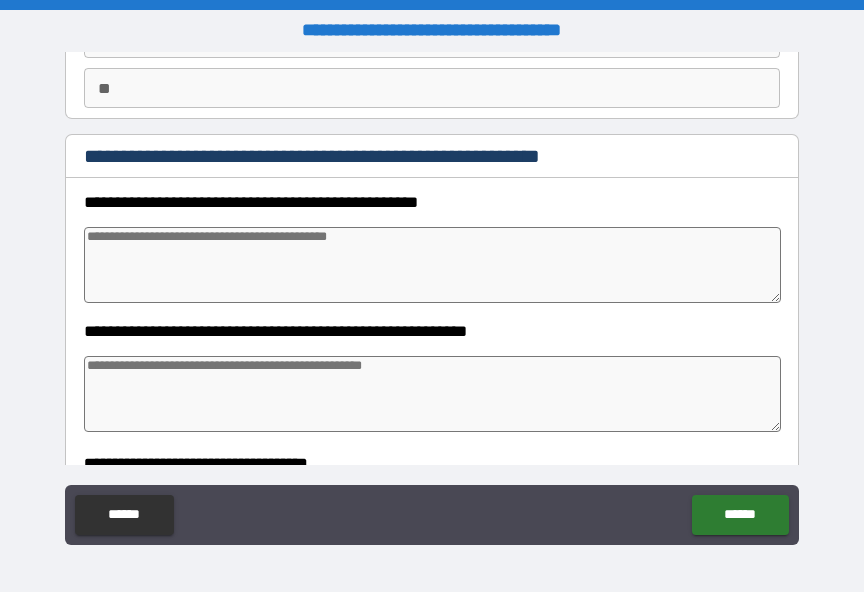 scroll, scrollTop: 173, scrollLeft: 0, axis: vertical 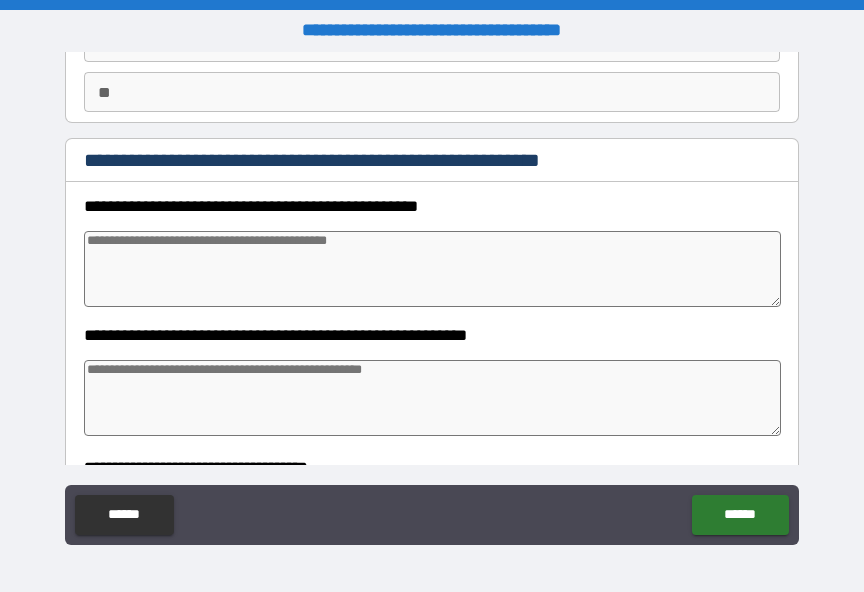 click at bounding box center [432, 269] 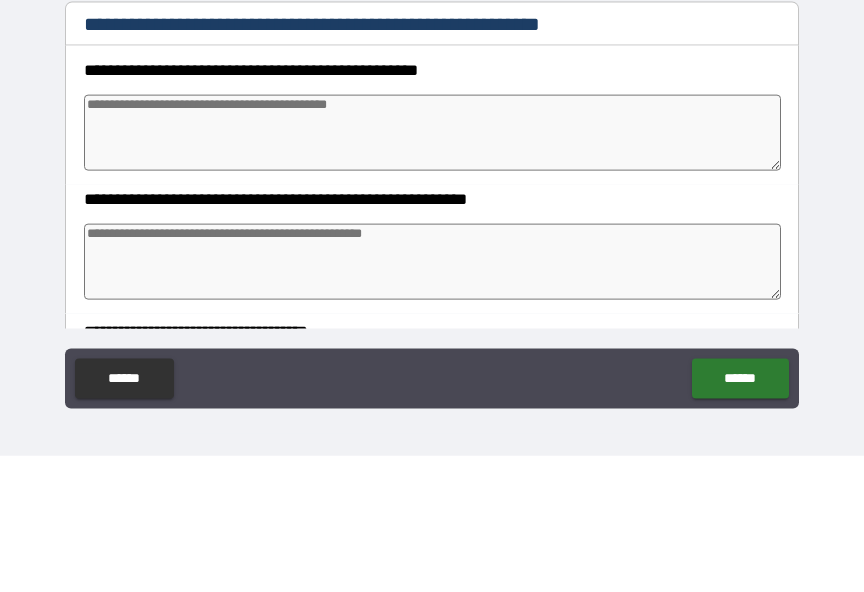 type on "*" 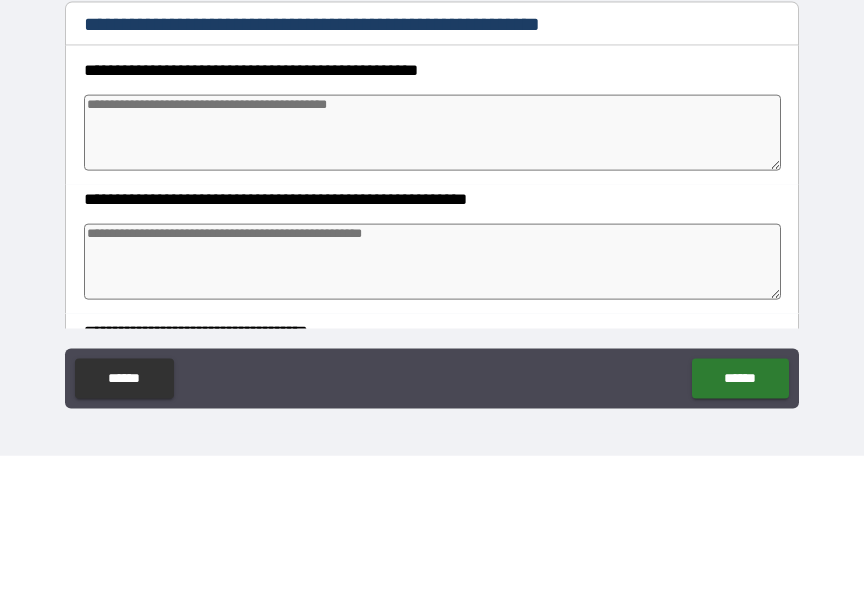 type on "*" 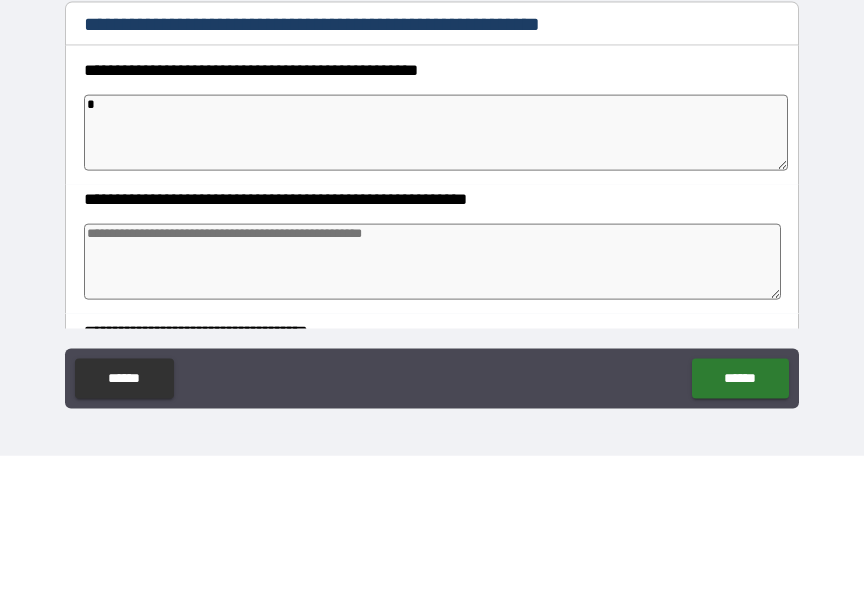 type on "**" 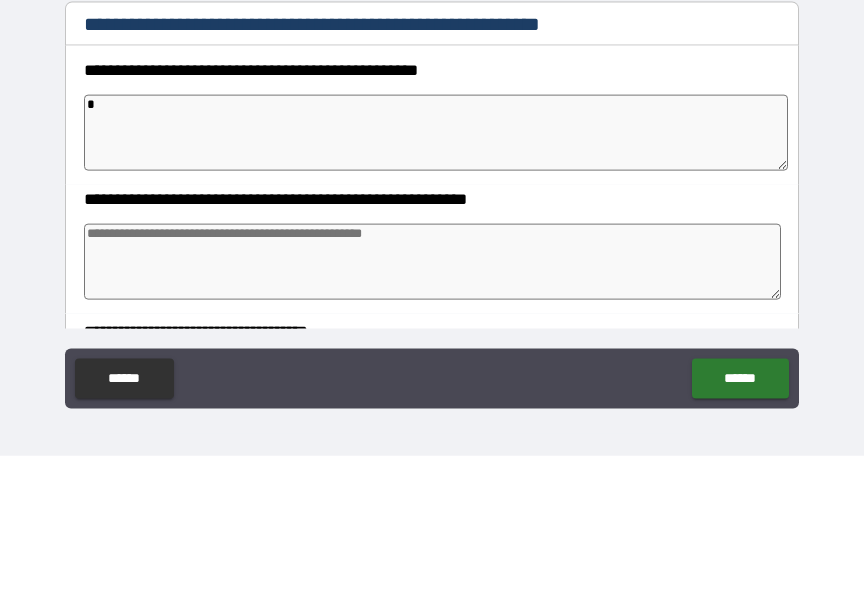 type on "*" 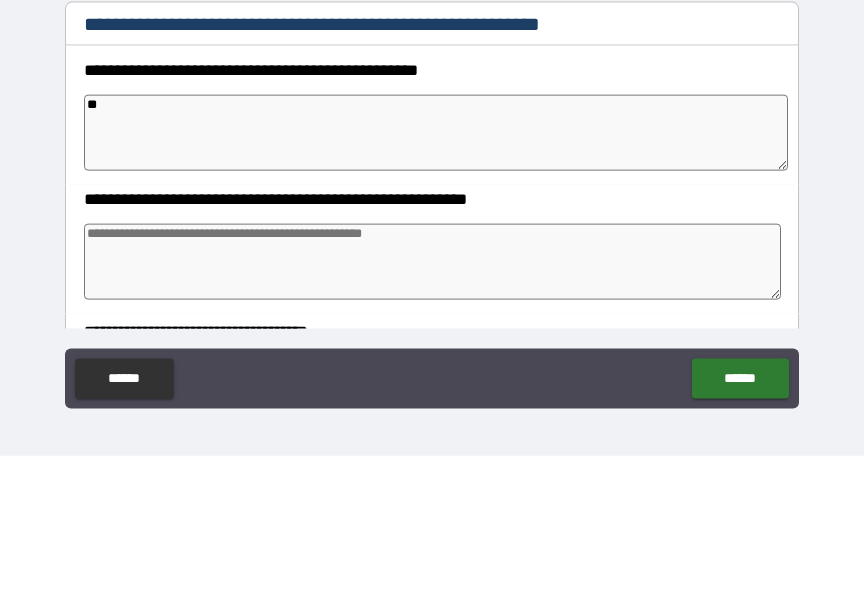 type on "***" 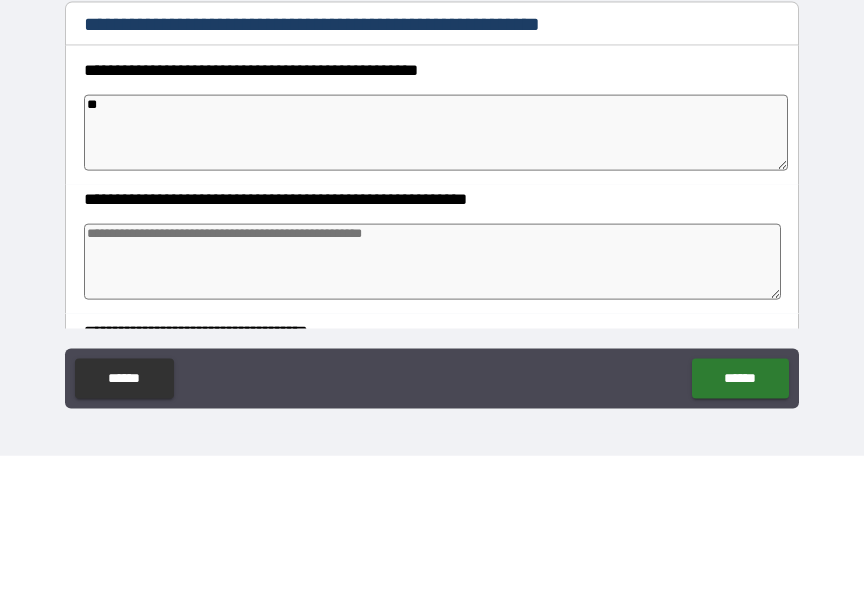 type on "*" 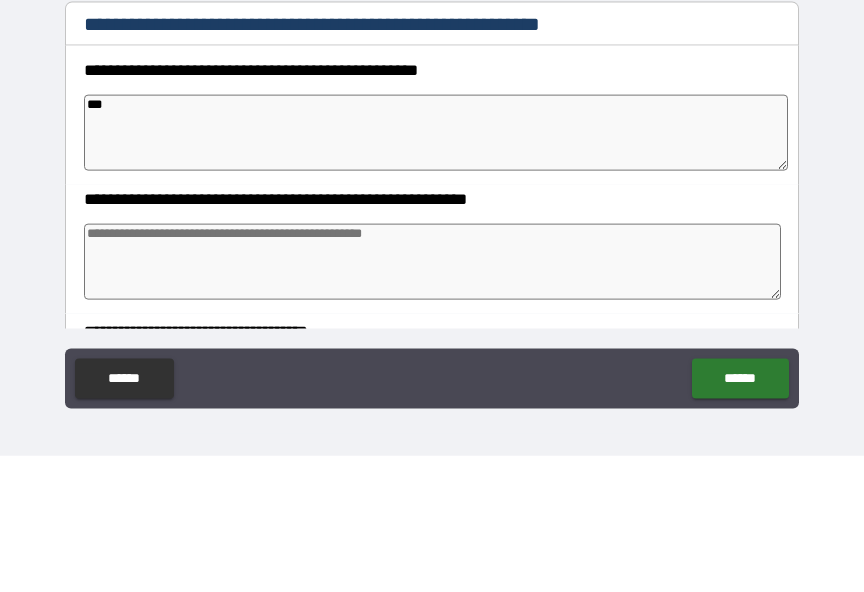 type on "****" 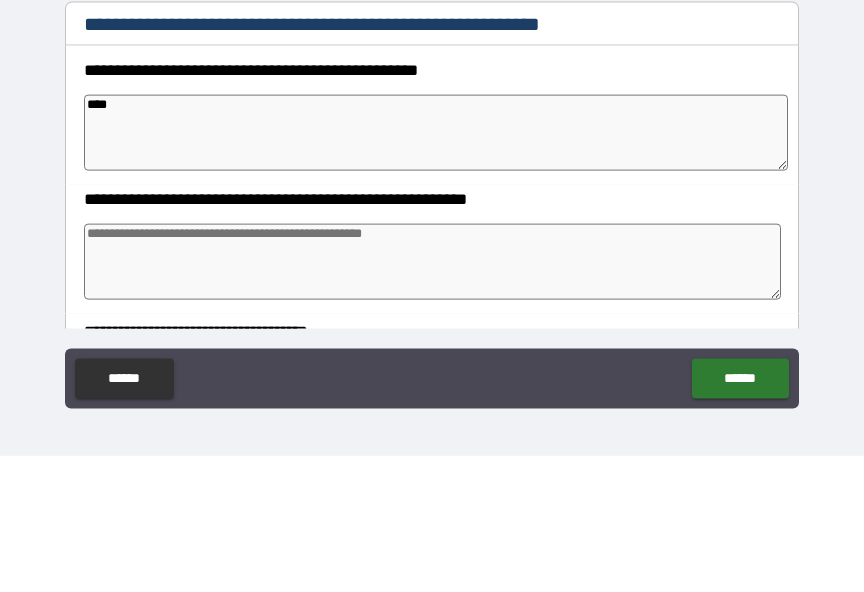 type on "*" 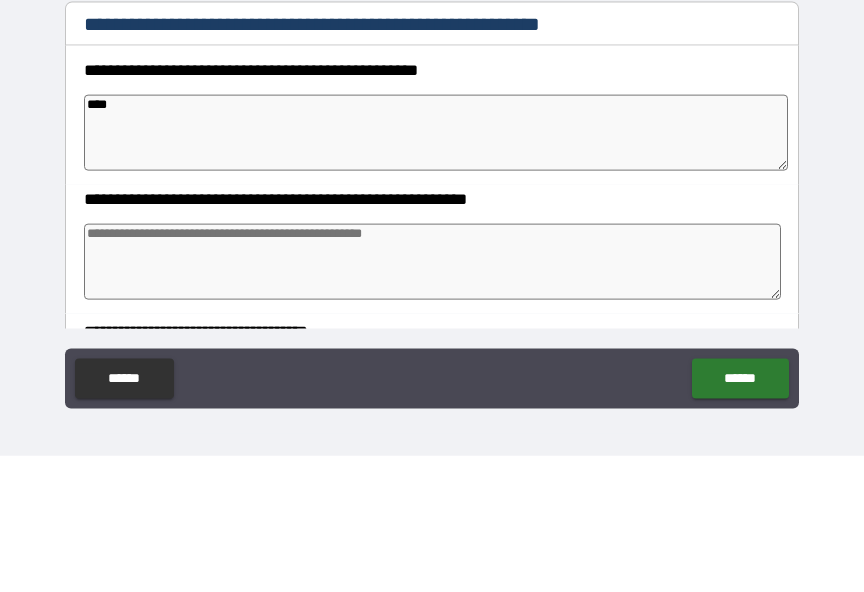 type on "*****" 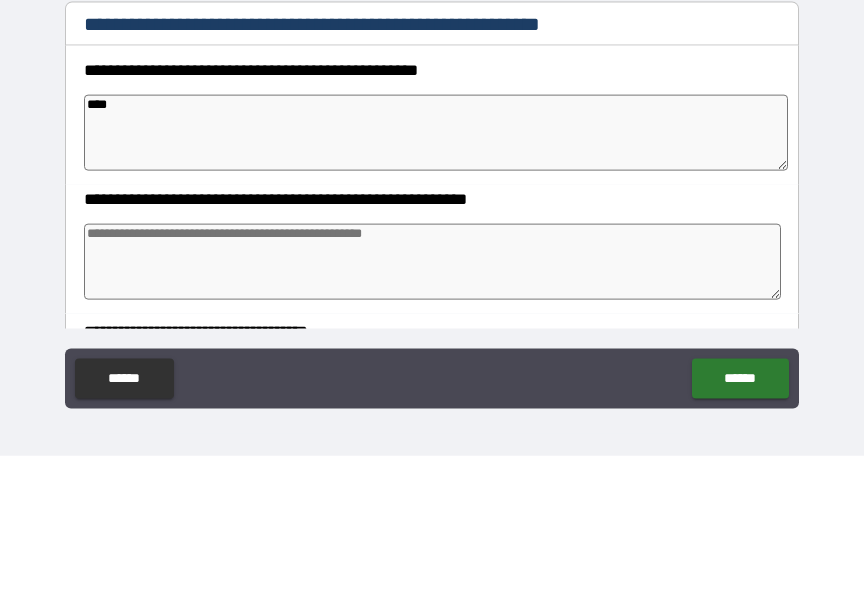 type on "*" 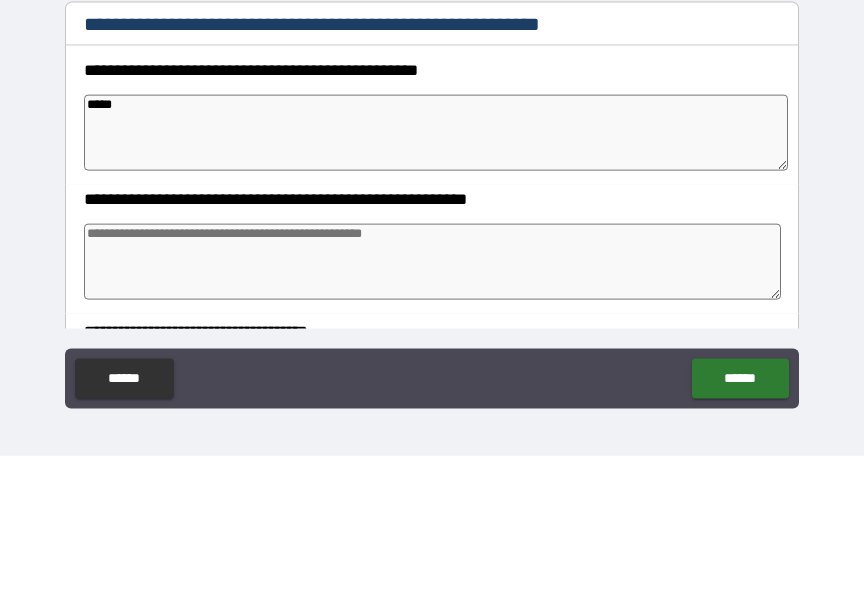 type on "*****" 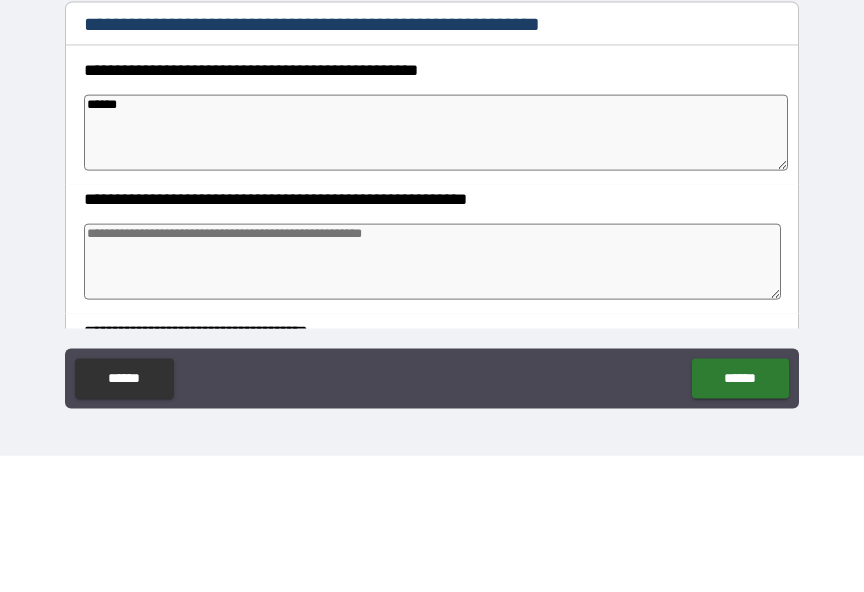 type on "*" 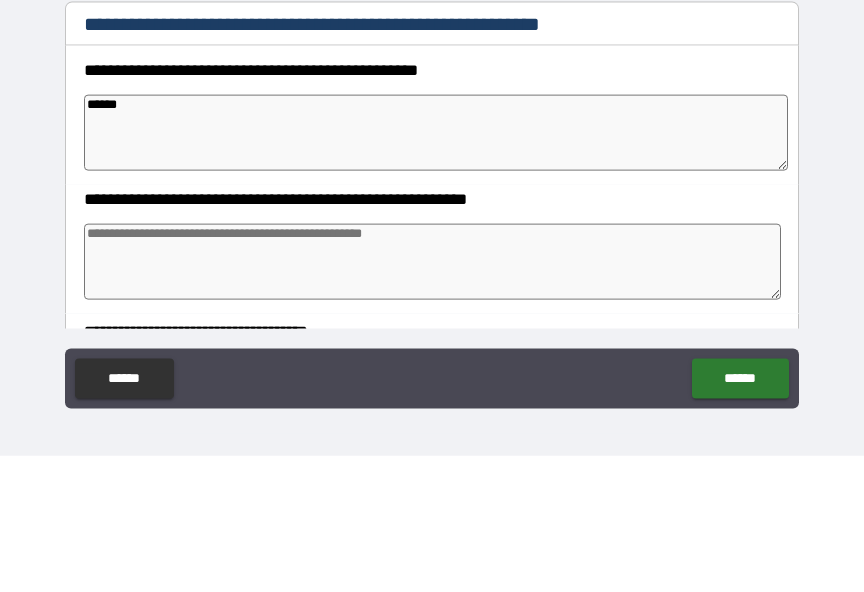 type on "*" 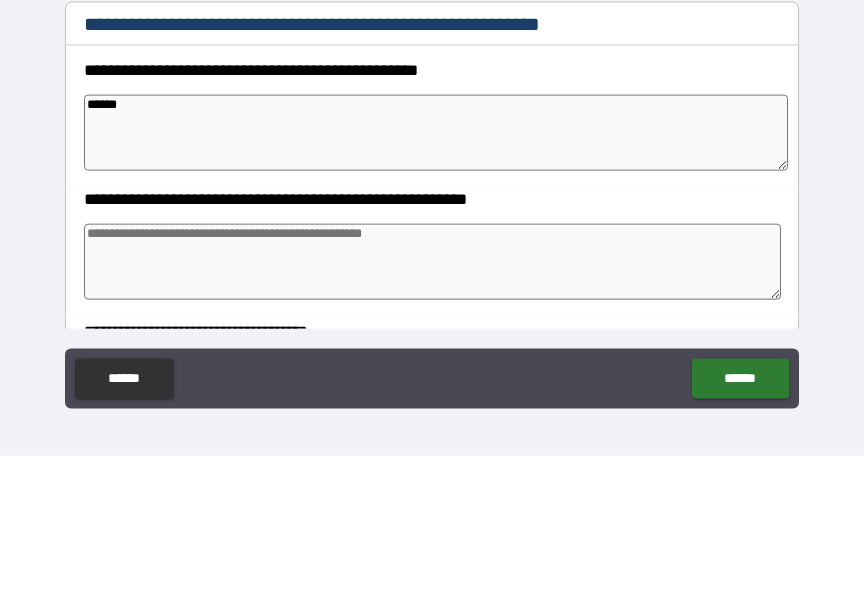 type on "*" 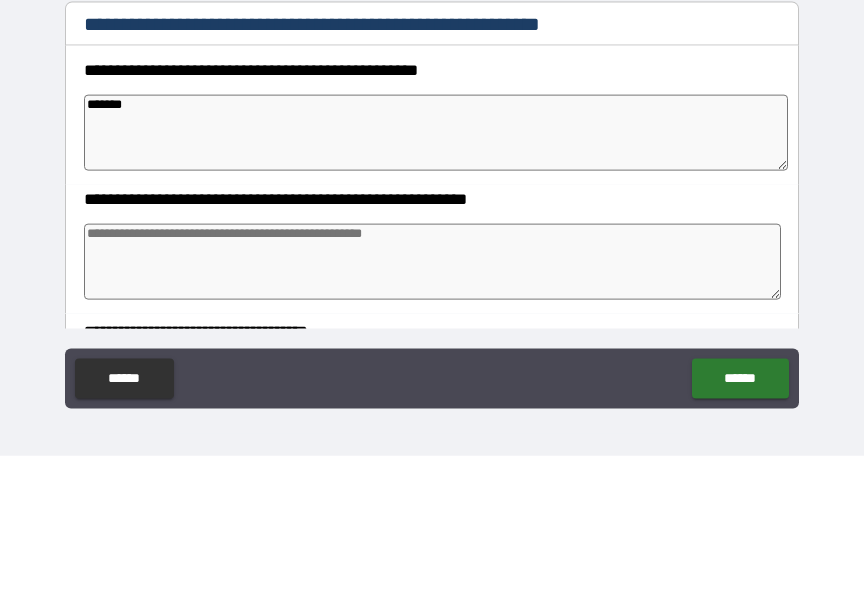 type on "********" 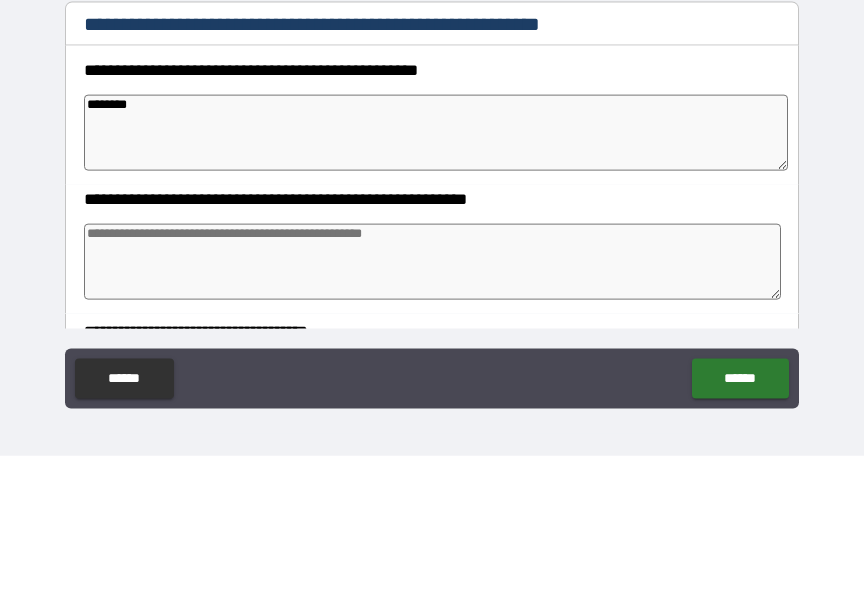 type on "*" 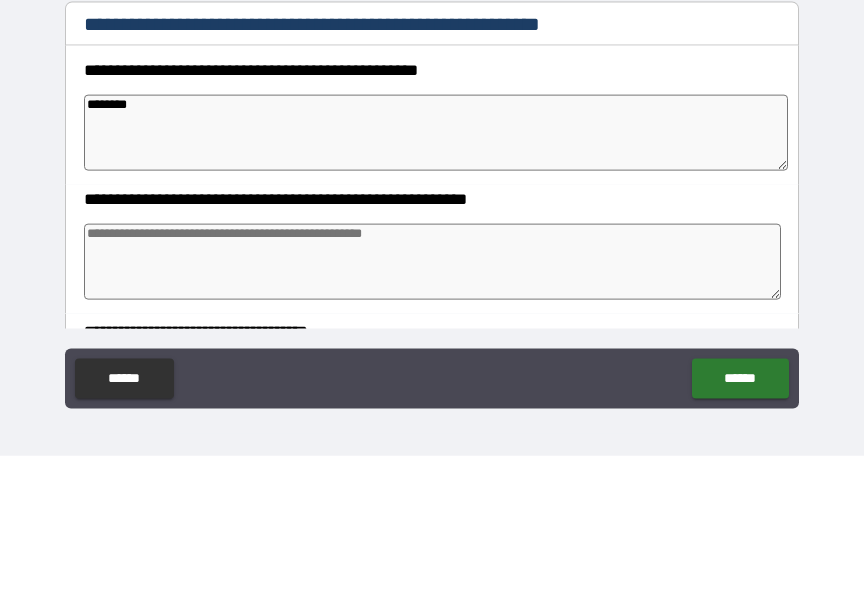 type on "*" 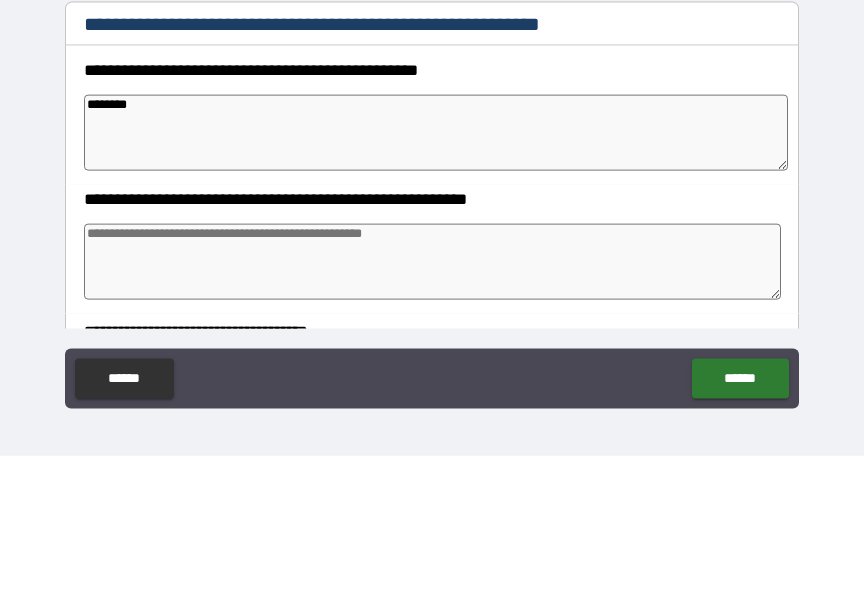type on "*" 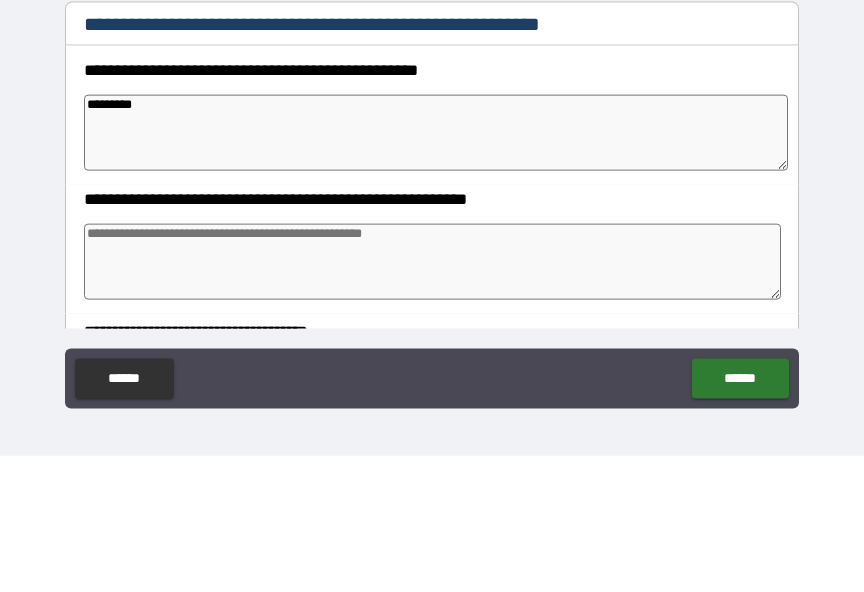 type on "*" 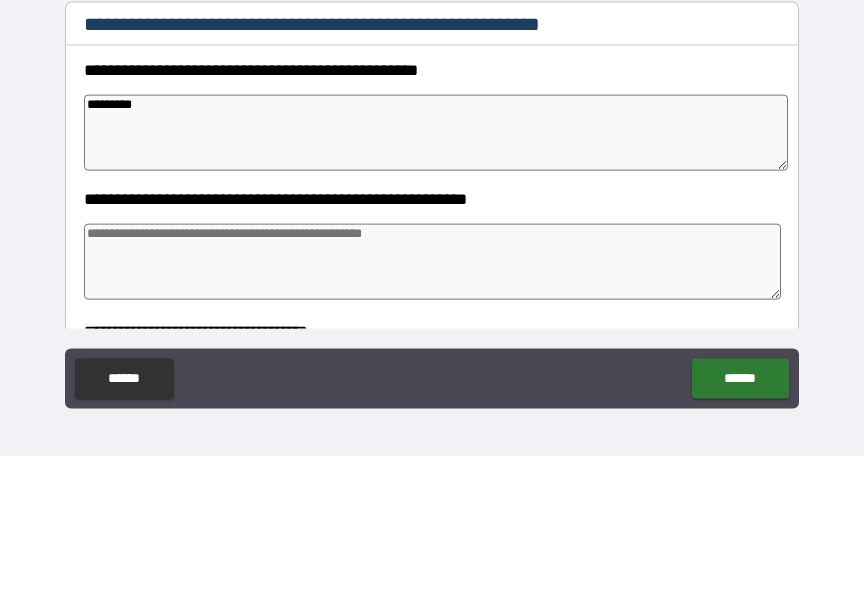 type on "**********" 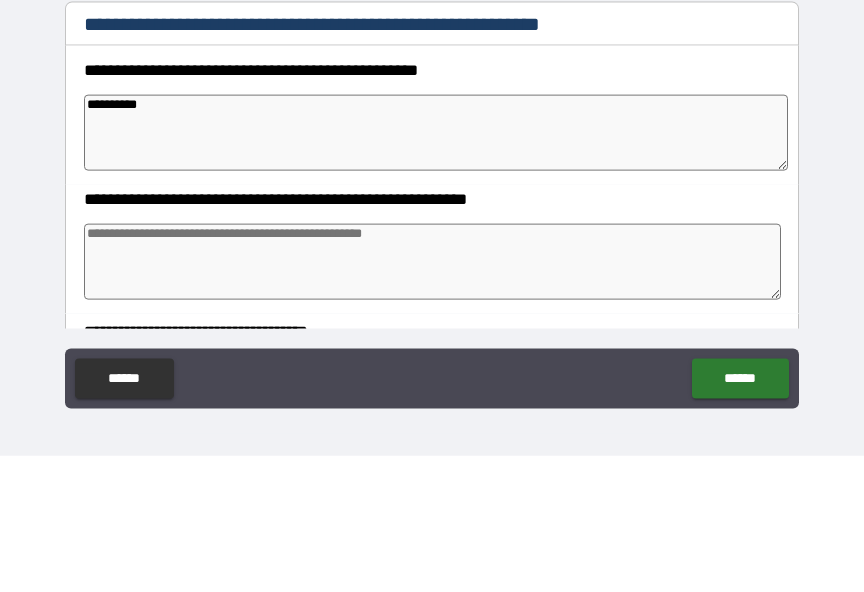 type on "*" 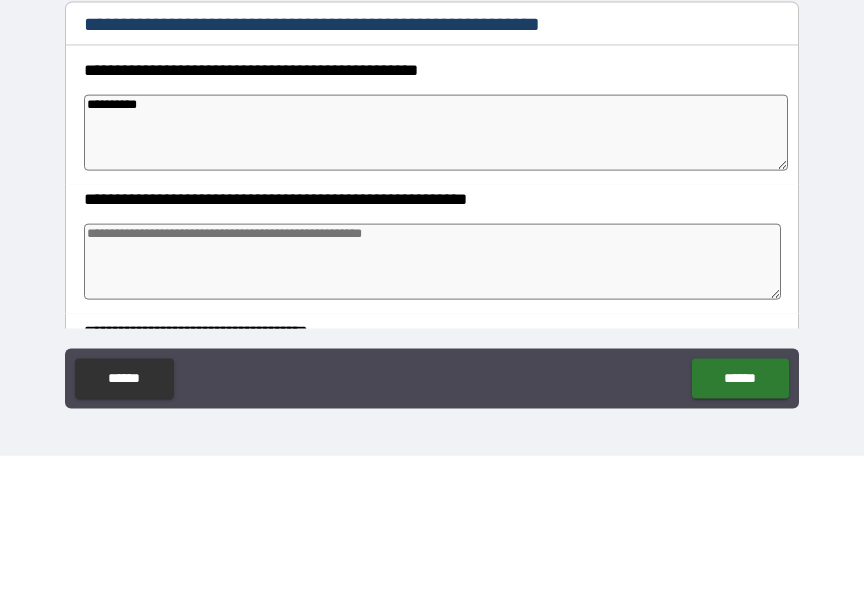 type on "**********" 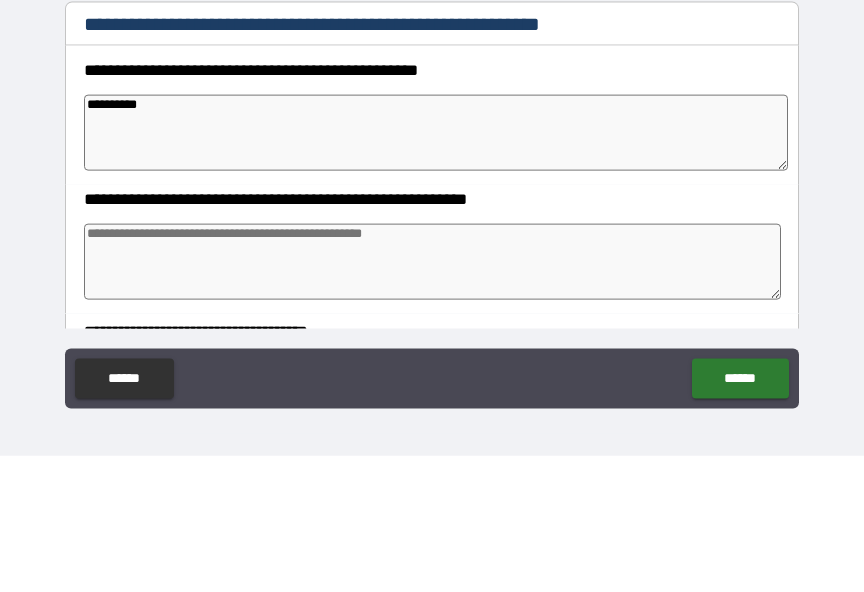 type on "*" 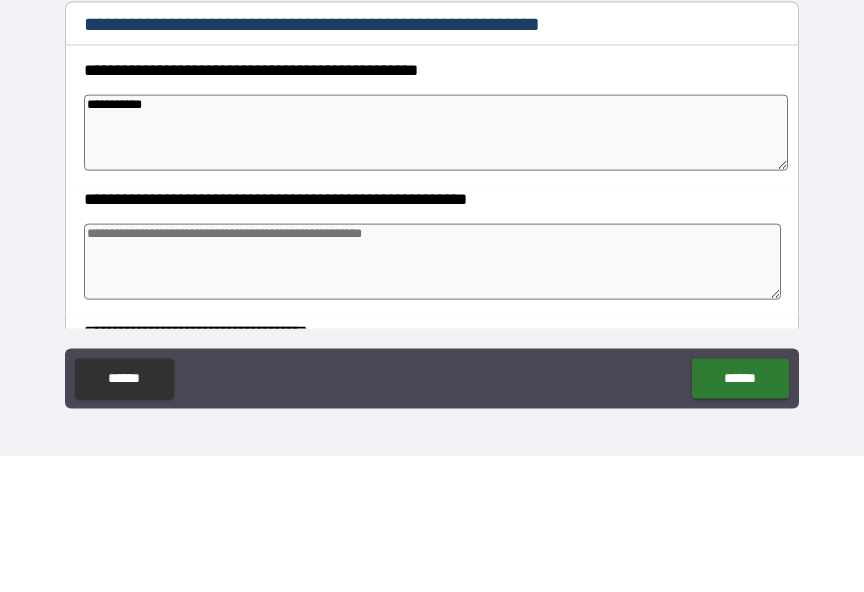 type on "*" 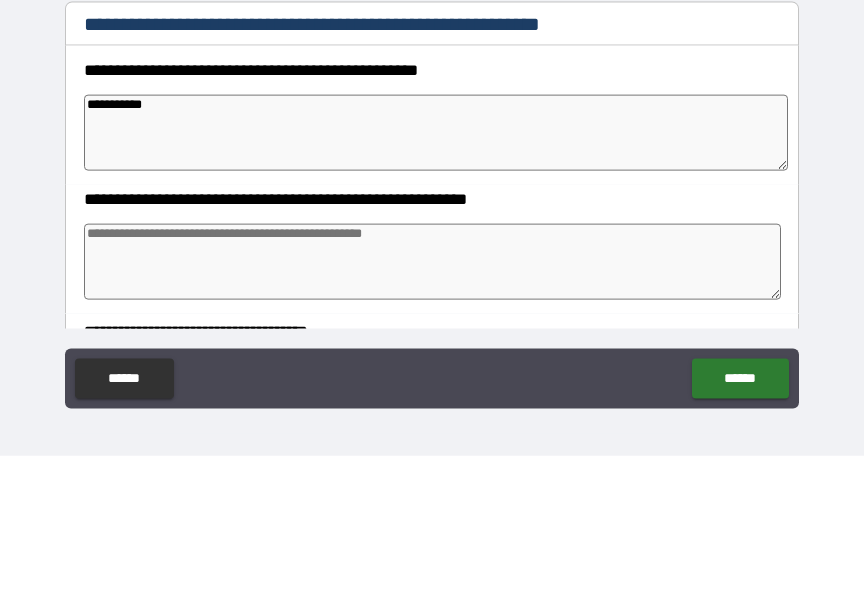type on "*" 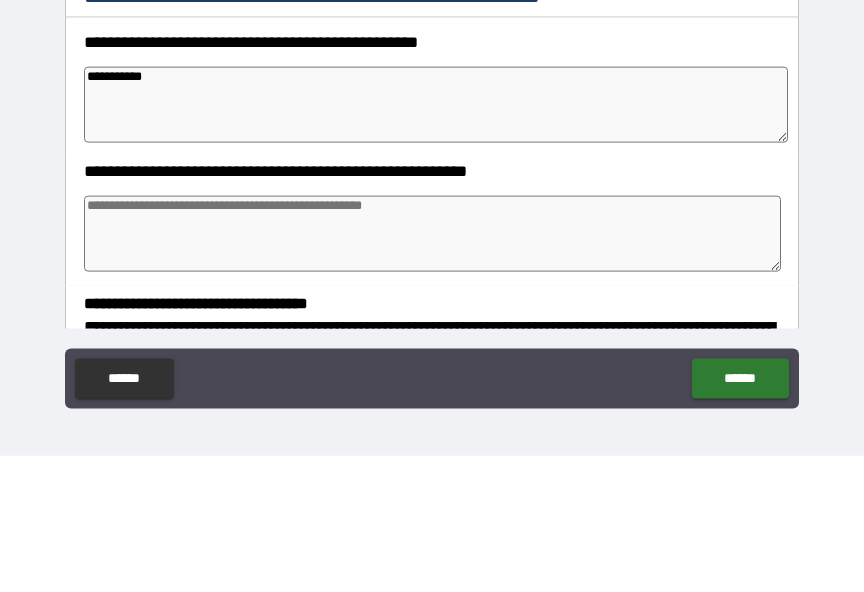 scroll, scrollTop: 198, scrollLeft: 0, axis: vertical 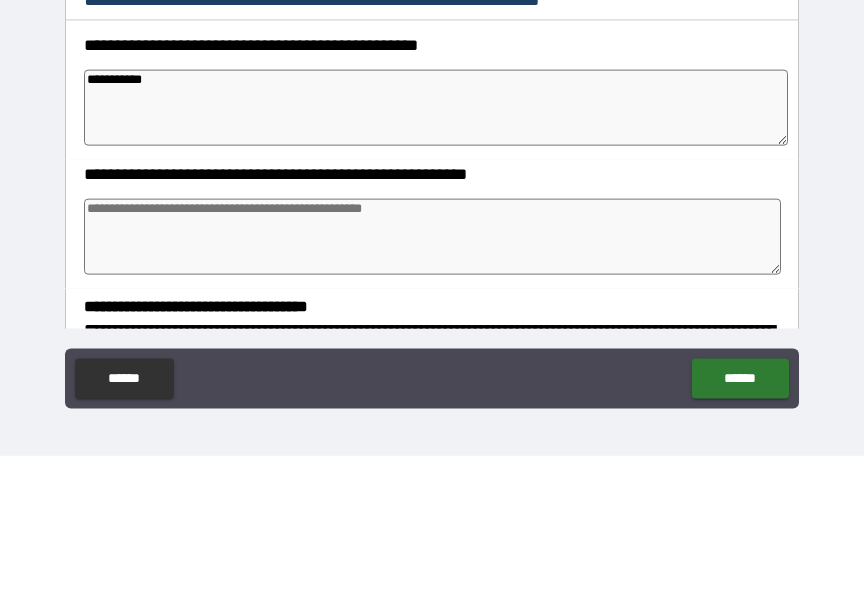 type on "**********" 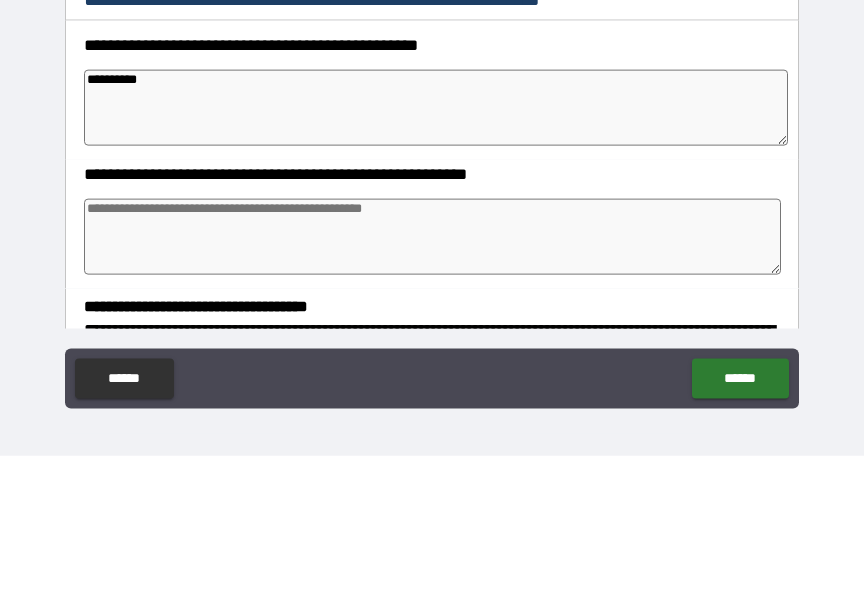 type on "*" 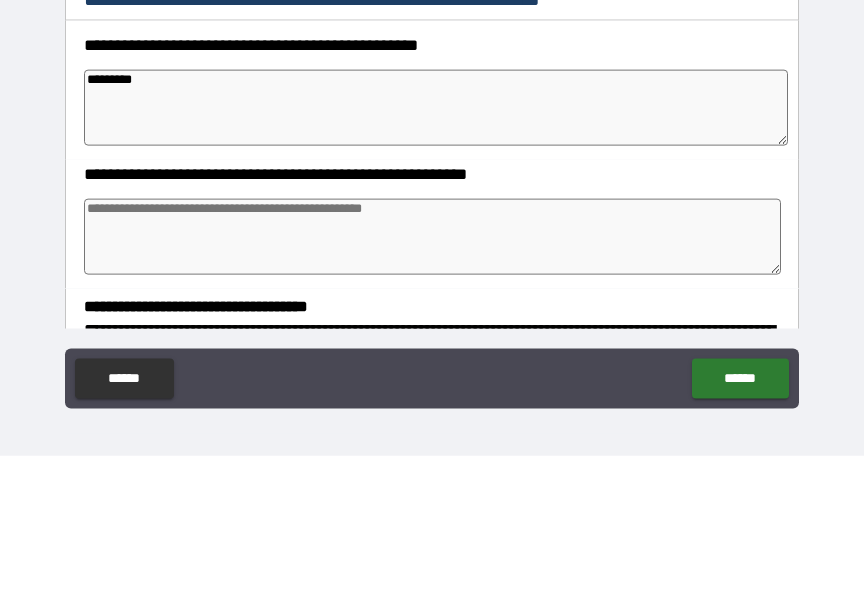 type on "********" 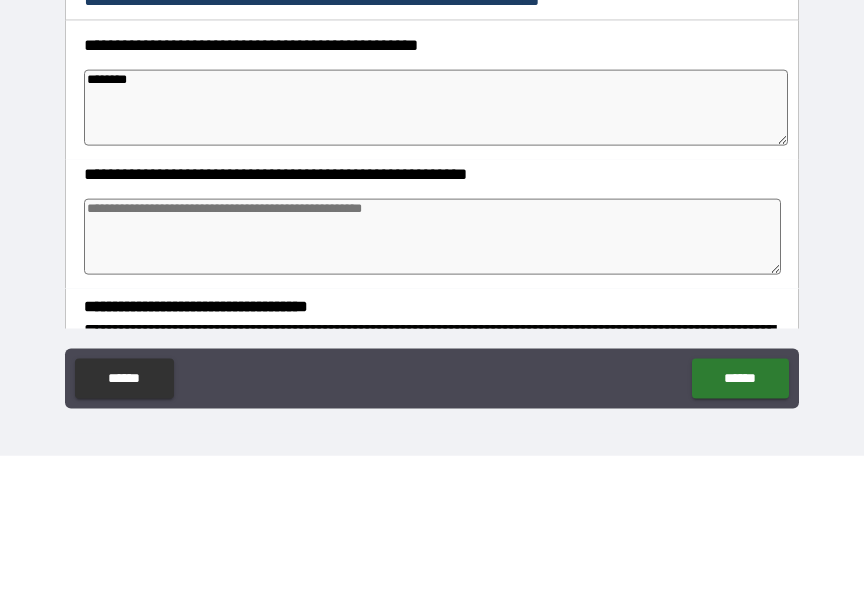 type on "*" 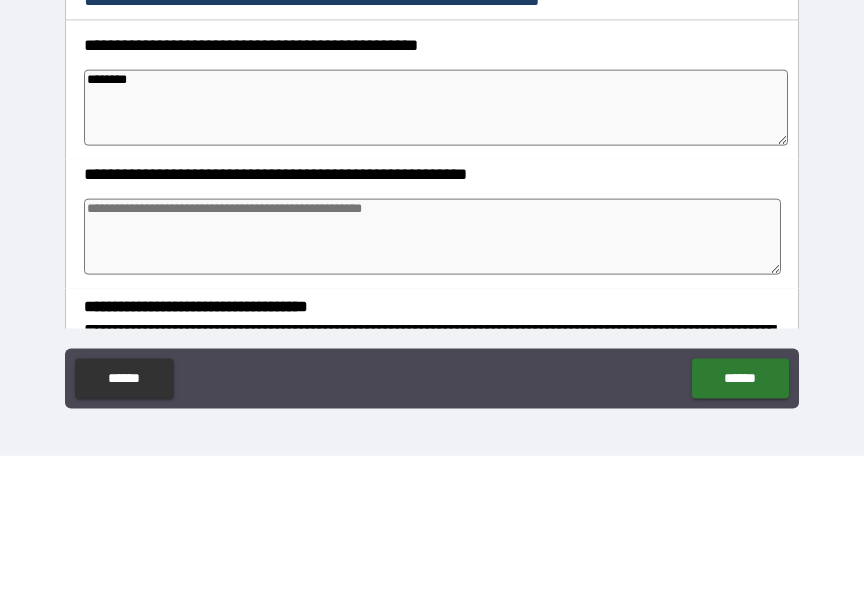 type on "*******" 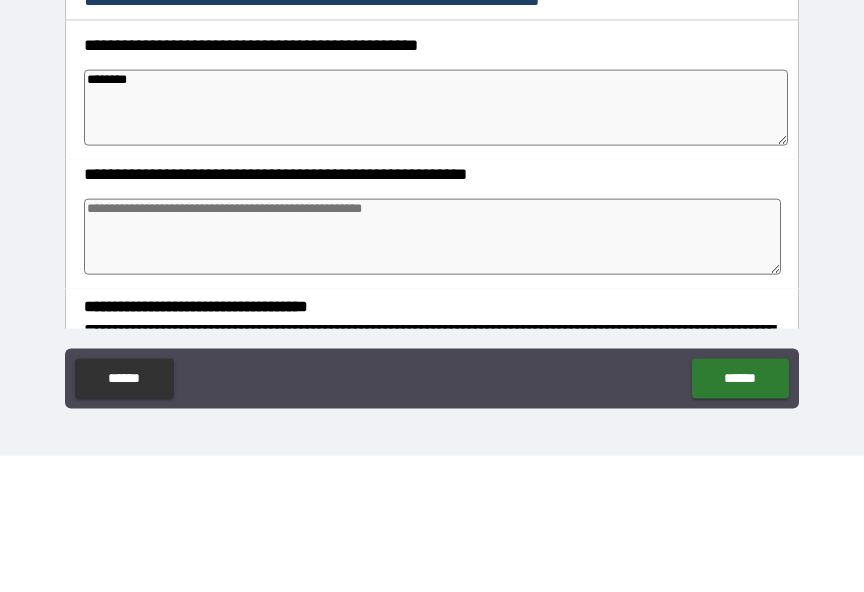 type on "*" 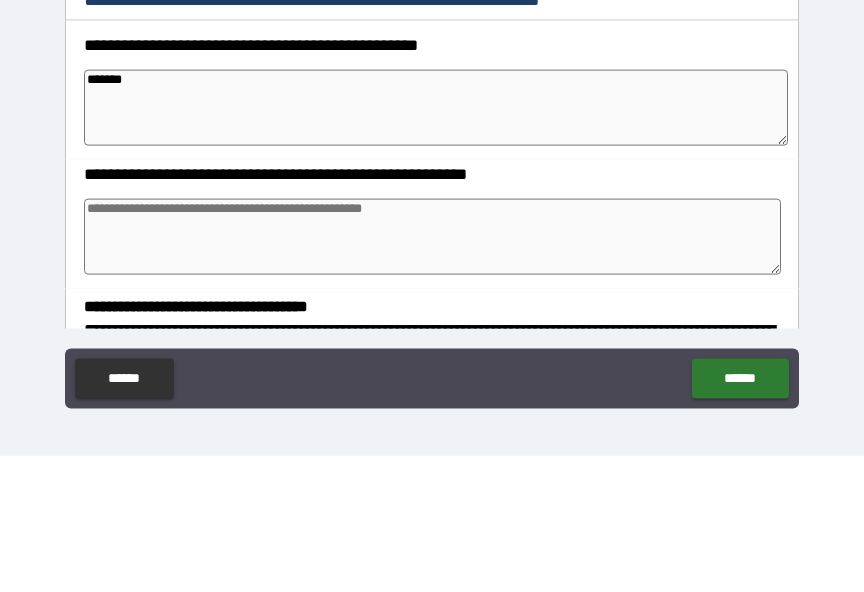 type on "*****" 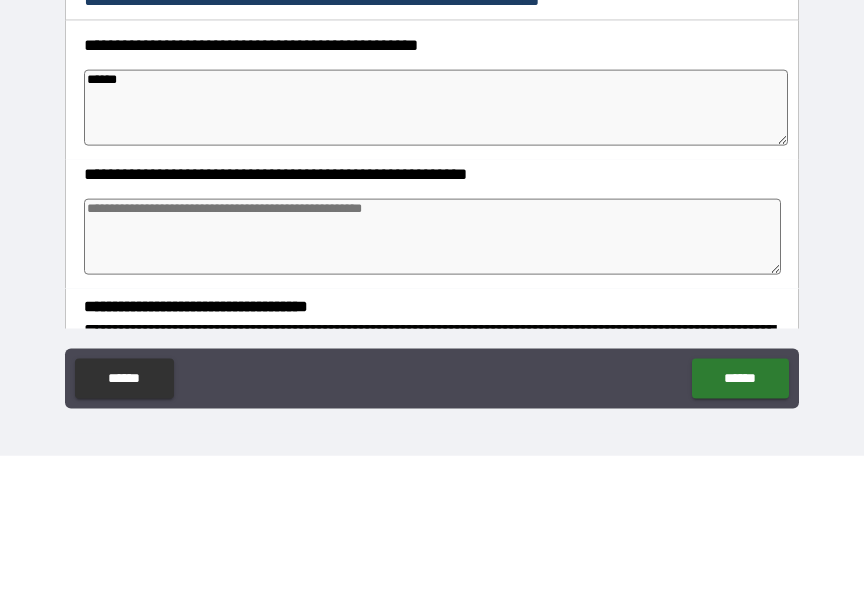 type on "*" 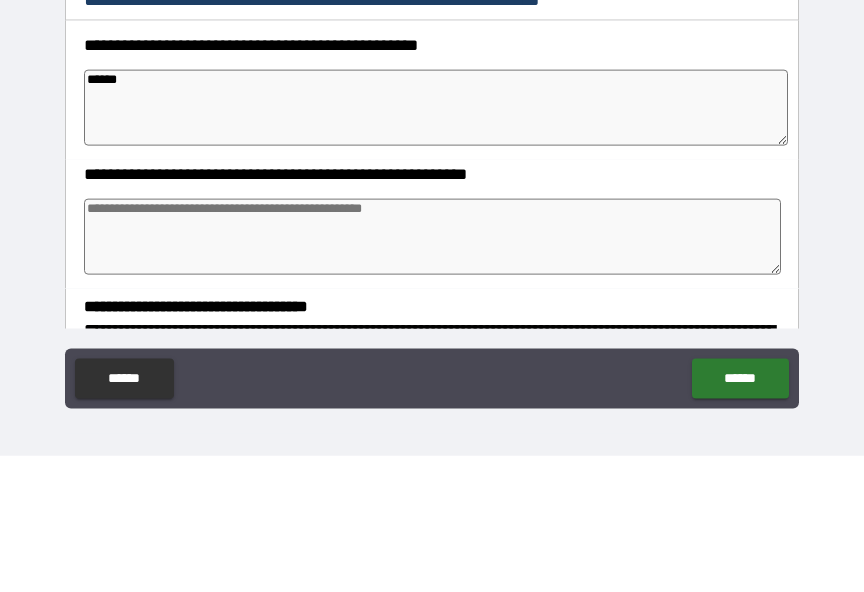 type on "*" 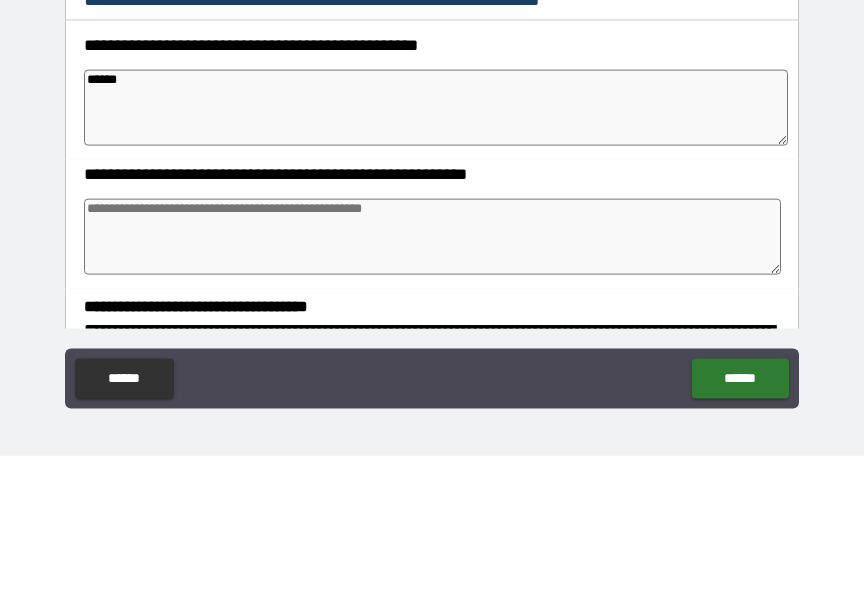 type on "*" 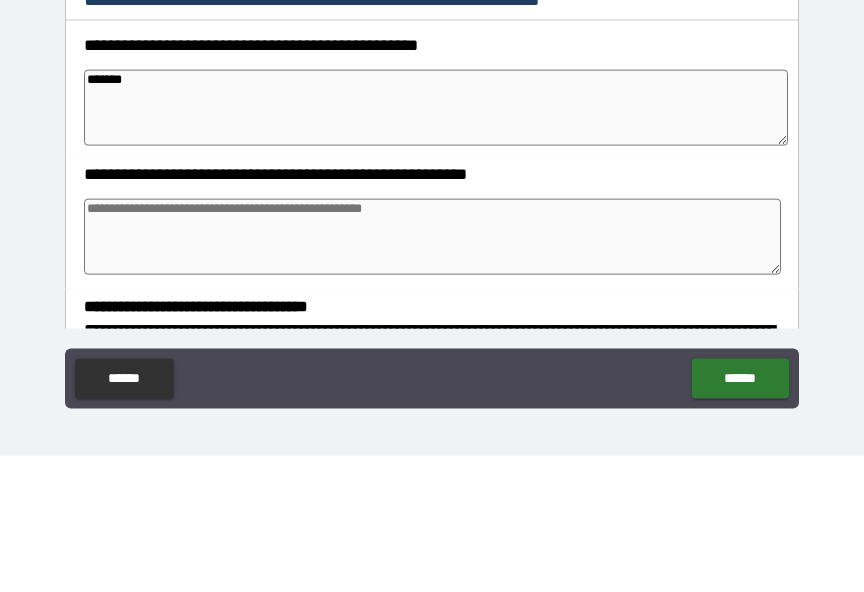 type on "*" 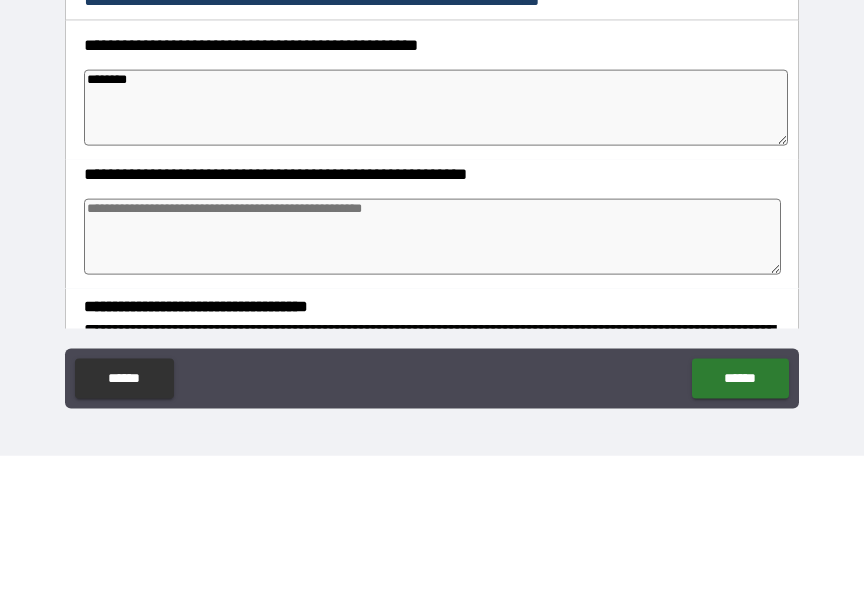 type on "*" 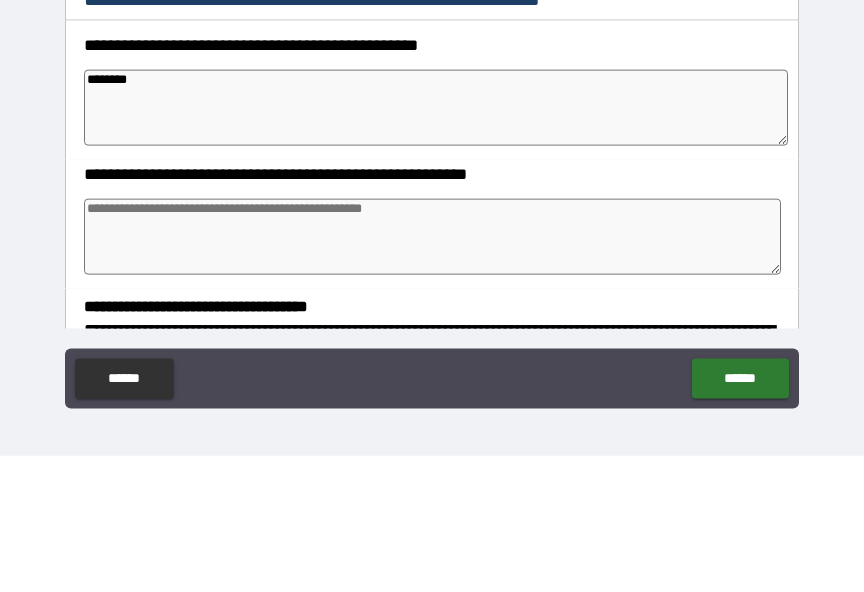 type on "*" 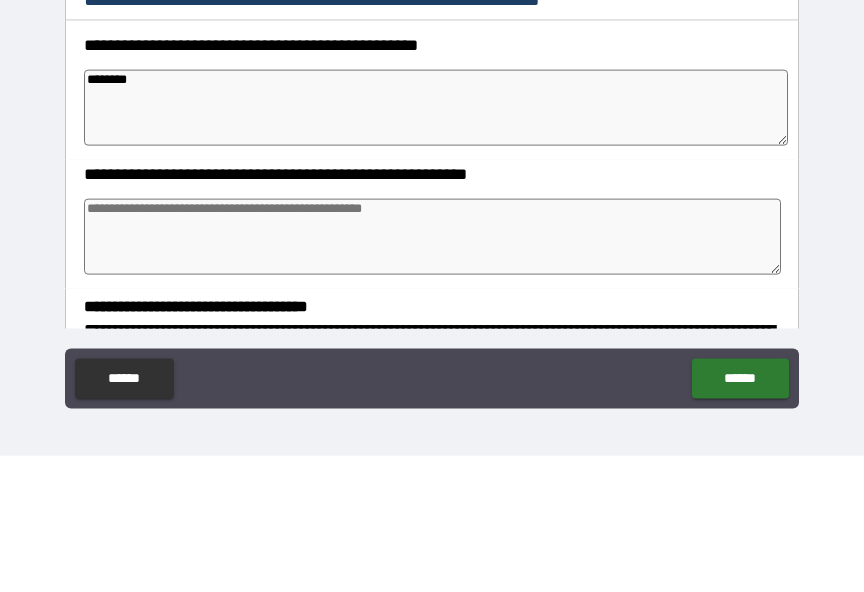 type on "*" 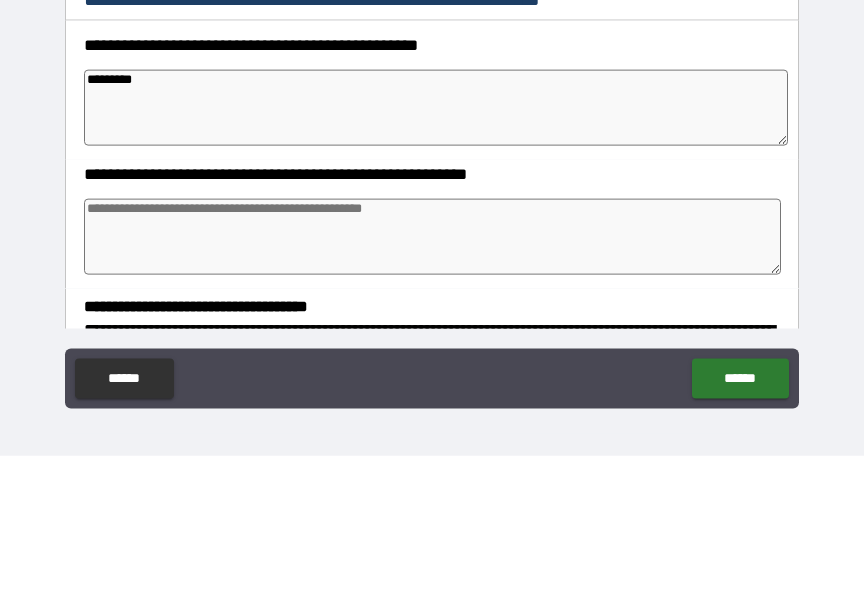 type on "*" 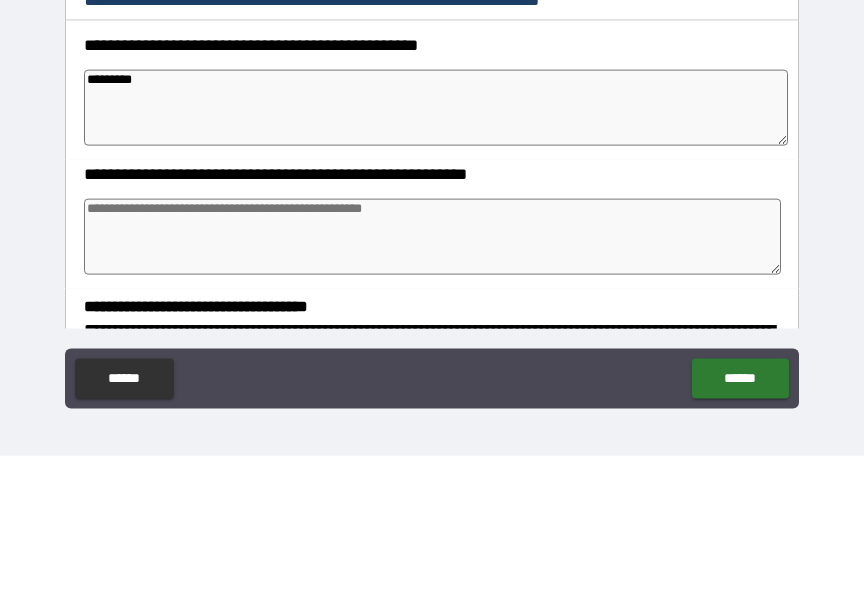 type on "*" 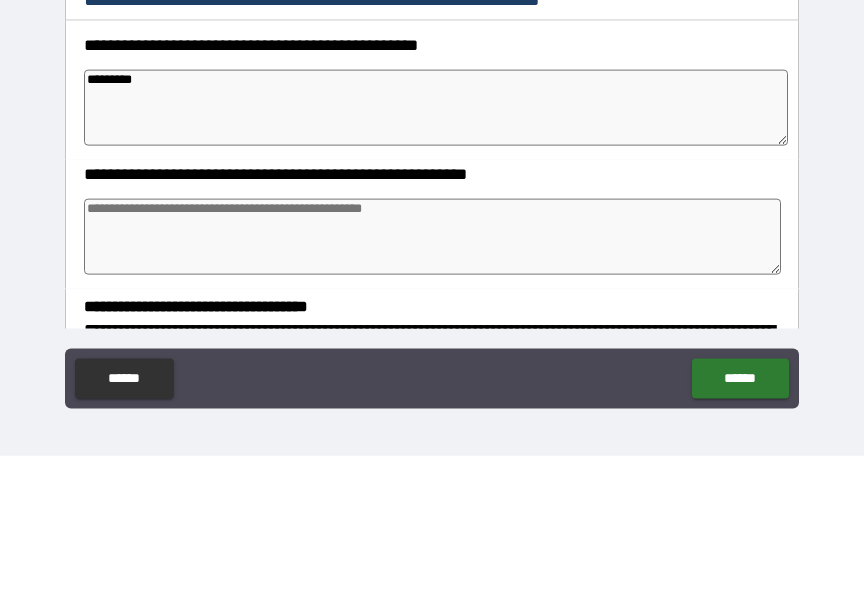 type on "*" 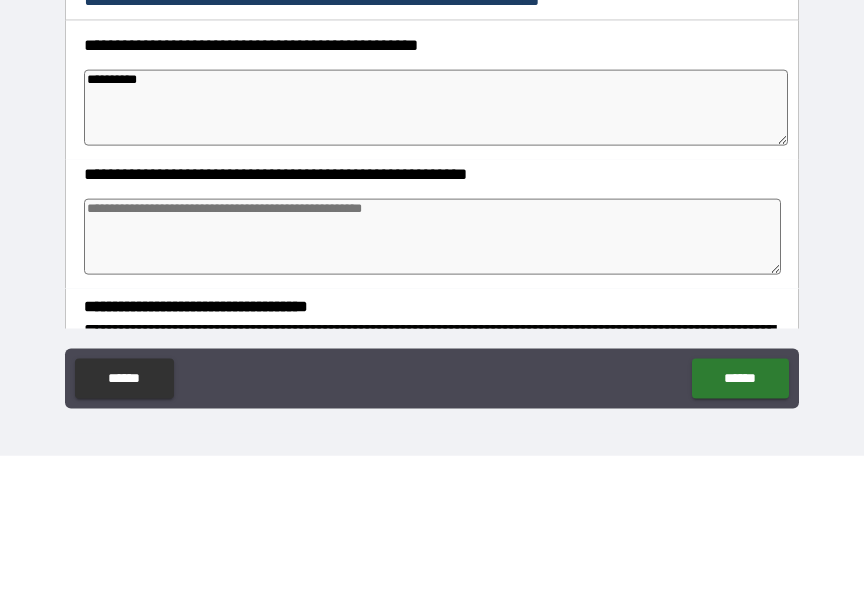type on "*" 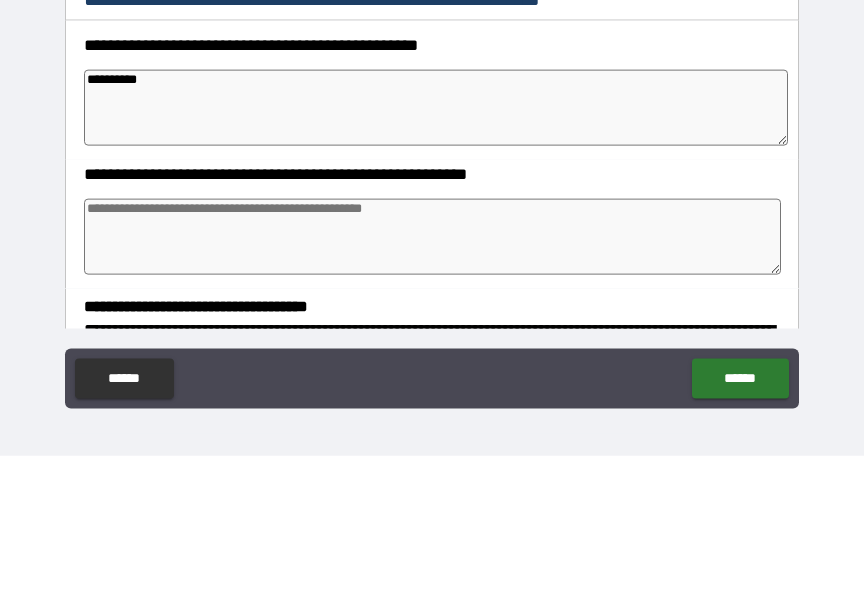 type on "**********" 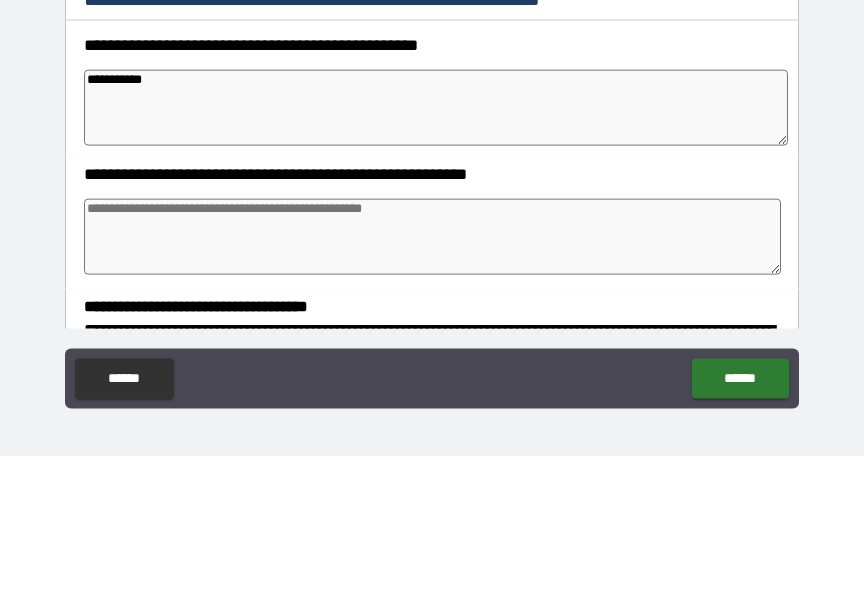 type on "*" 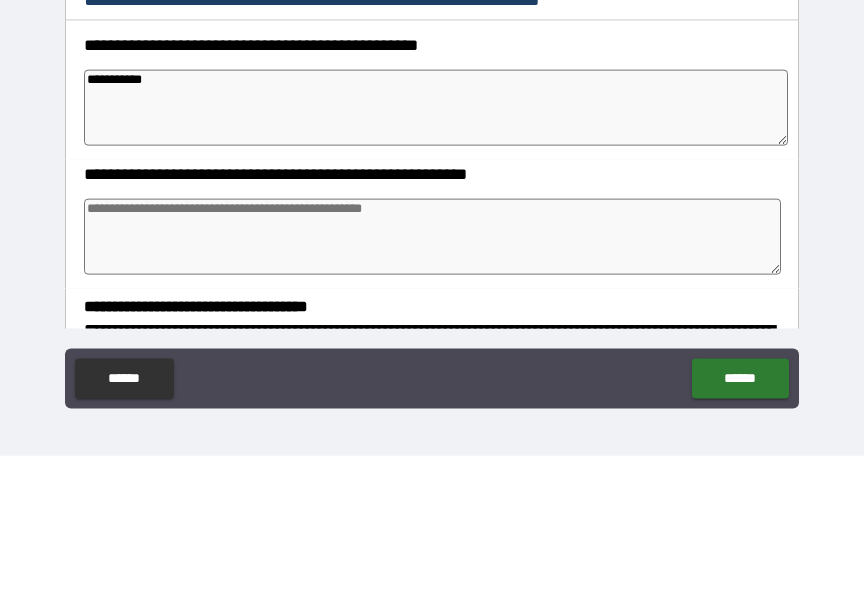 type on "*" 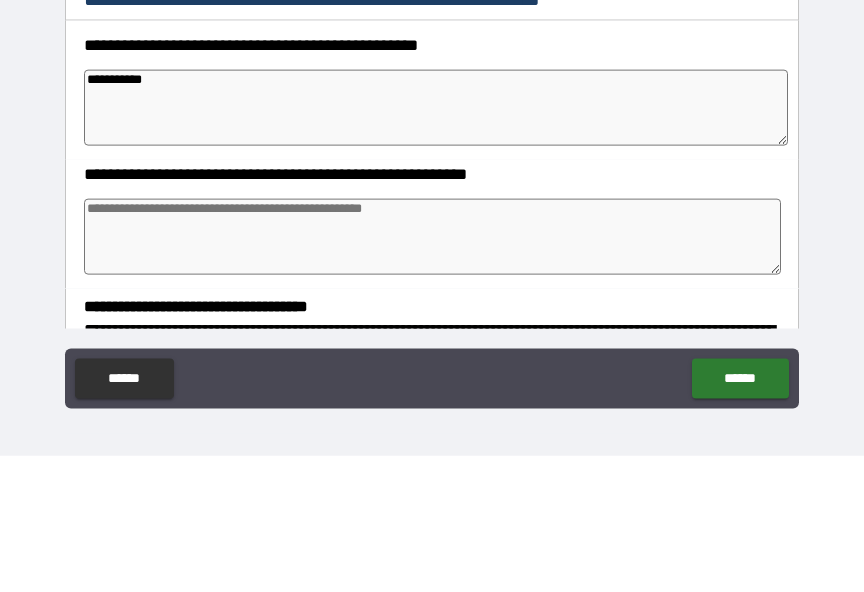type on "*" 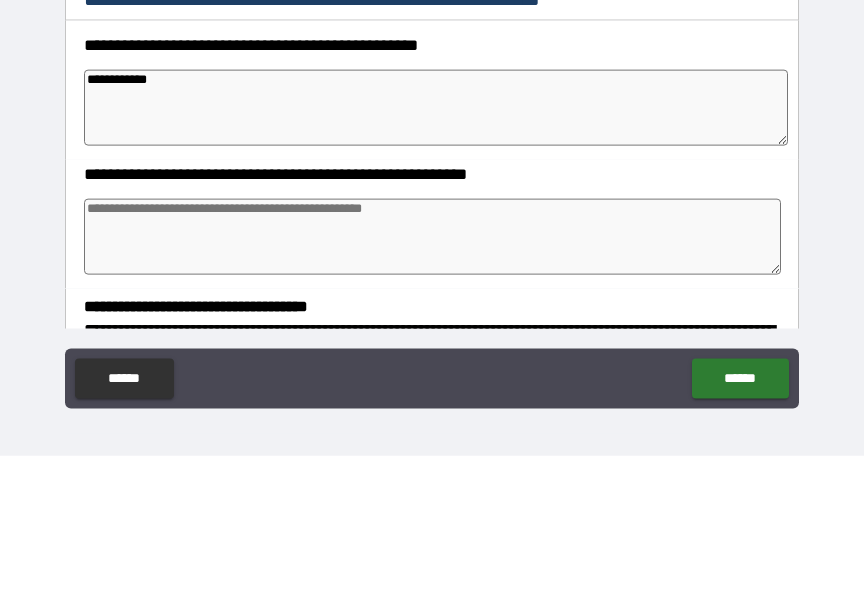 type on "*" 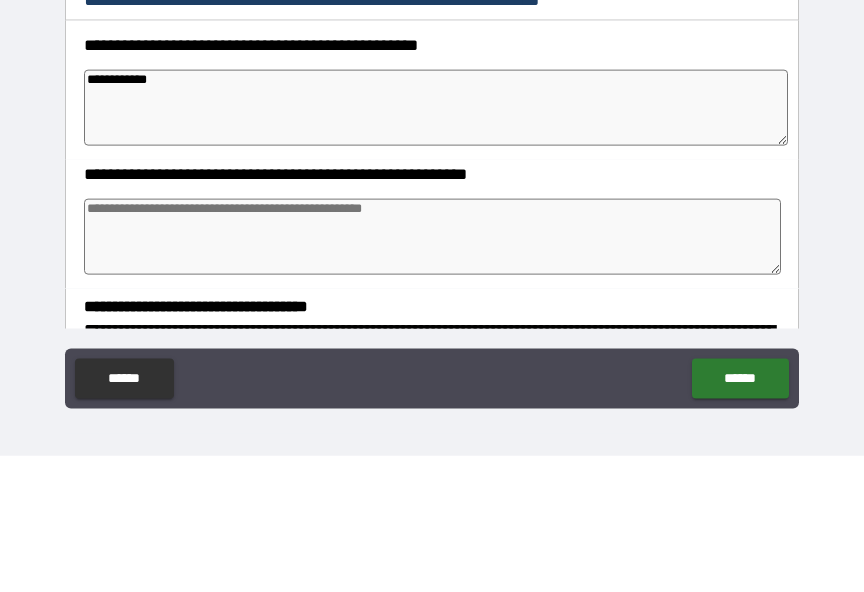type on "*" 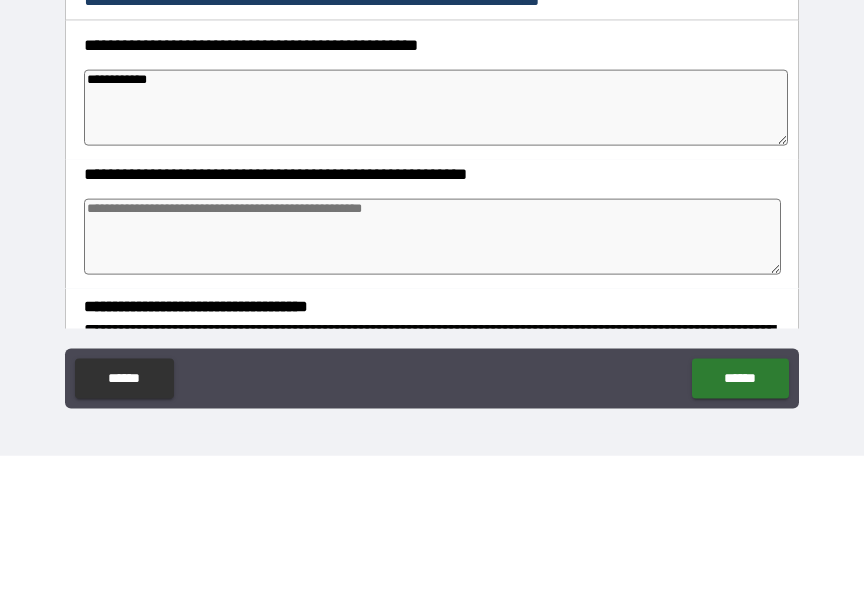 type on "*" 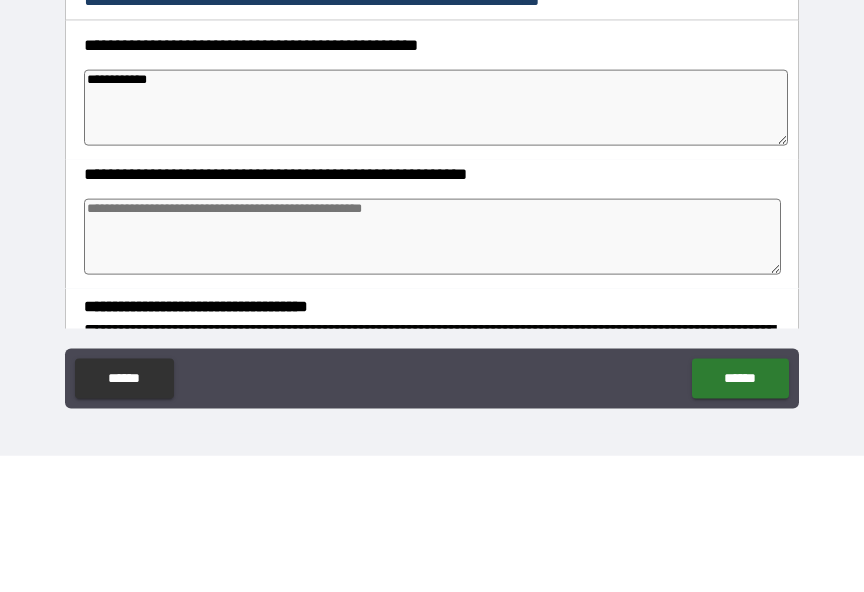 type on "**********" 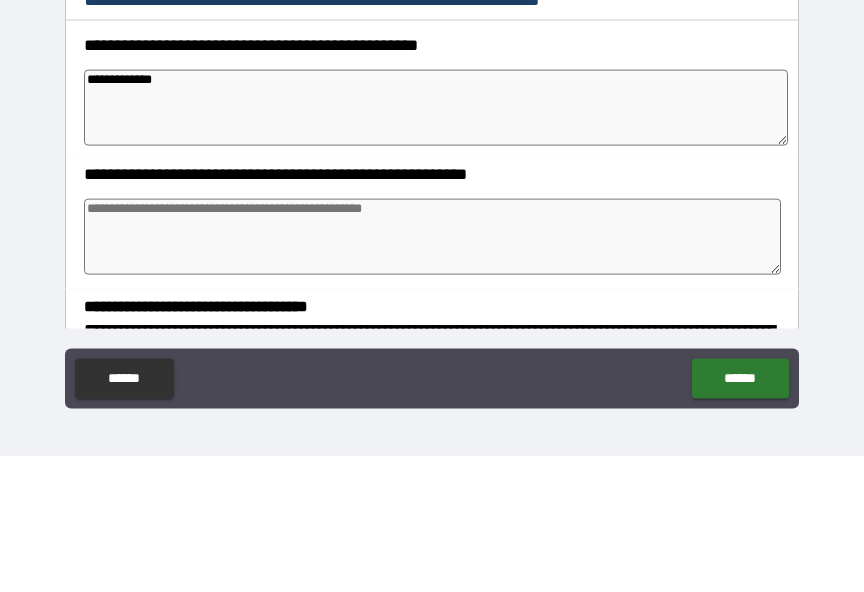 type on "*" 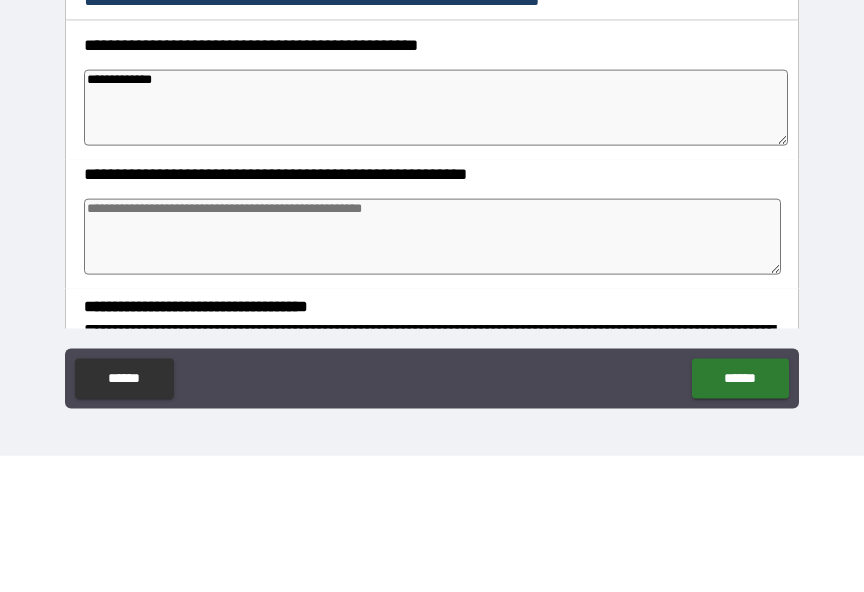 type on "*" 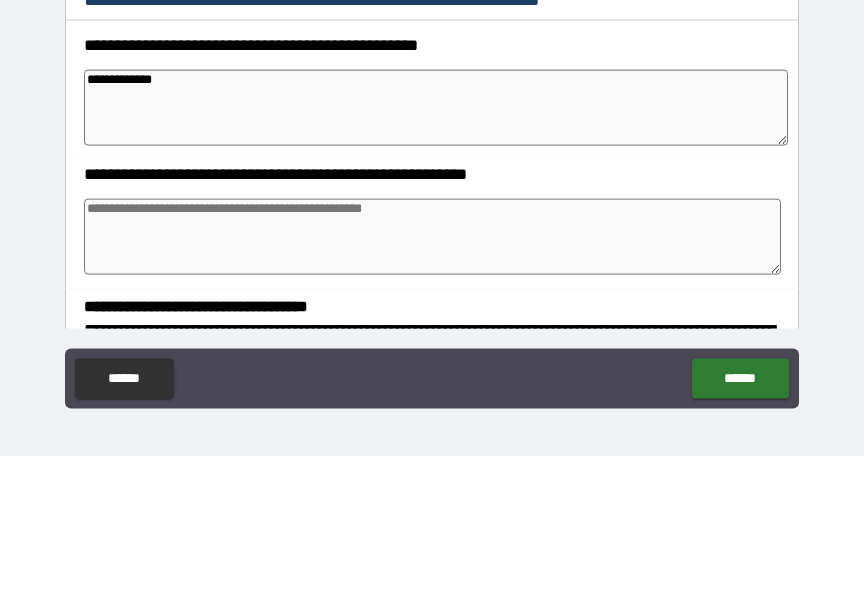 type on "*" 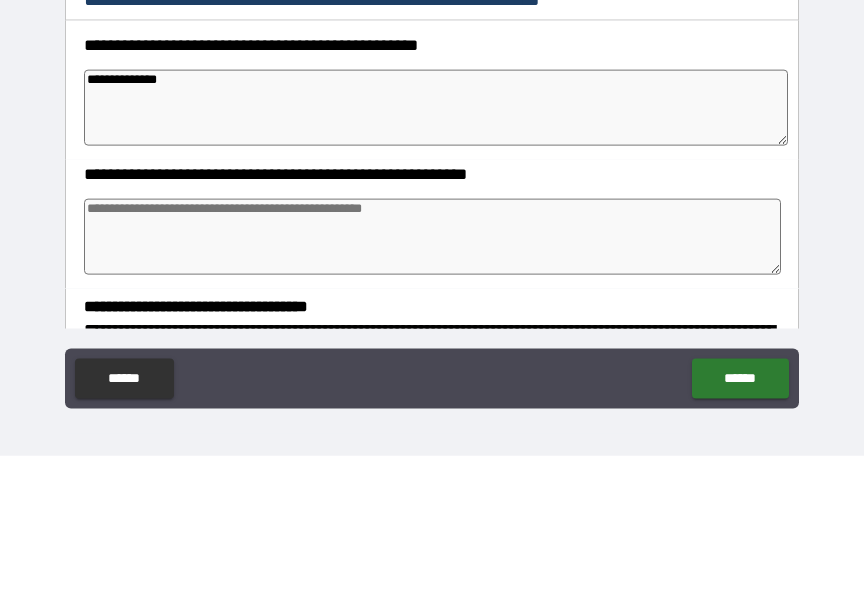 type on "*" 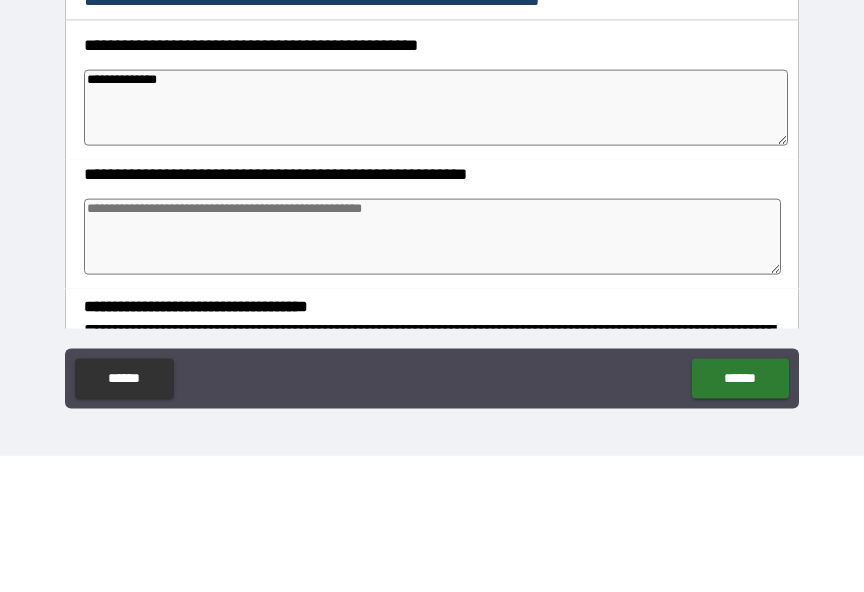 type on "*" 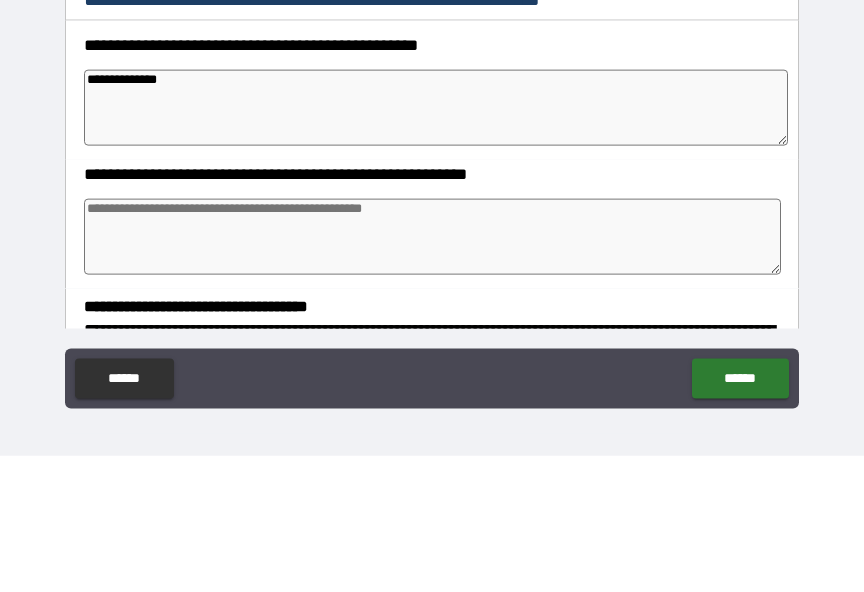 type on "*" 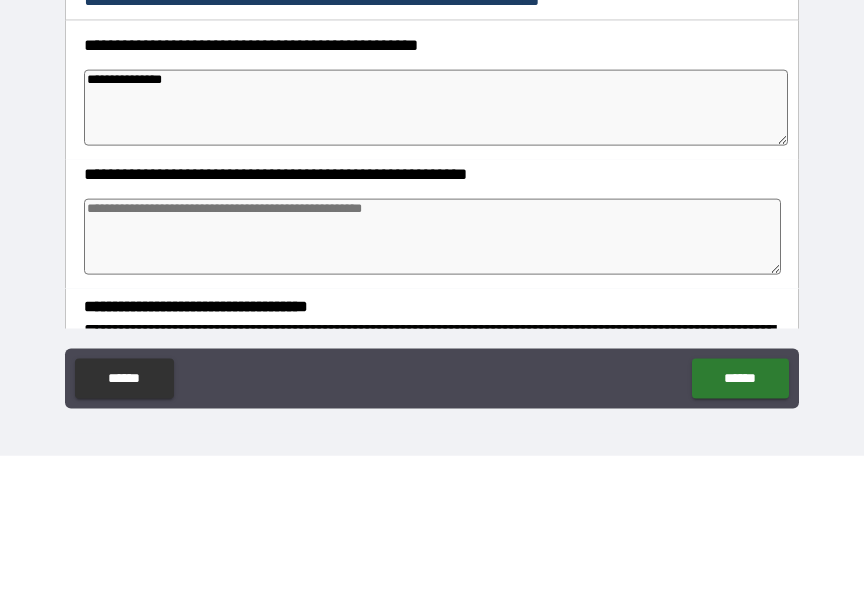 type on "*" 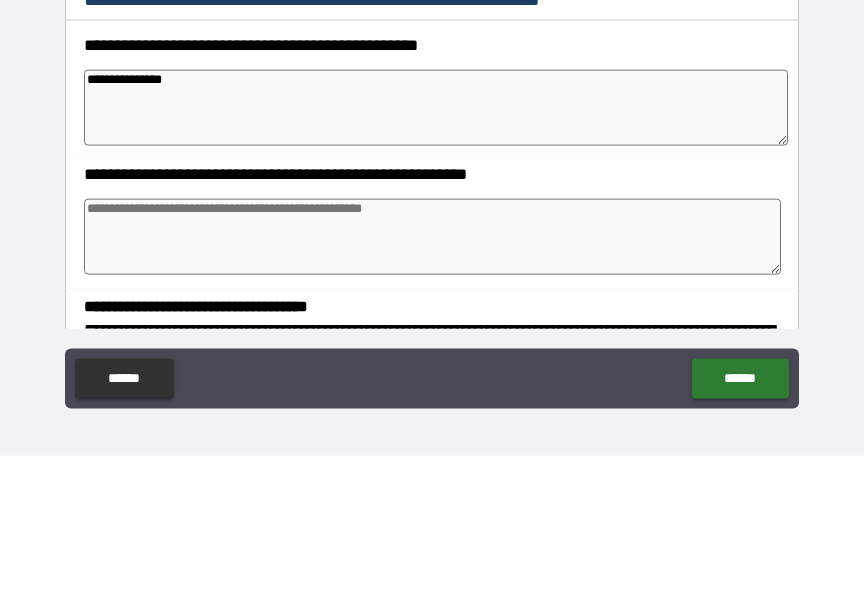 type on "*" 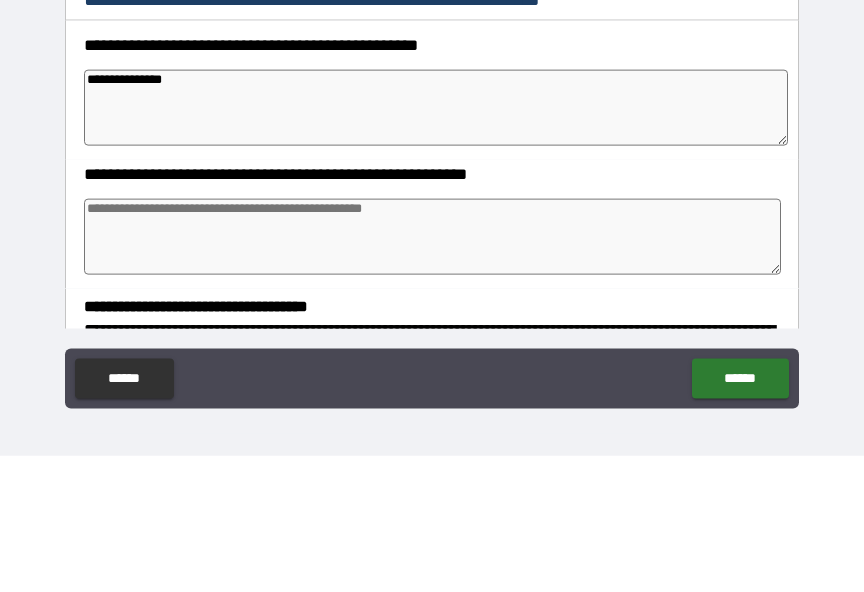 type on "**********" 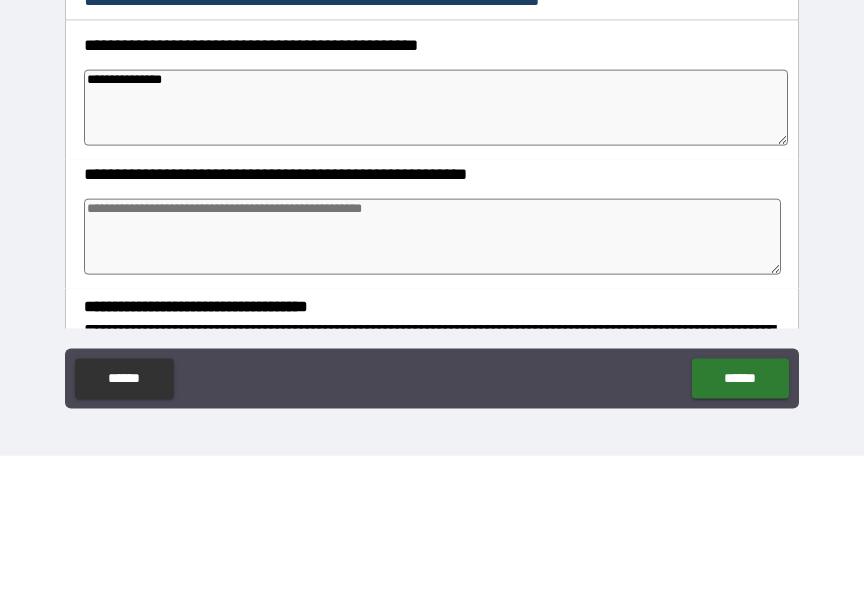 type on "*" 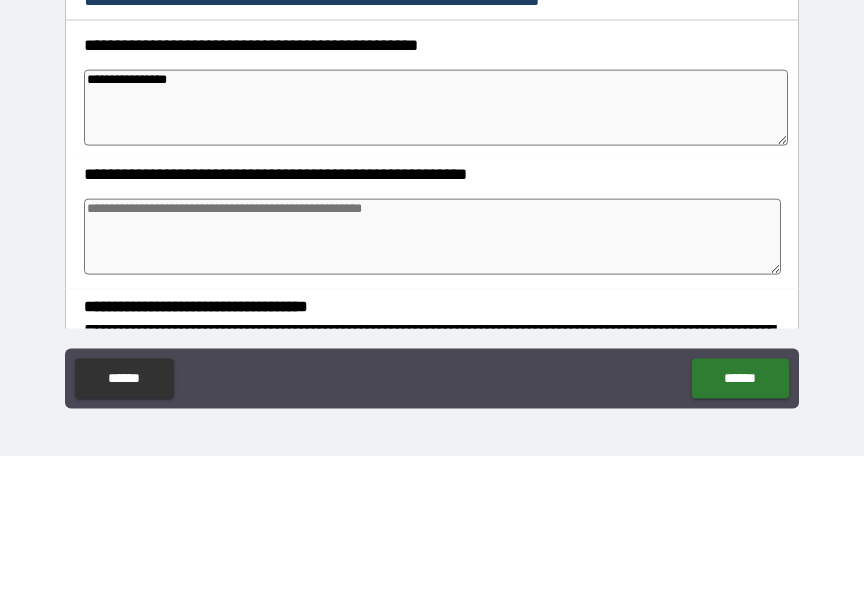 type on "**********" 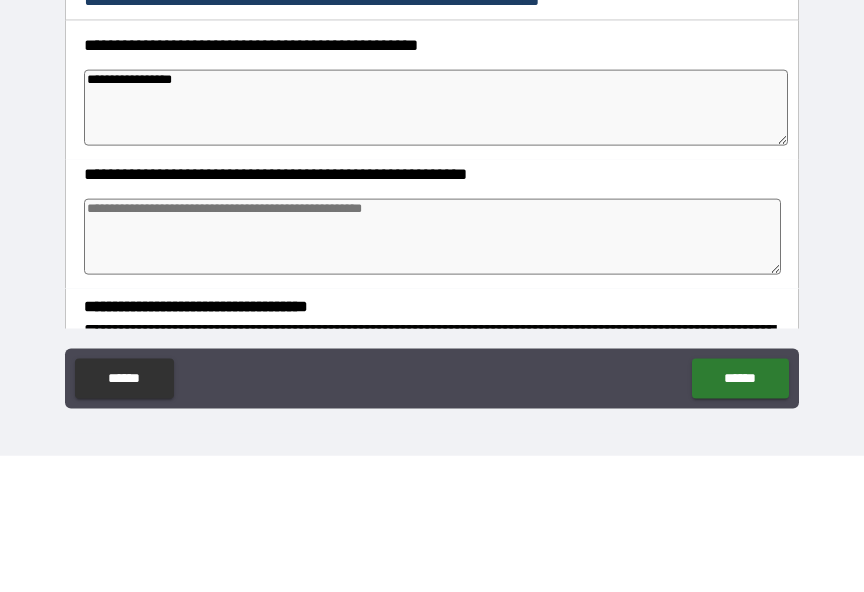 type on "*" 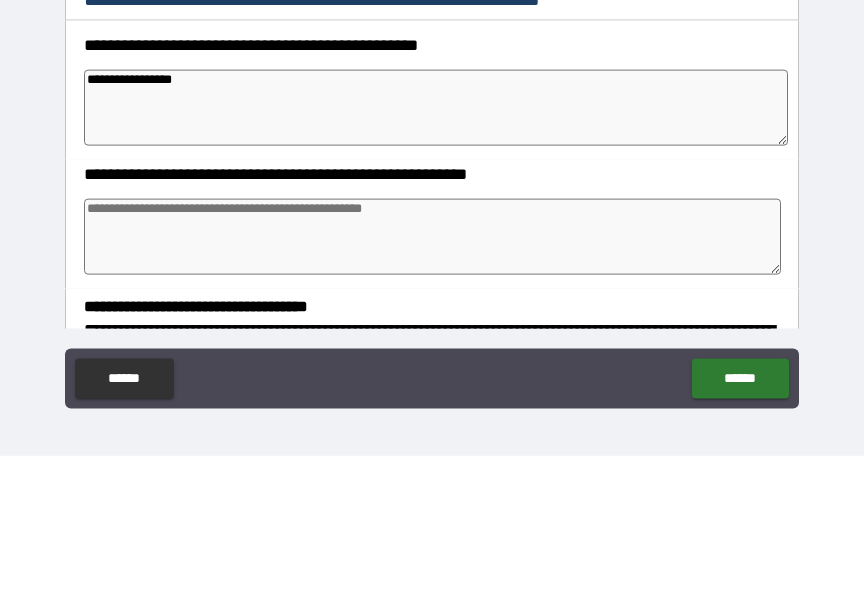 type on "**********" 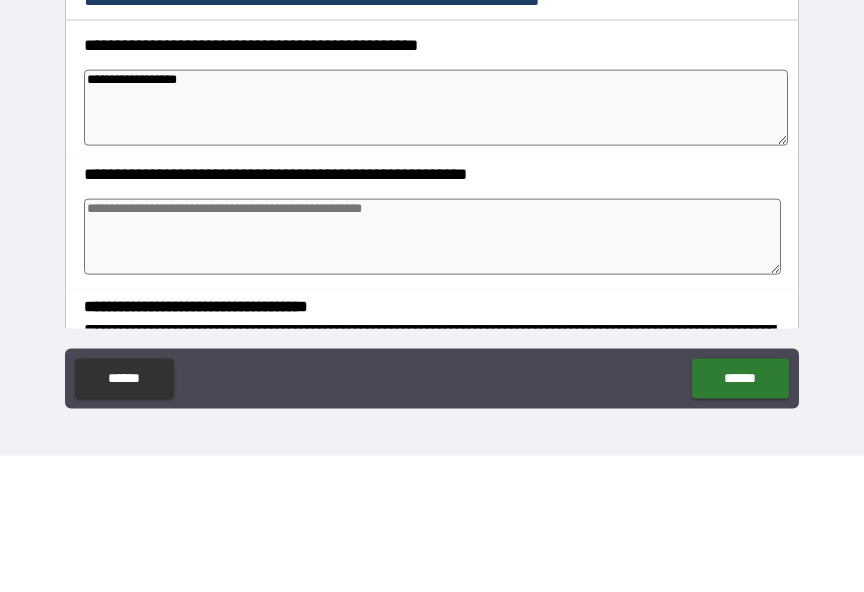 type on "*" 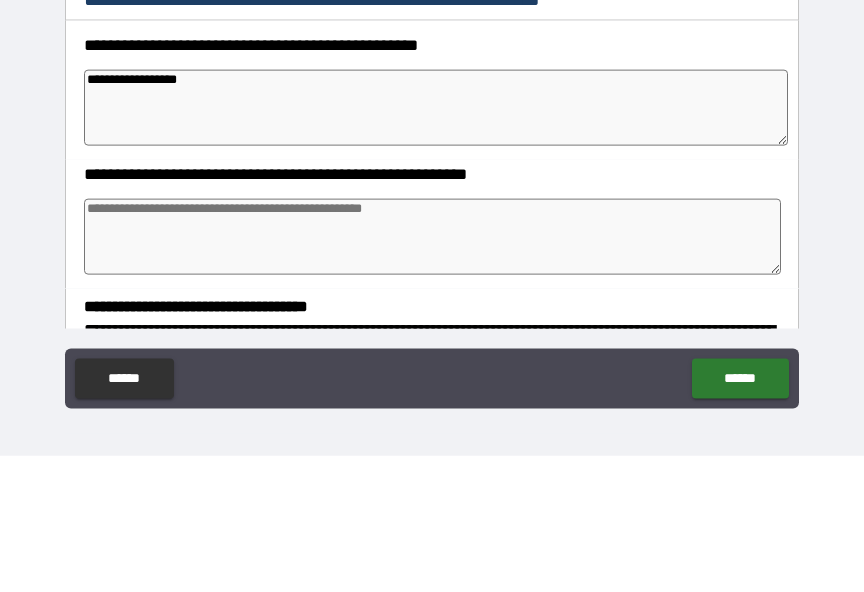 type on "*" 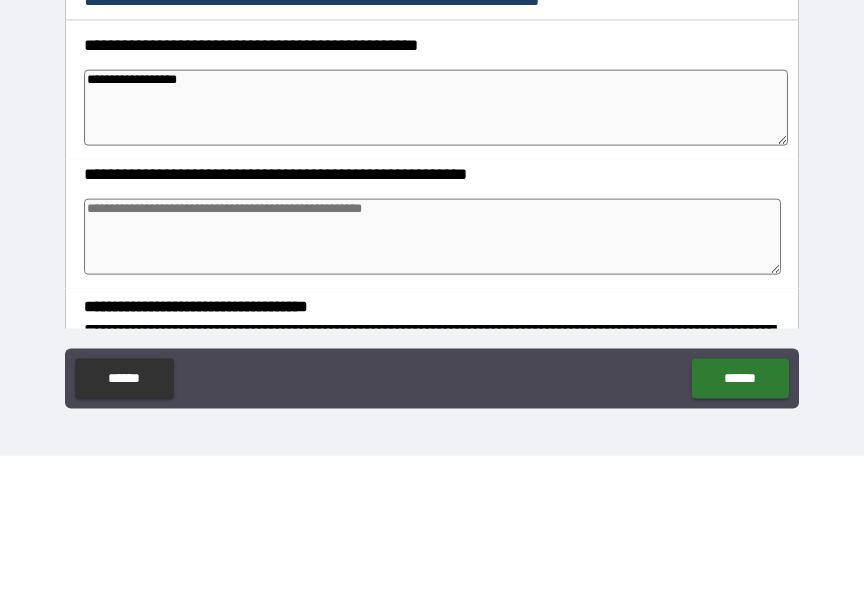 type on "*" 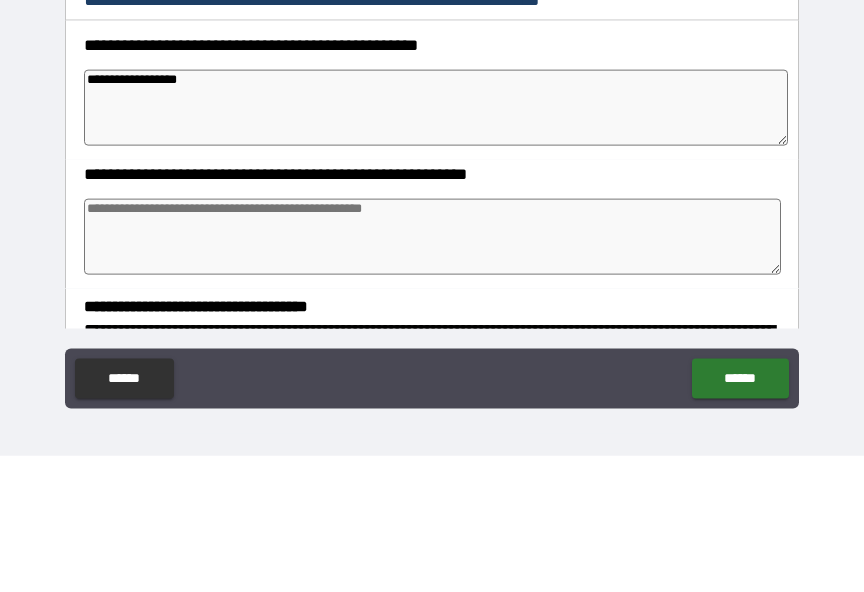 type on "**********" 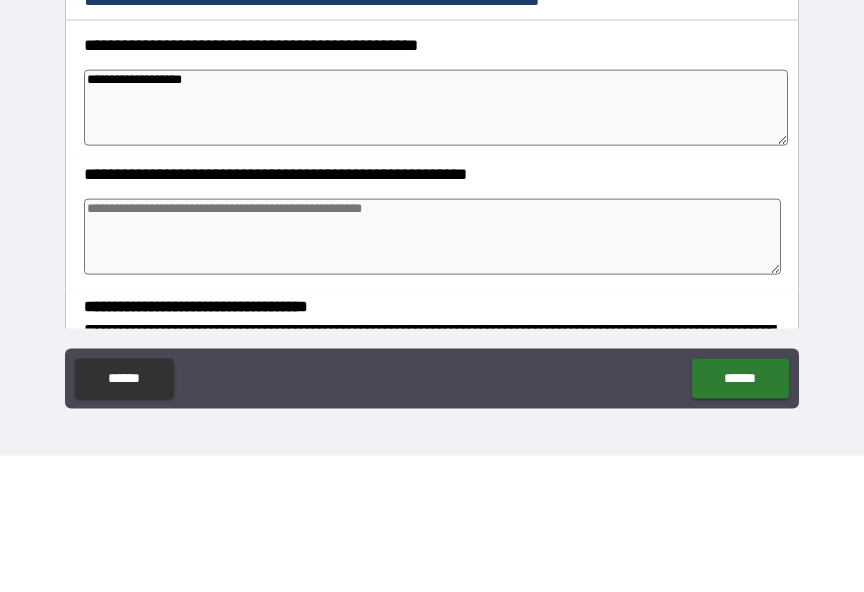 type on "*" 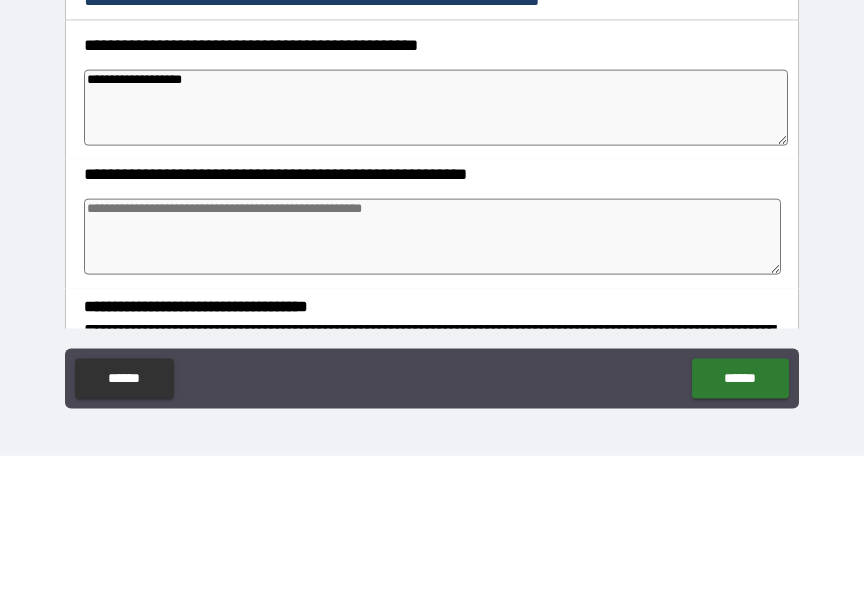 type on "*" 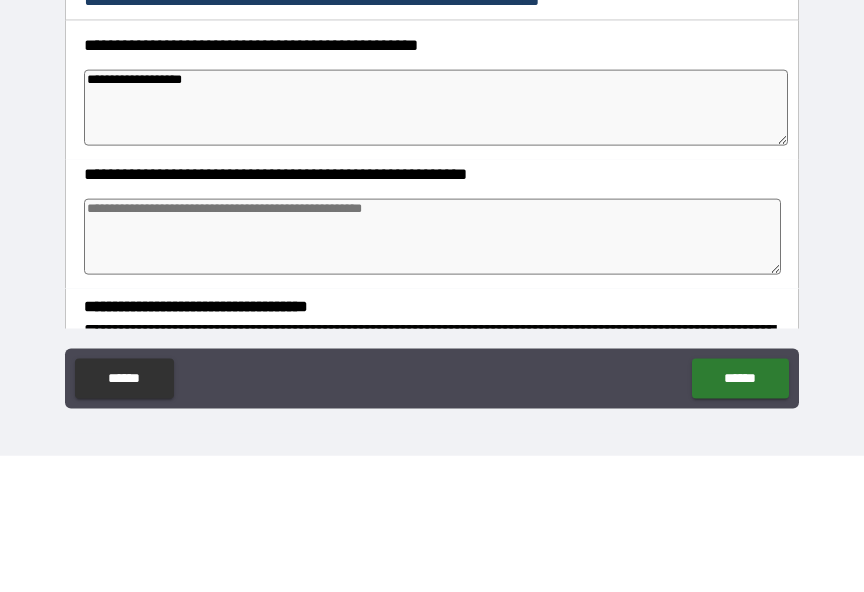 type on "*" 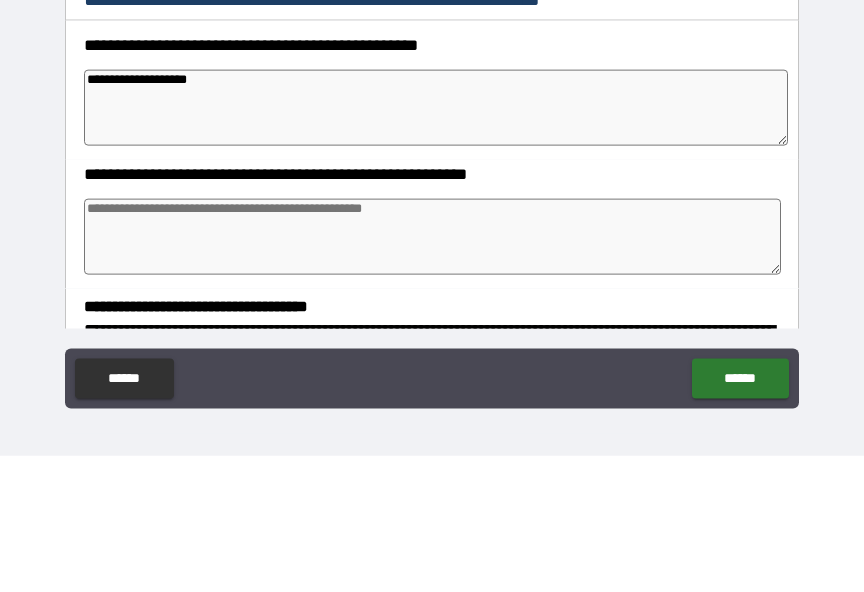 type on "*" 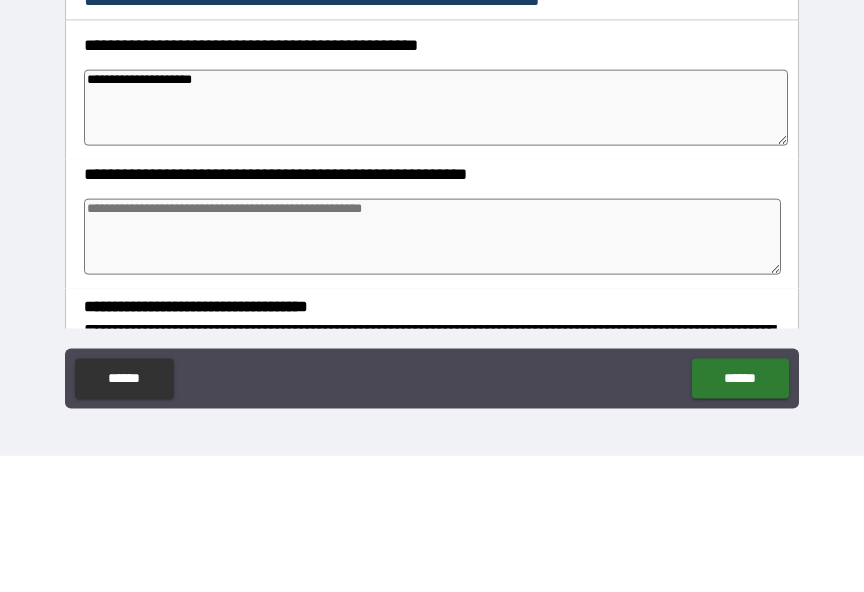 type on "*" 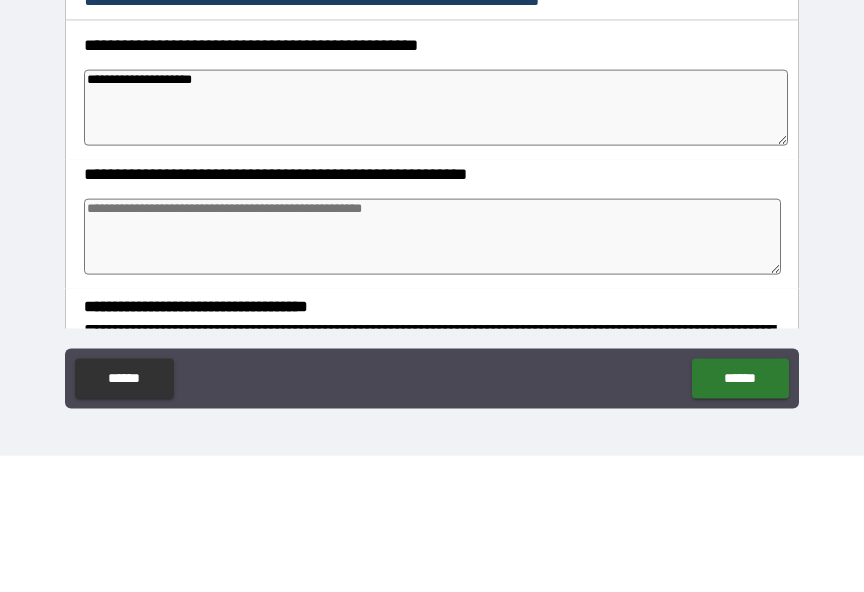 type on "*" 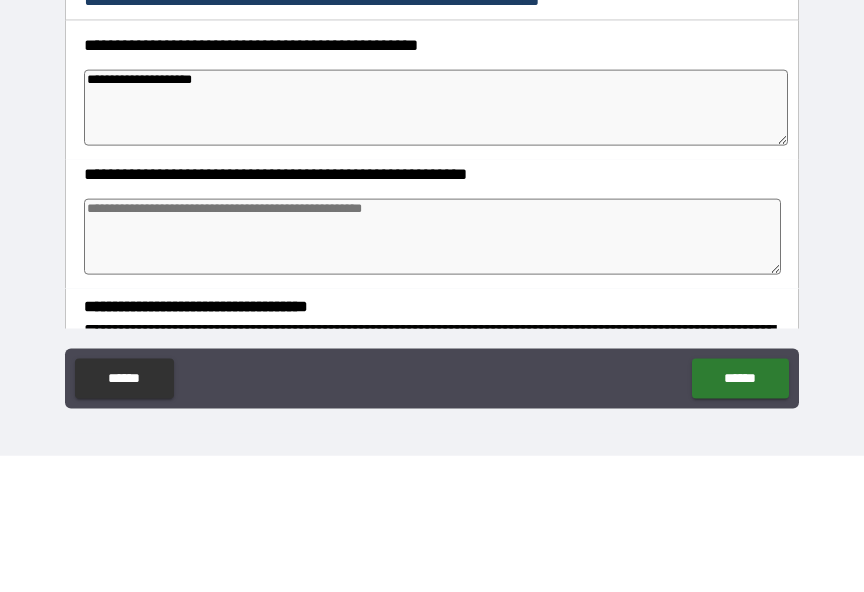 type on "*" 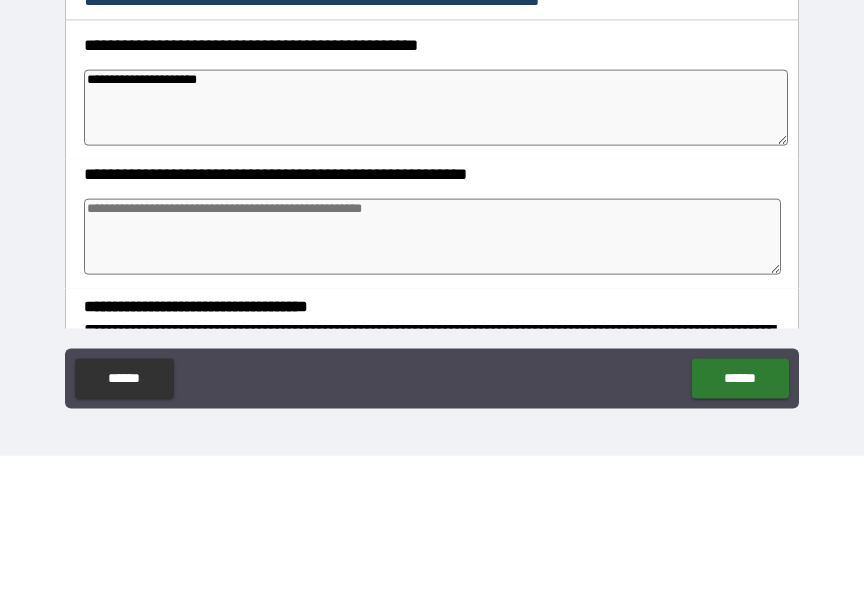 type on "*" 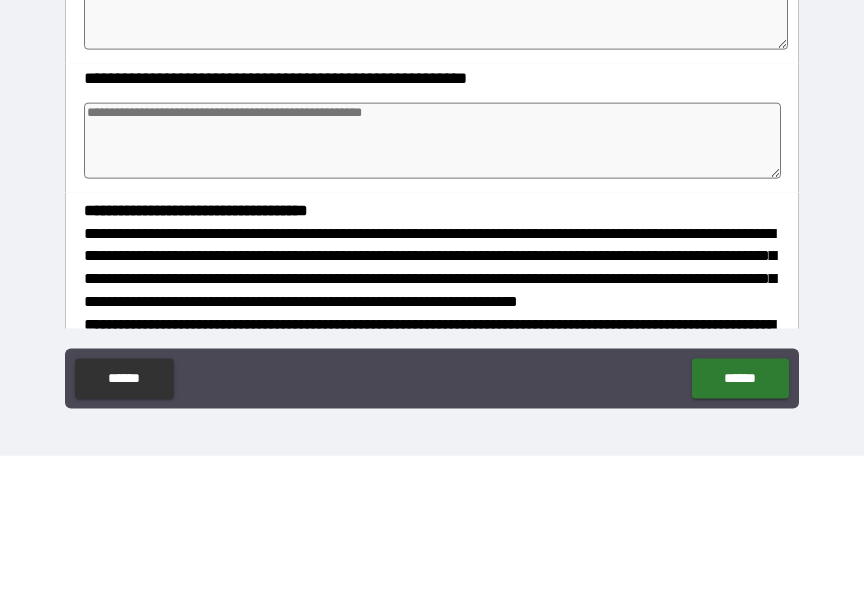scroll, scrollTop: 301, scrollLeft: 0, axis: vertical 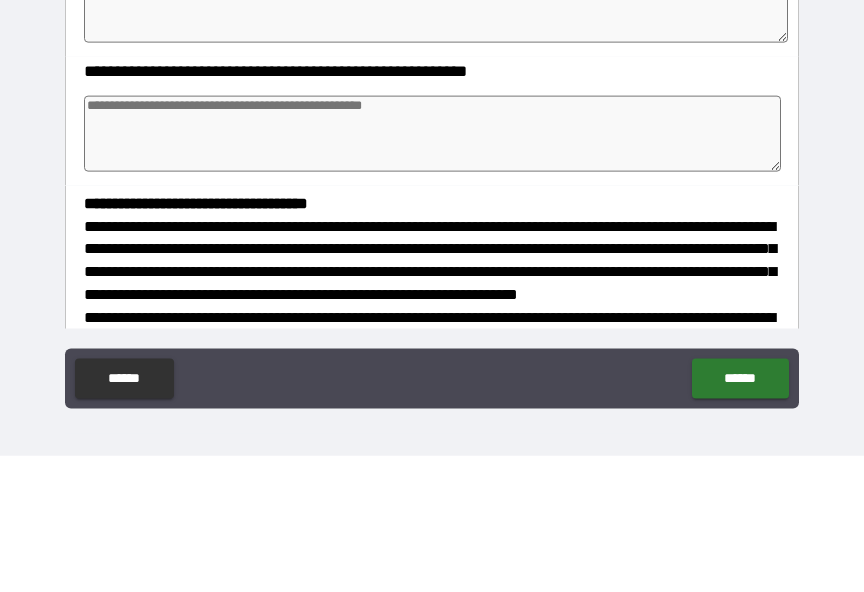 type on "**********" 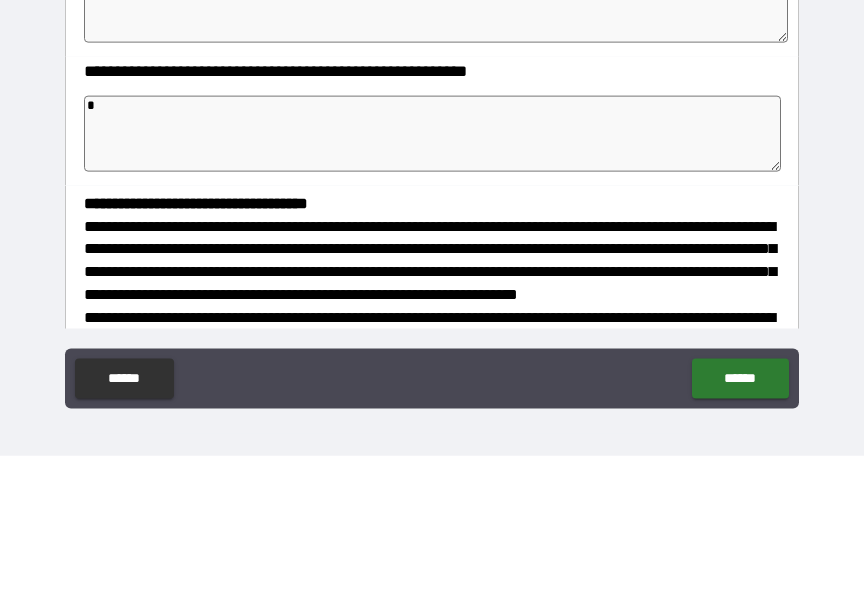 type on "*" 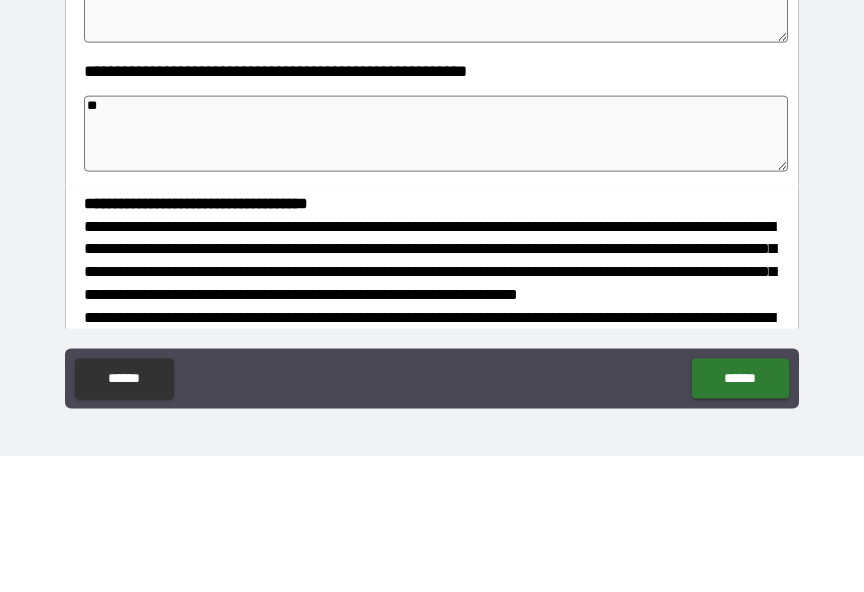 type on "*" 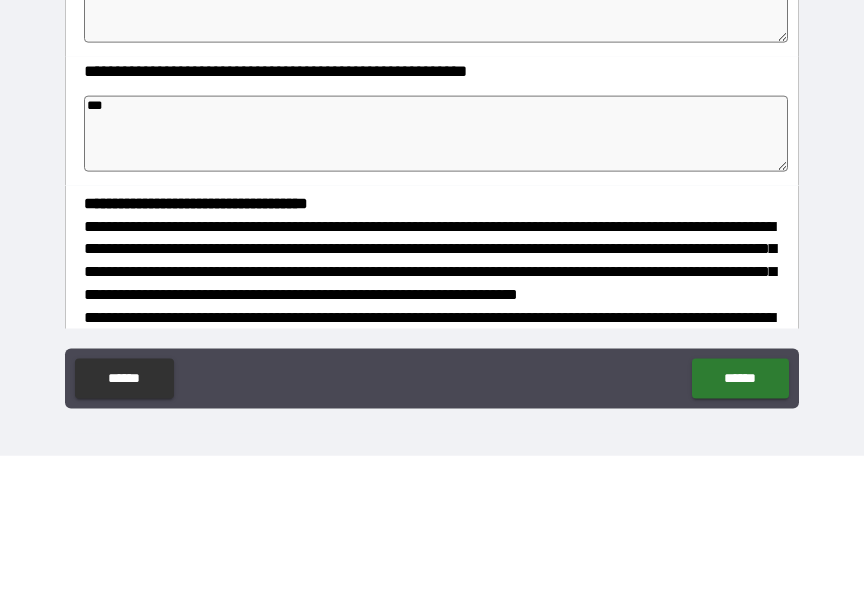 type on "*" 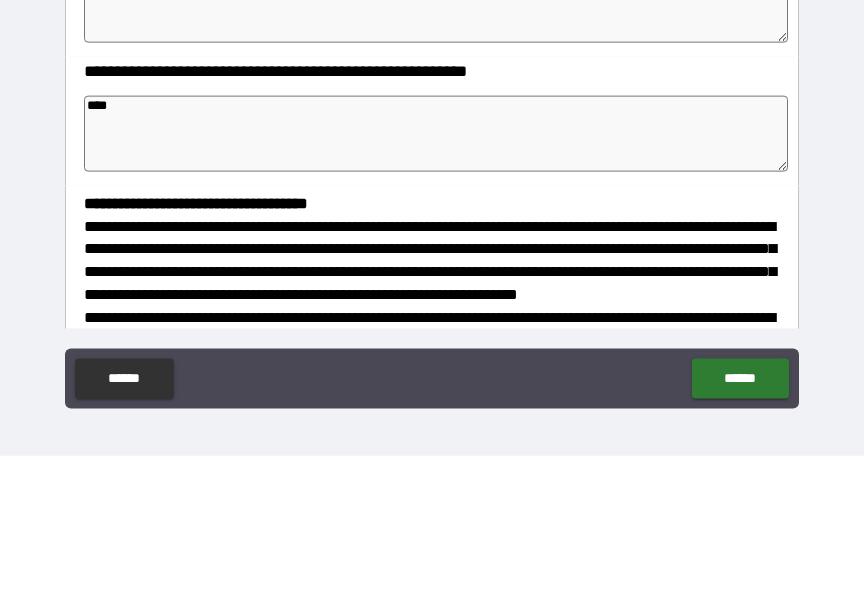 type on "*" 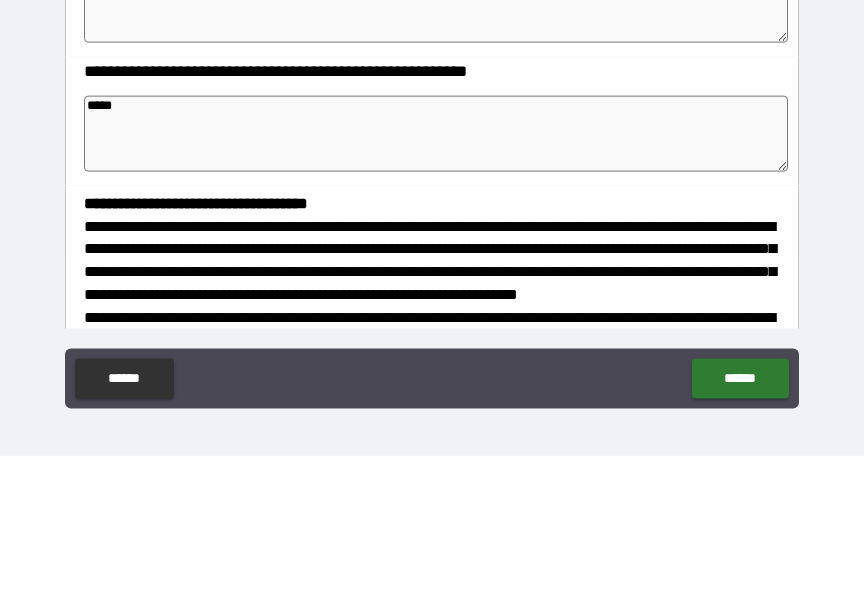 type on "*" 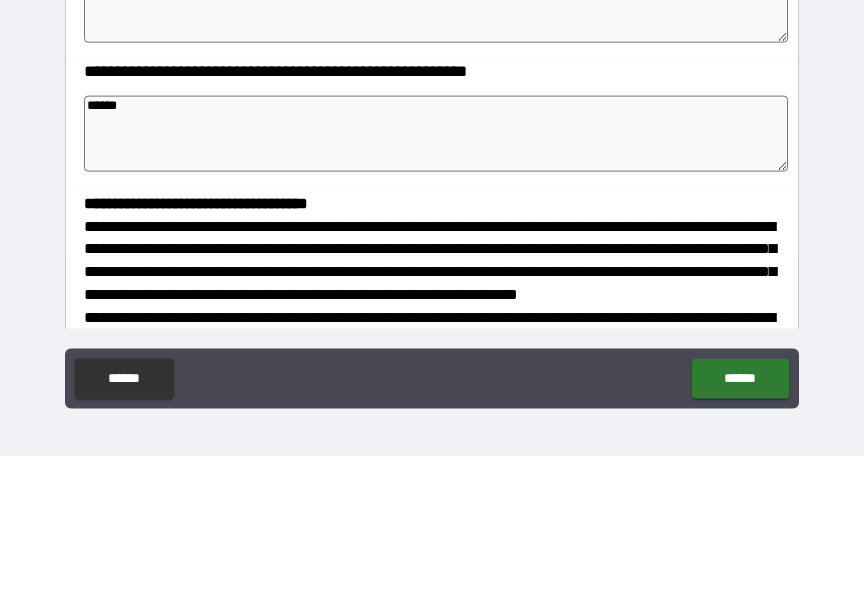 type on "*" 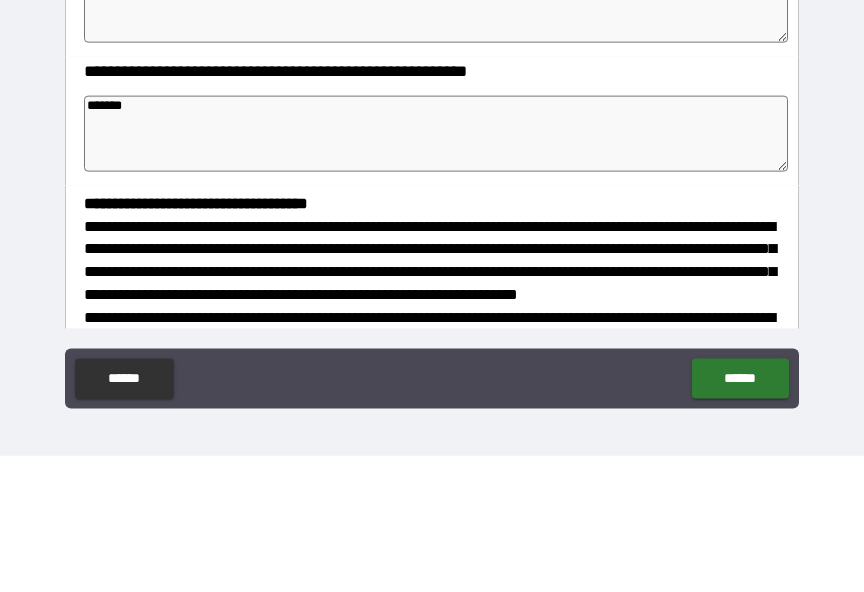 type on "********" 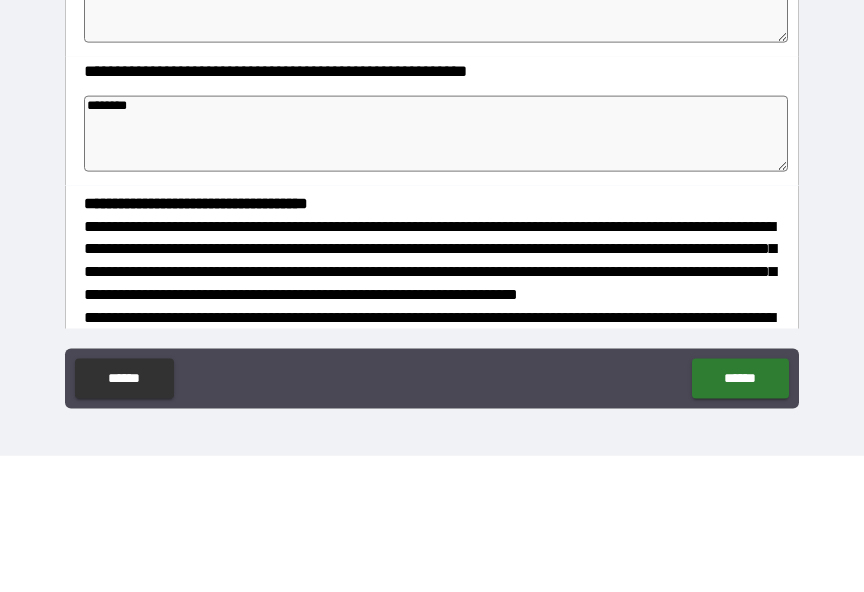 type on "*" 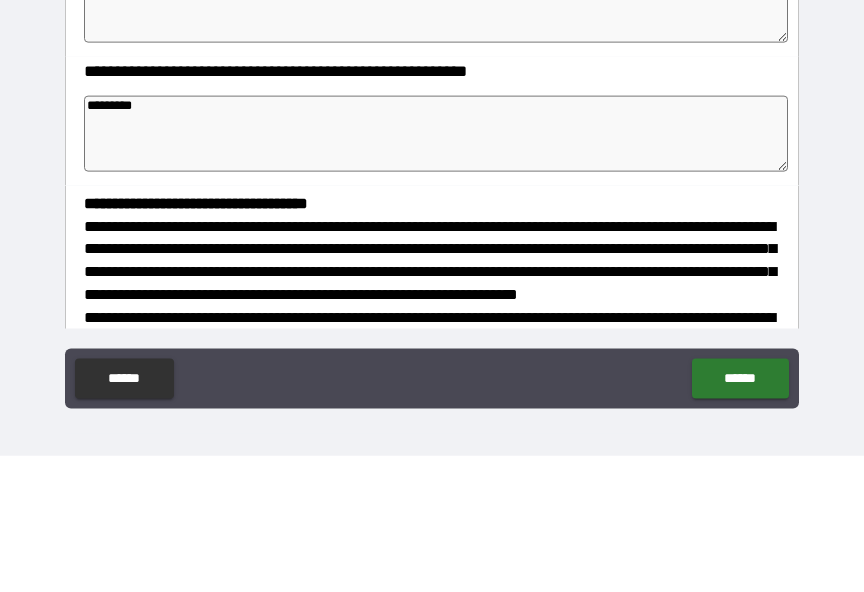 type on "*" 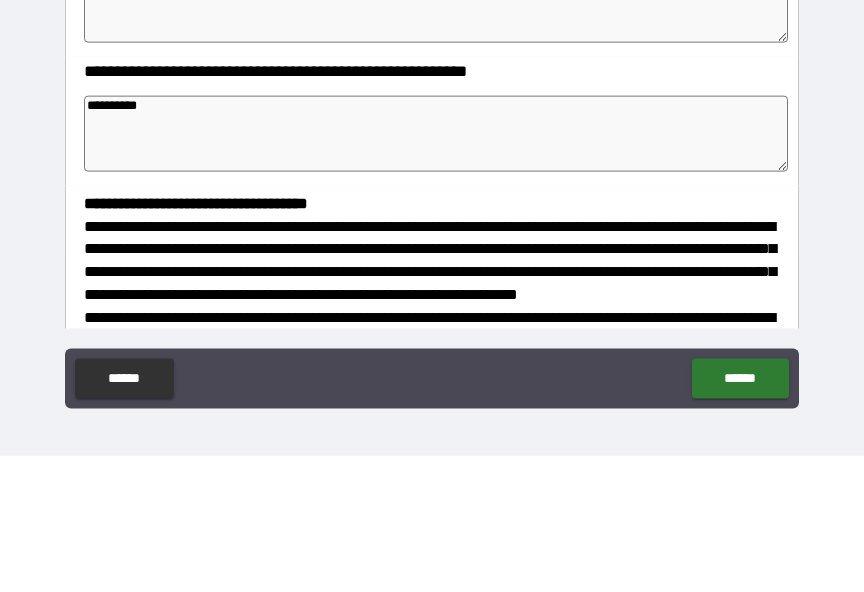 type on "*" 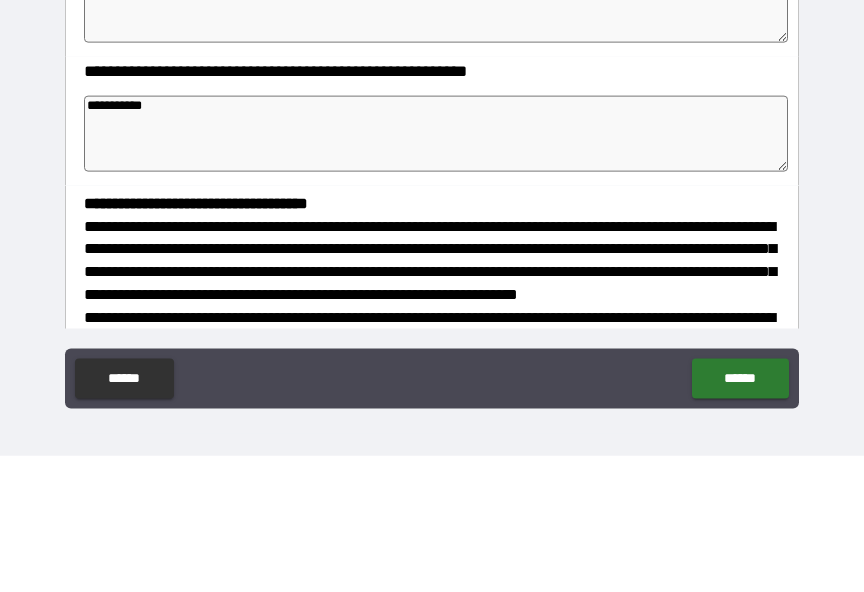 type on "*" 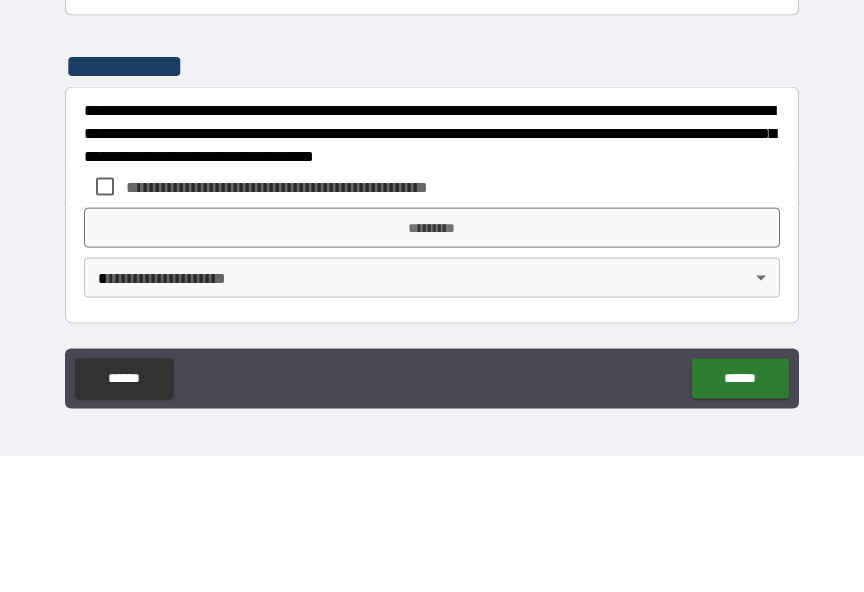 scroll, scrollTop: 743, scrollLeft: 0, axis: vertical 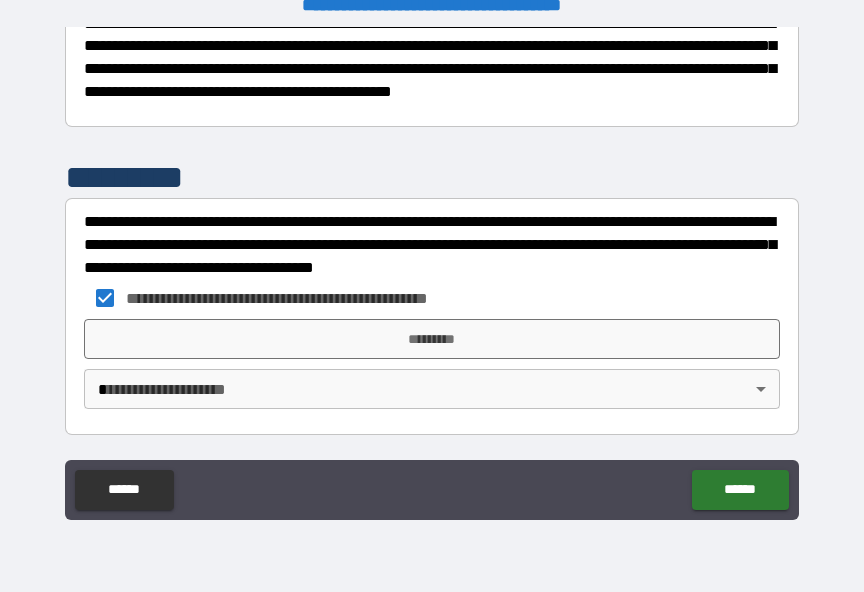 type on "*" 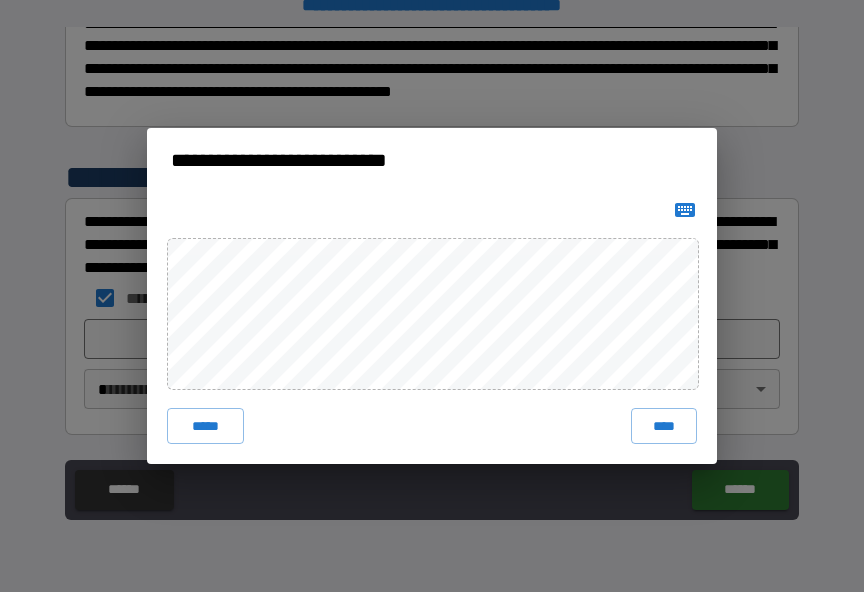 click on "****" at bounding box center [664, 426] 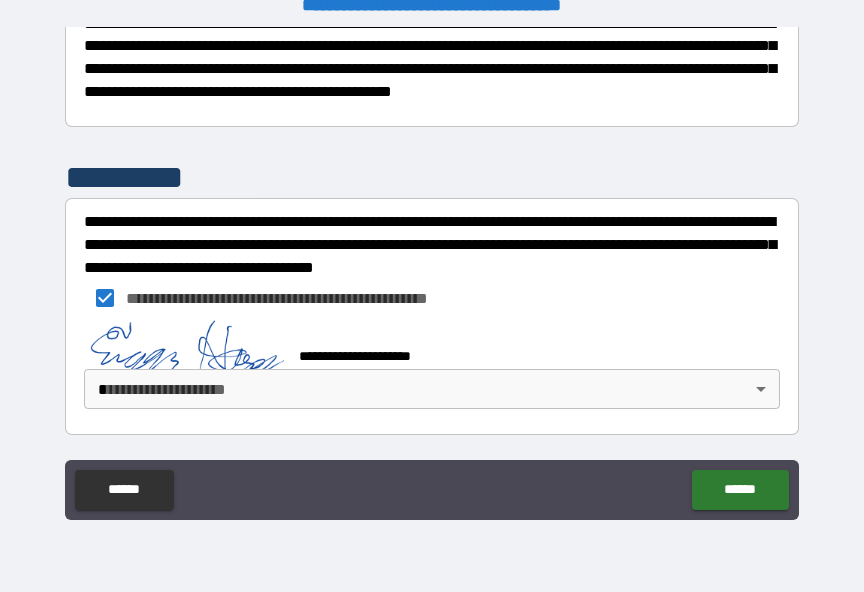 type on "*" 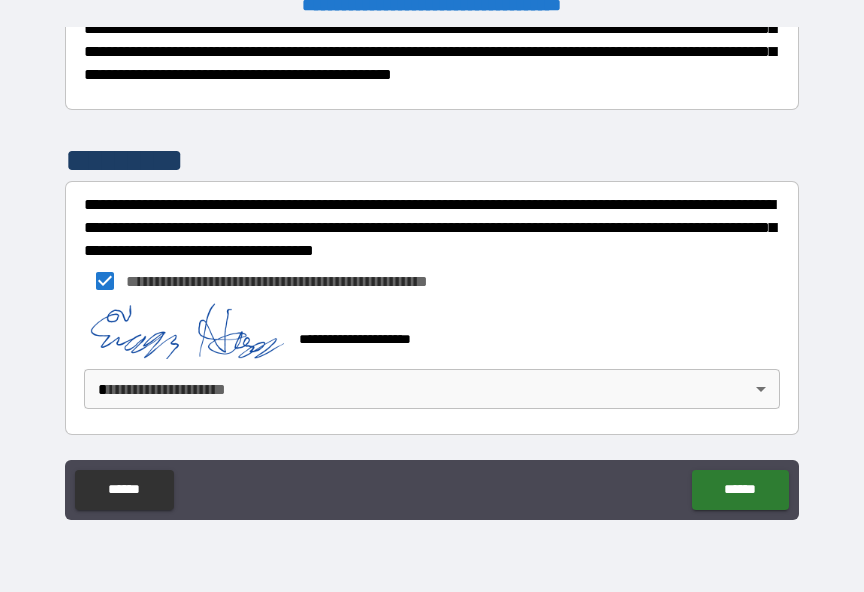 click on "**********" at bounding box center (432, 283) 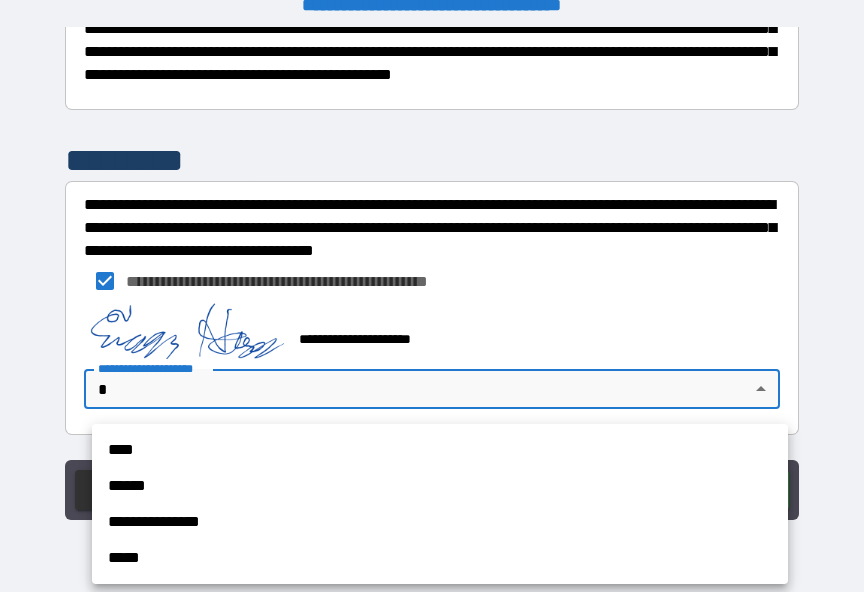 click on "****" at bounding box center (440, 450) 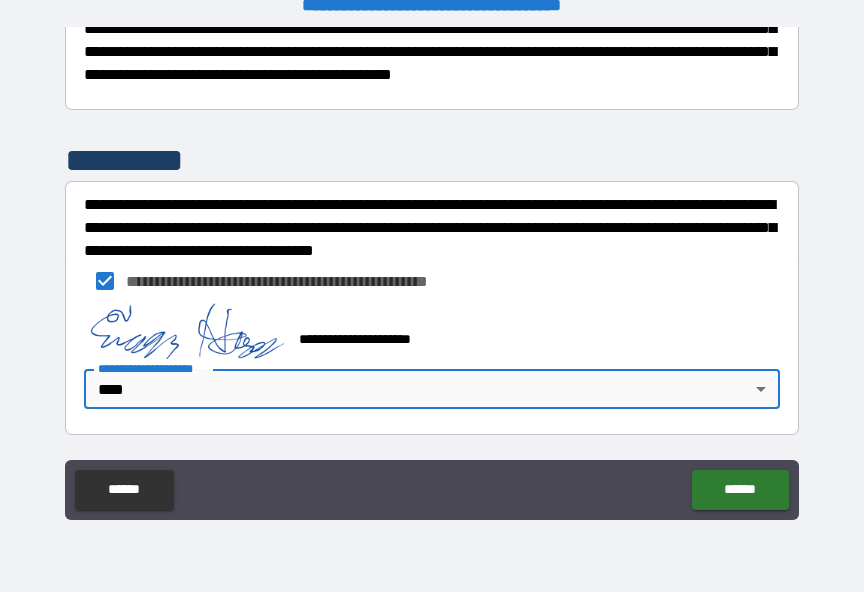 type on "*" 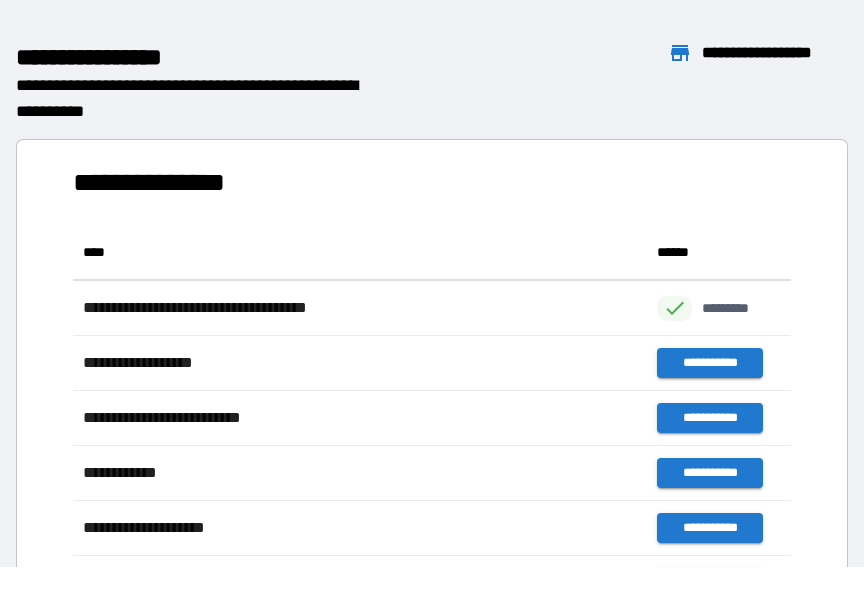 scroll, scrollTop: 386, scrollLeft: 718, axis: both 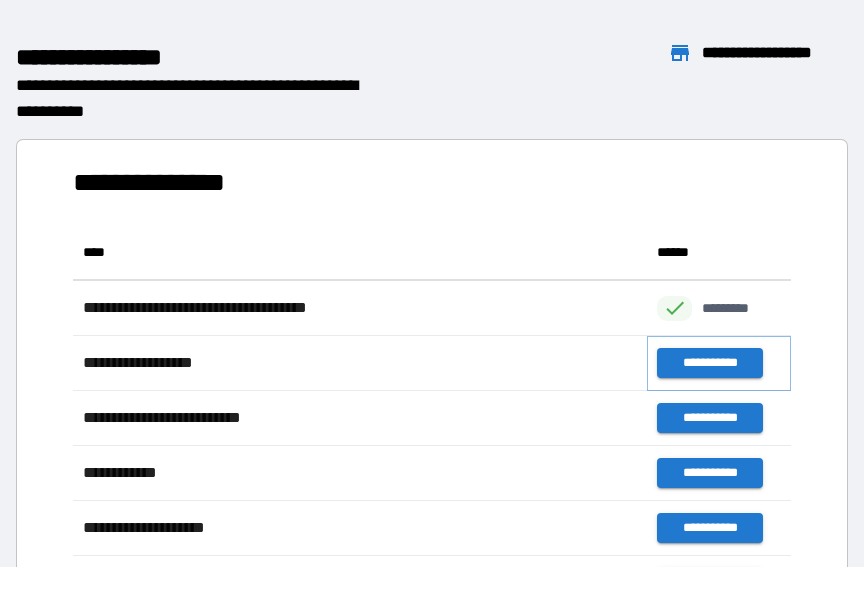 click on "**********" at bounding box center (709, 363) 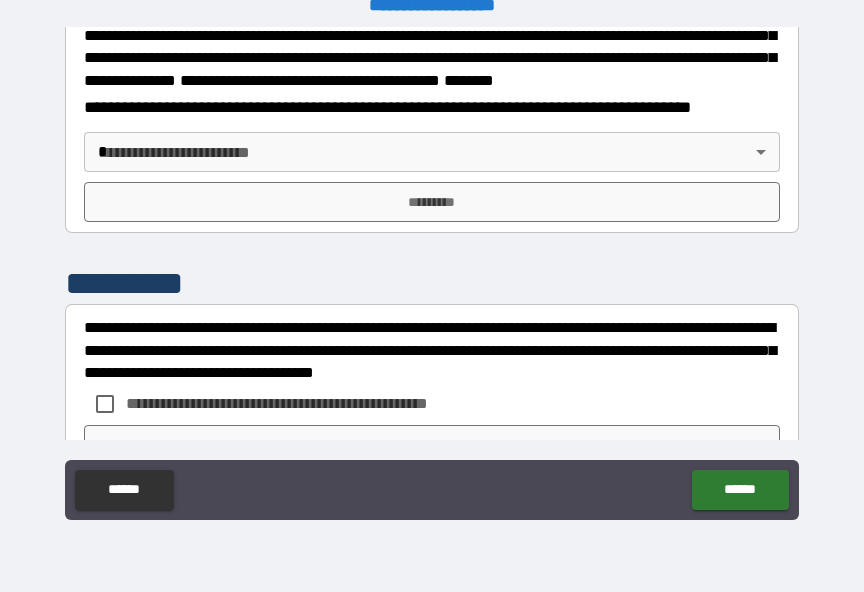 scroll, scrollTop: 2426, scrollLeft: 0, axis: vertical 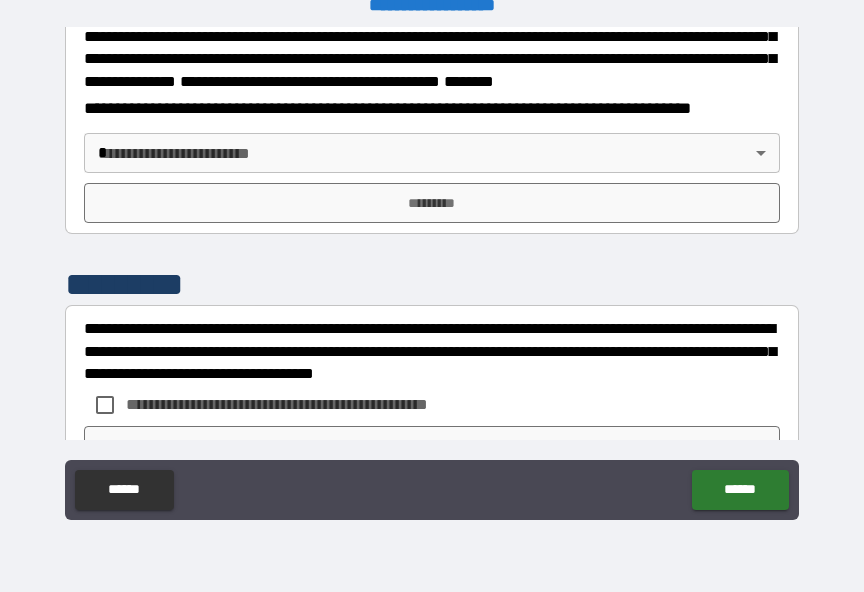click on "**********" at bounding box center (432, 283) 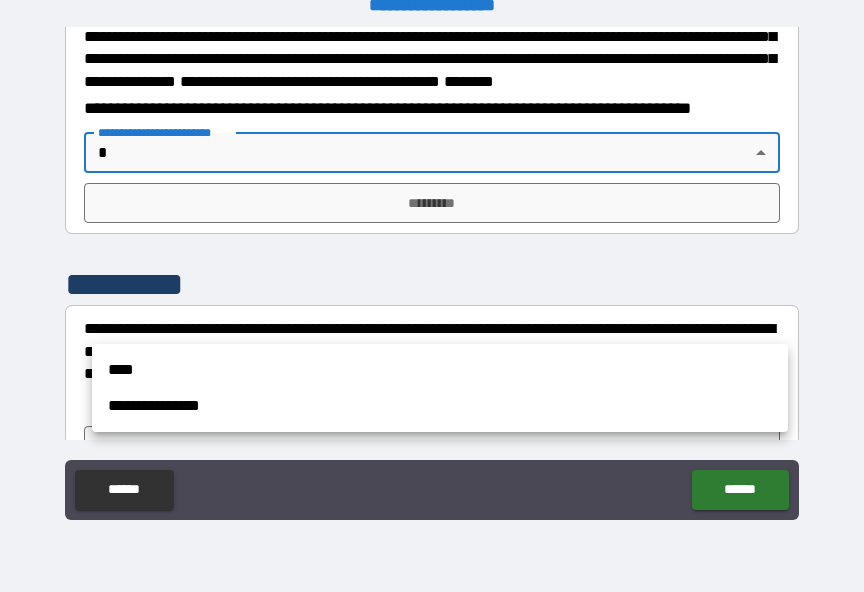 click on "****" at bounding box center [440, 370] 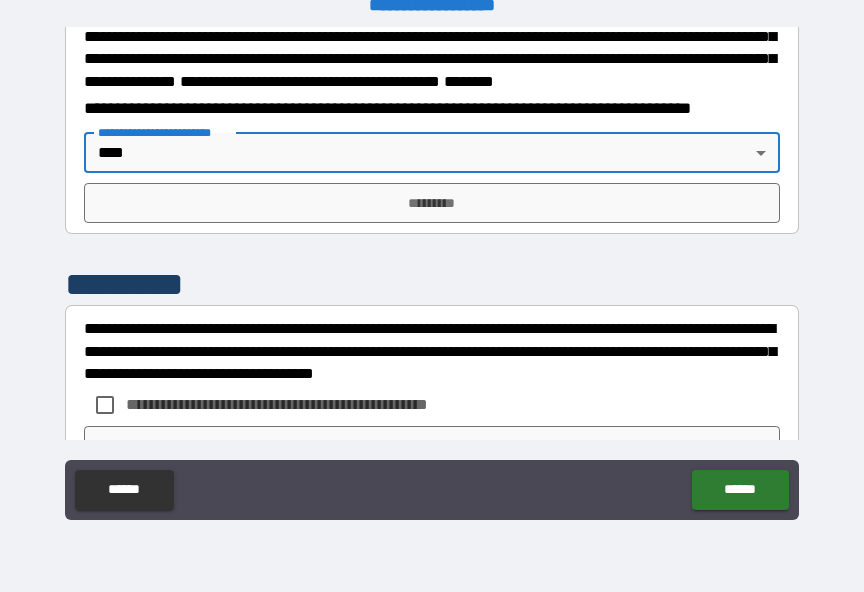 click on "*********" at bounding box center [432, 203] 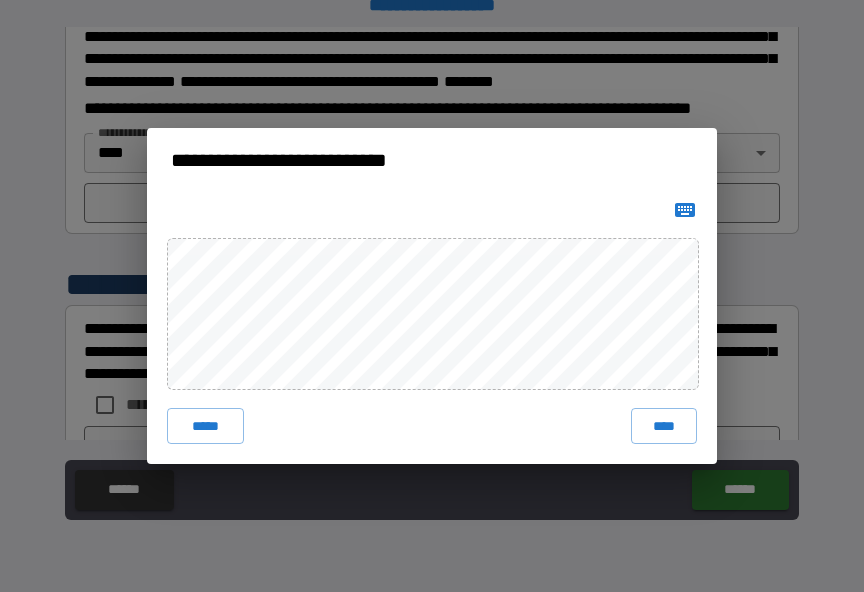 click on "****" at bounding box center [664, 426] 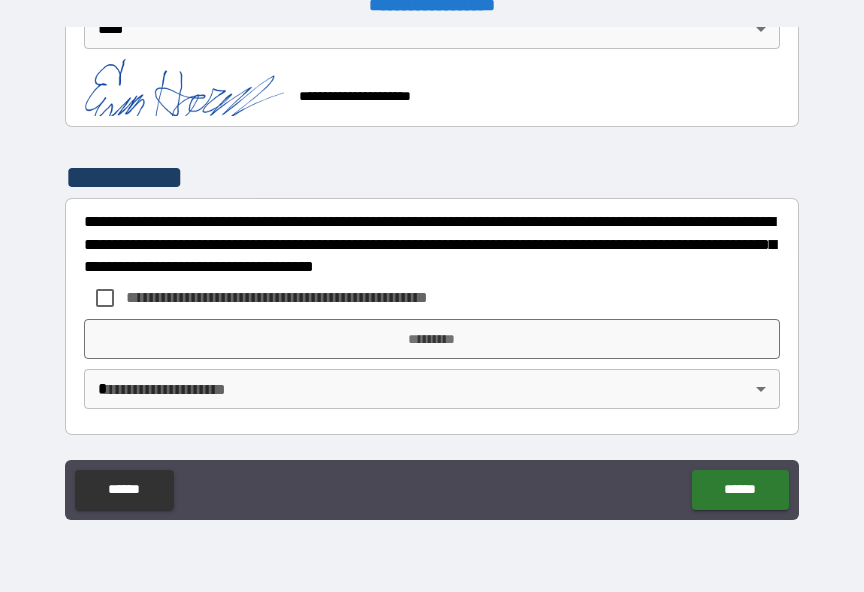 scroll, scrollTop: 2713, scrollLeft: 0, axis: vertical 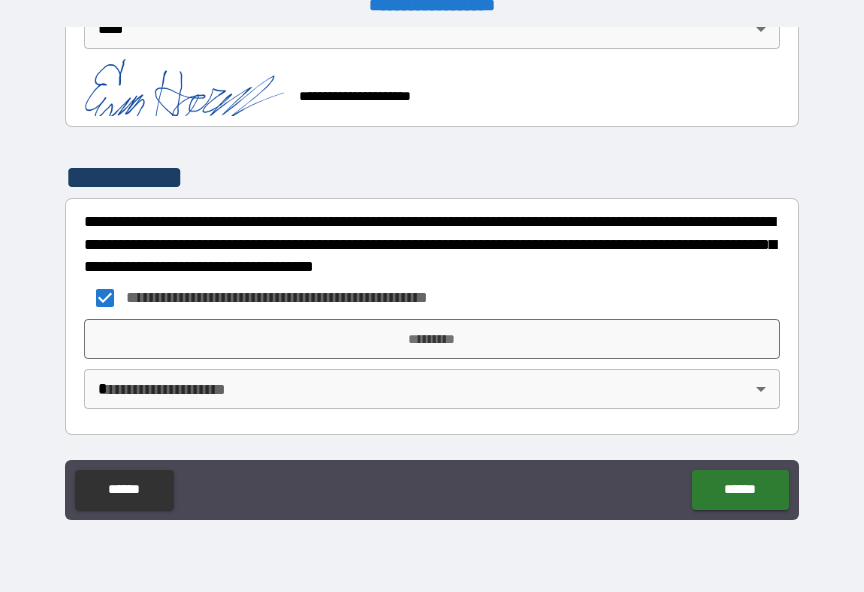 click on "*********" at bounding box center [432, 339] 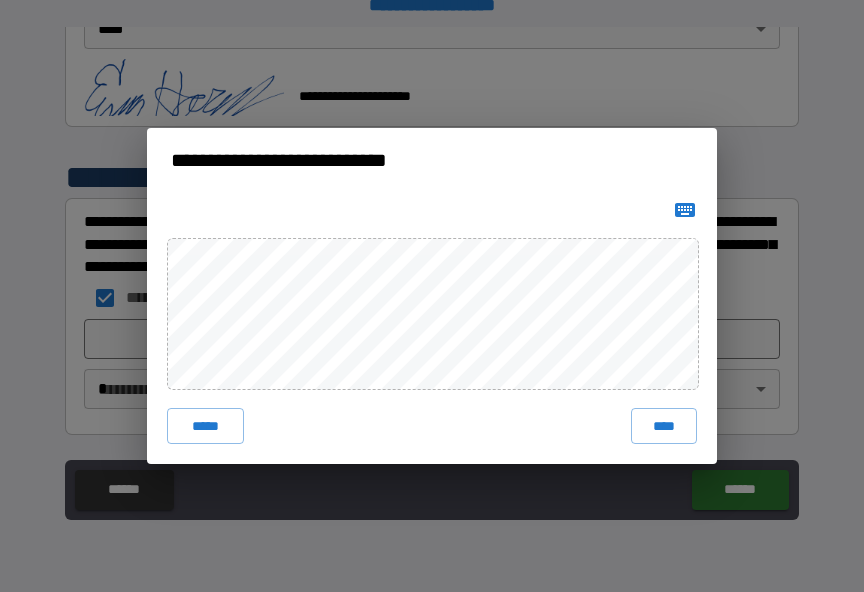 click on "****" at bounding box center [664, 426] 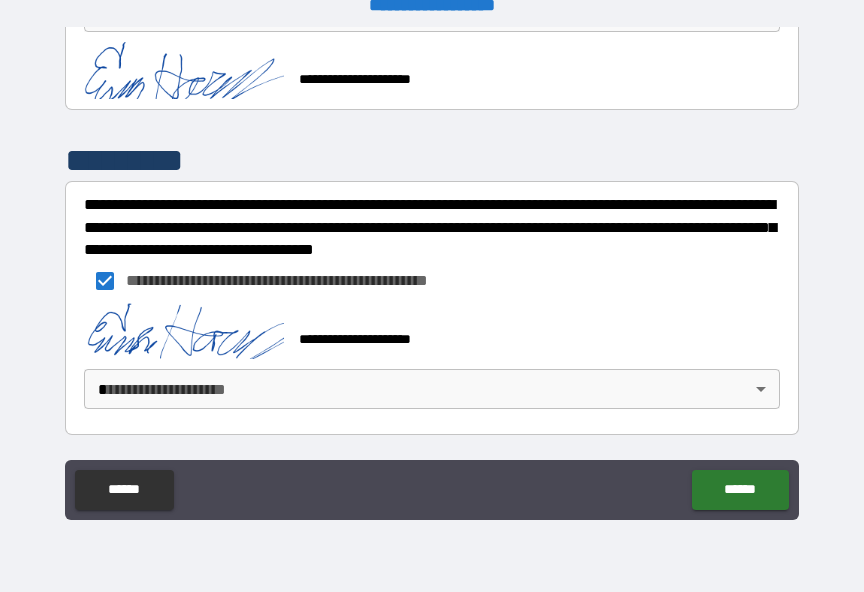scroll, scrollTop: 2730, scrollLeft: 0, axis: vertical 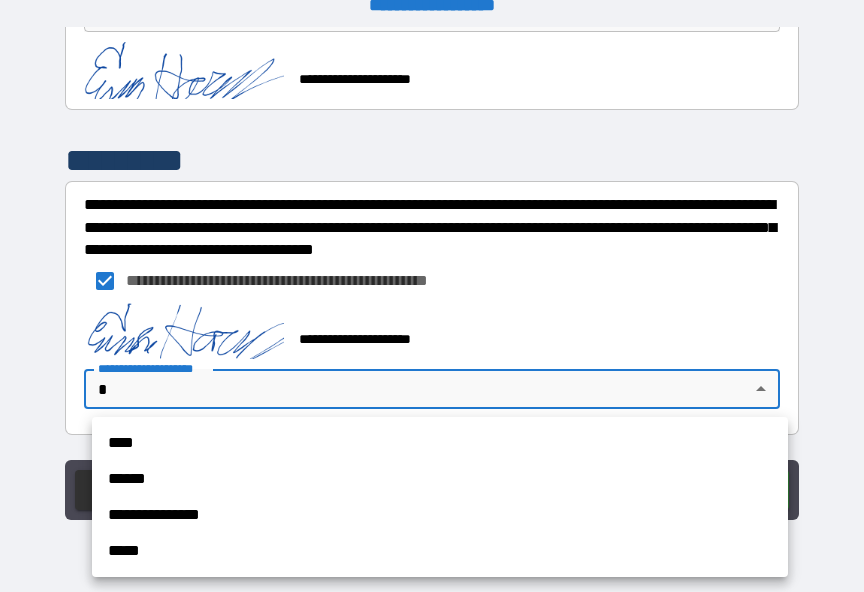 click on "****" at bounding box center [440, 443] 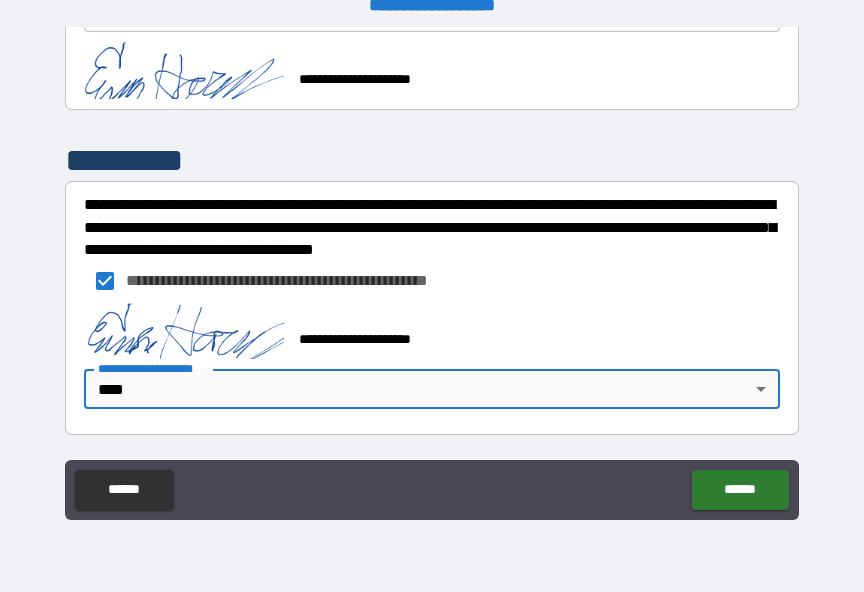 click on "******" at bounding box center (740, 490) 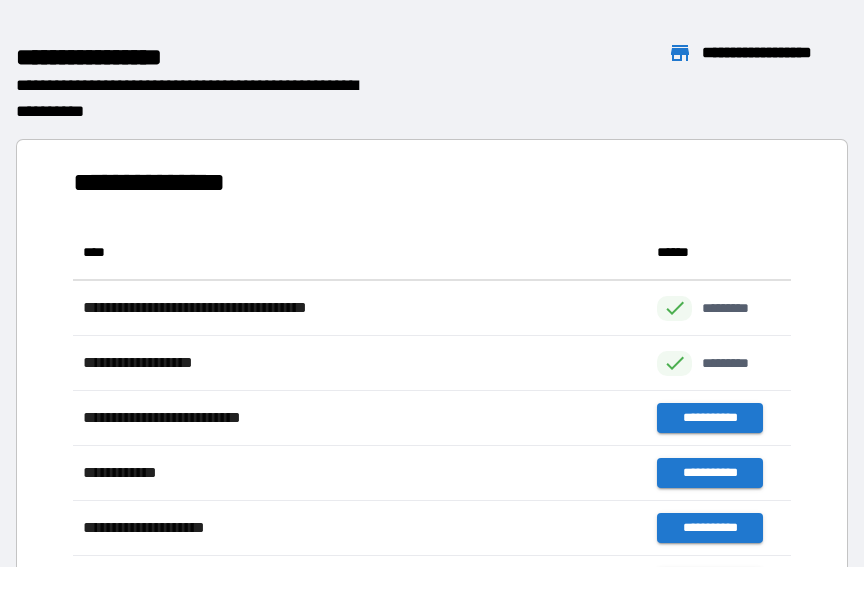 scroll, scrollTop: 1, scrollLeft: 1, axis: both 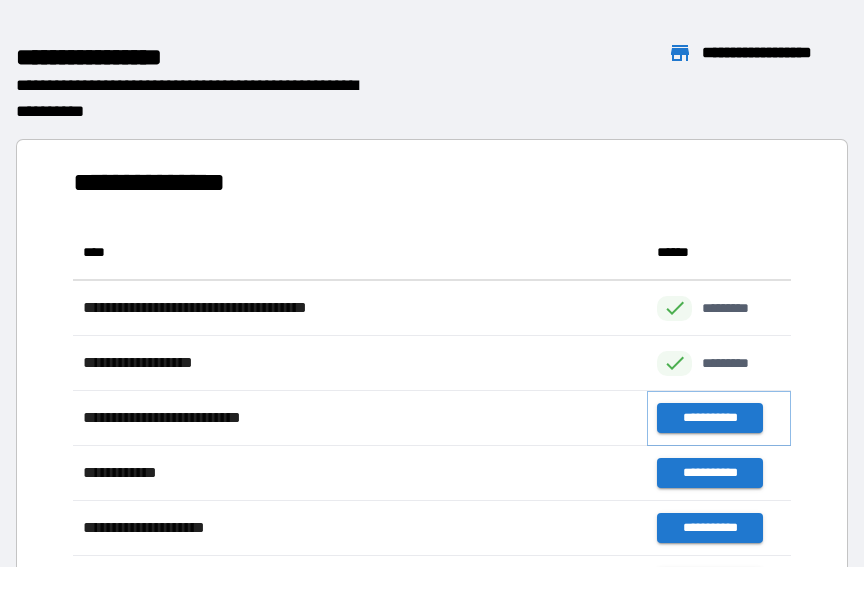 click on "**********" at bounding box center (709, 418) 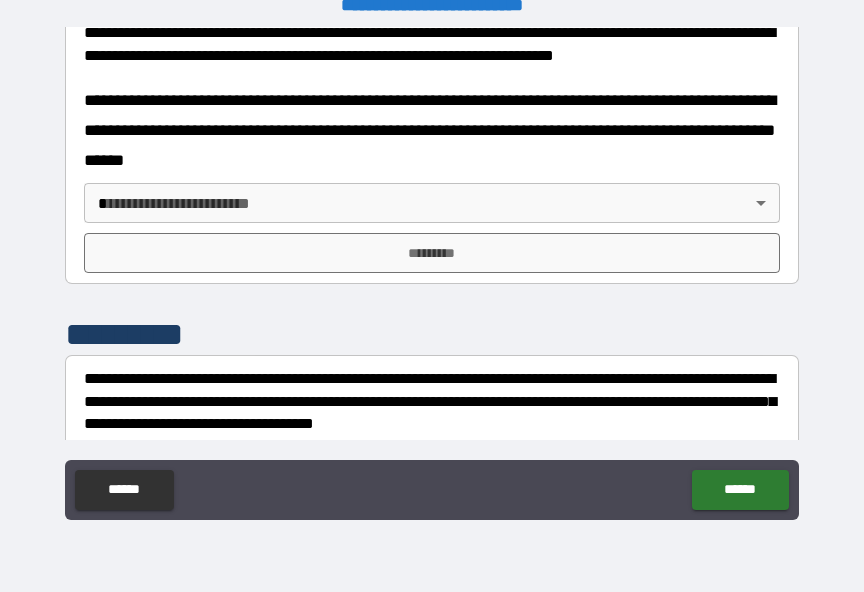 scroll, scrollTop: 836, scrollLeft: 0, axis: vertical 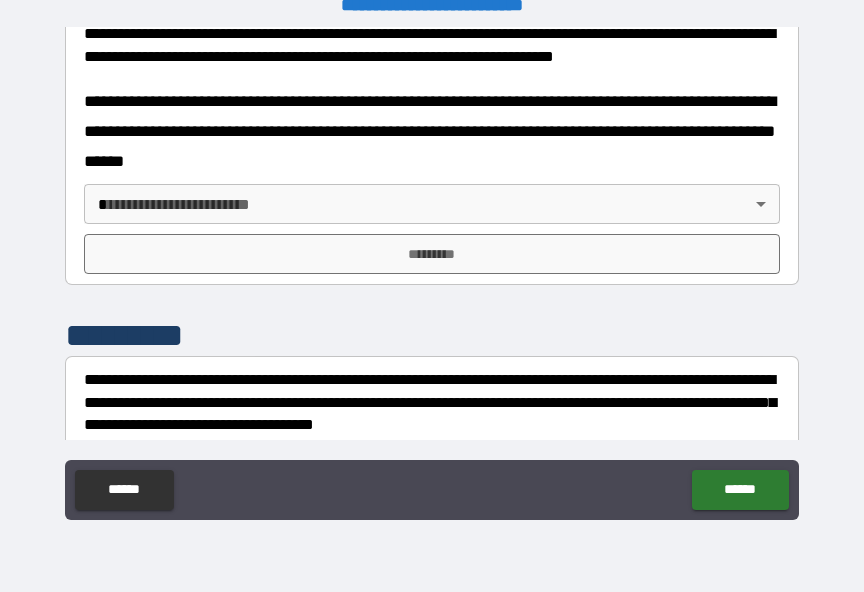 click on "**********" at bounding box center (432, 283) 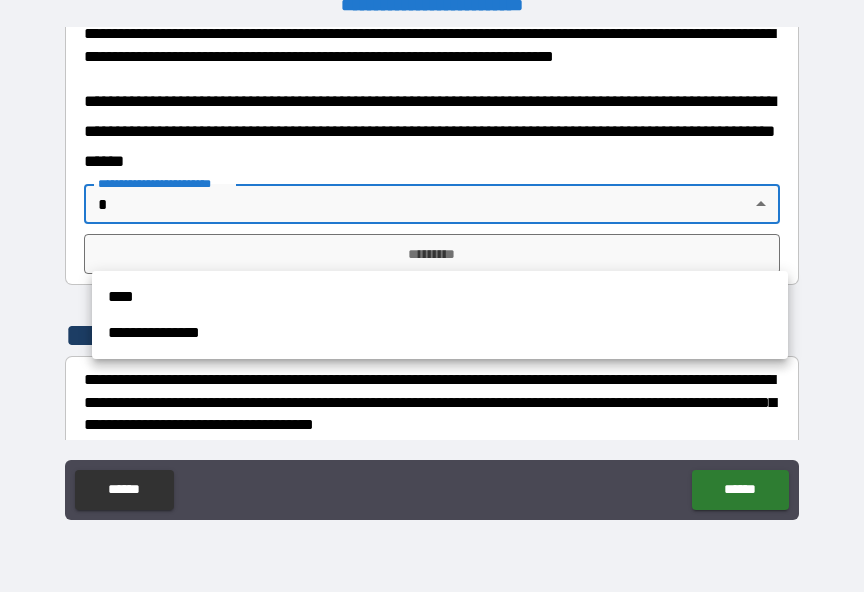click on "****" at bounding box center (440, 297) 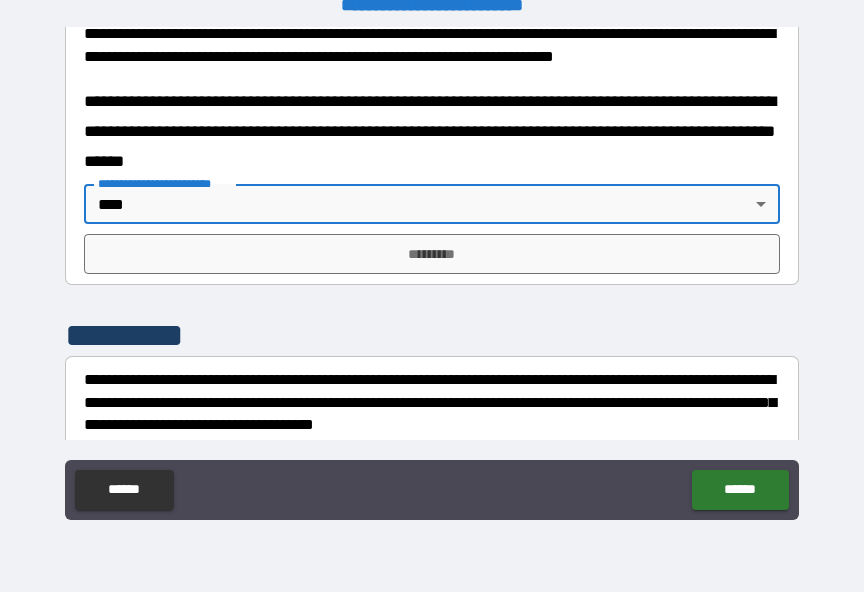 click on "*********" at bounding box center [432, 254] 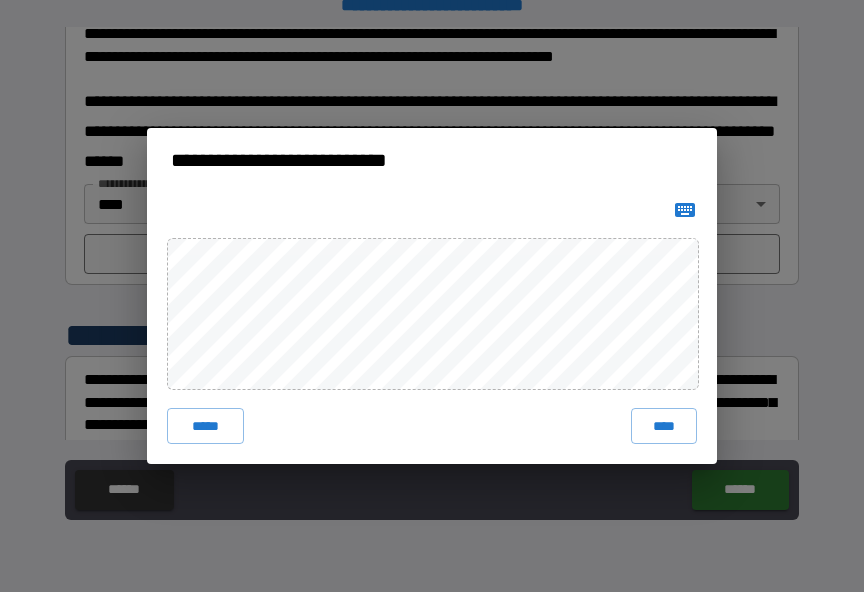 click on "****" at bounding box center [664, 426] 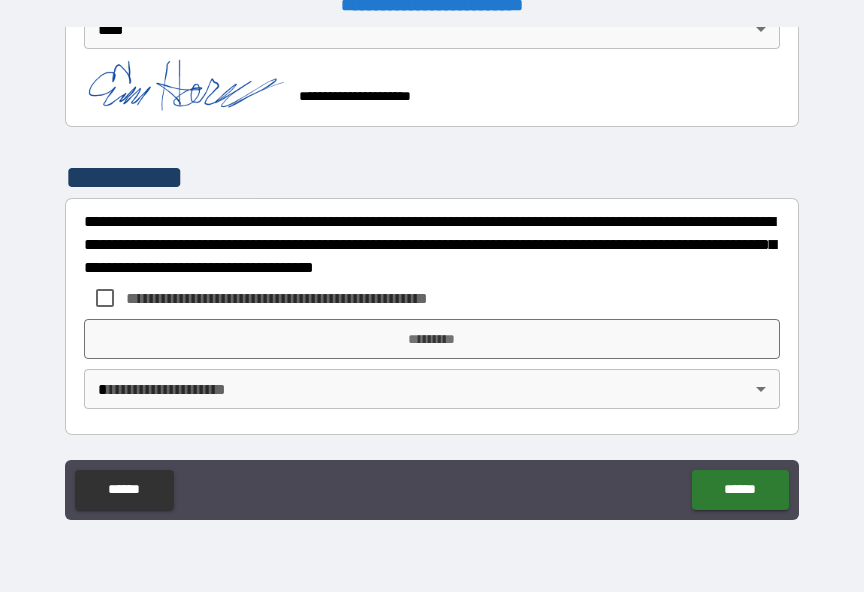 scroll, scrollTop: 1050, scrollLeft: 0, axis: vertical 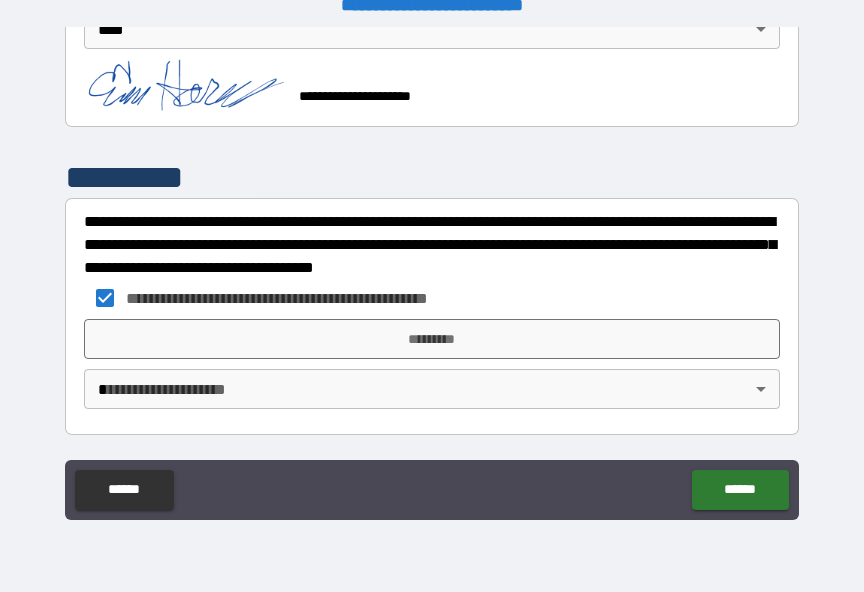 click on "*********" at bounding box center [432, 339] 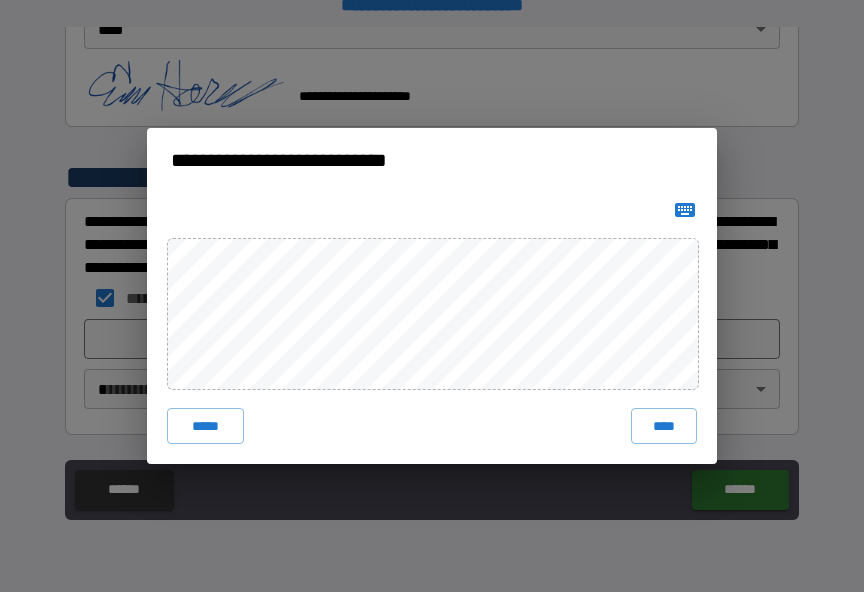 click on "****" at bounding box center [664, 426] 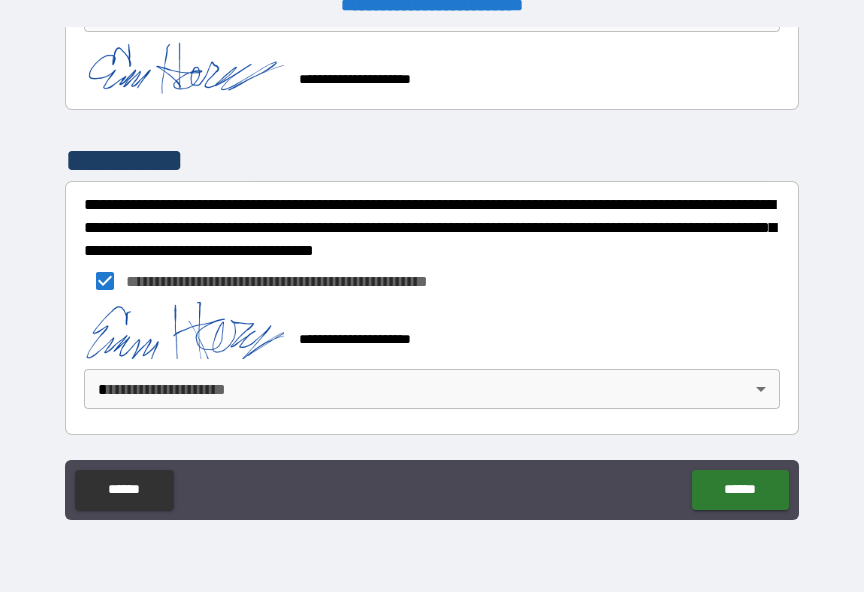 scroll, scrollTop: 1067, scrollLeft: 0, axis: vertical 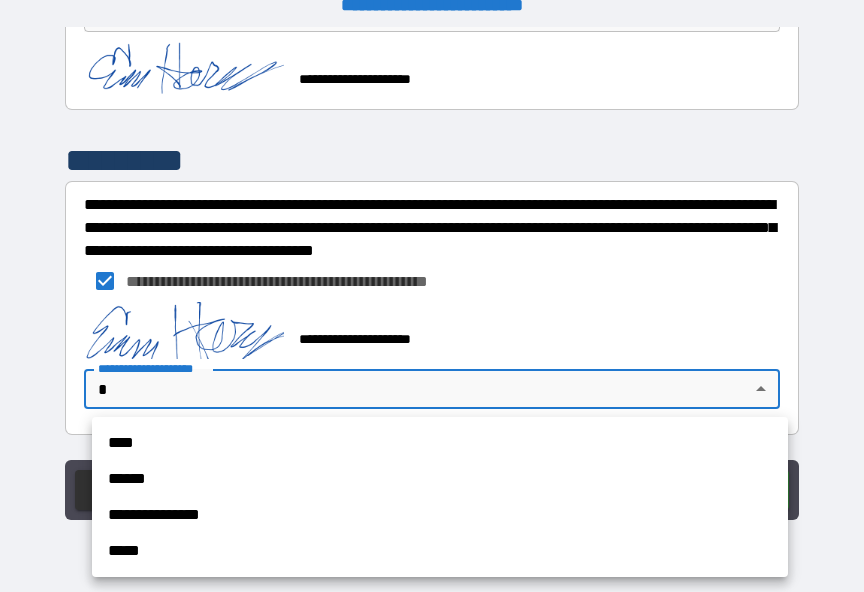 click on "****" at bounding box center (440, 443) 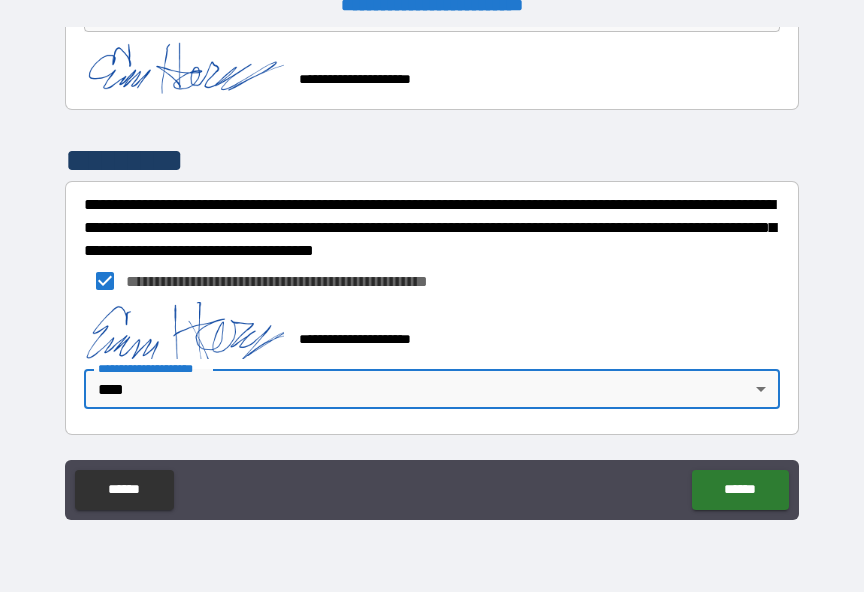 click on "******" at bounding box center [740, 490] 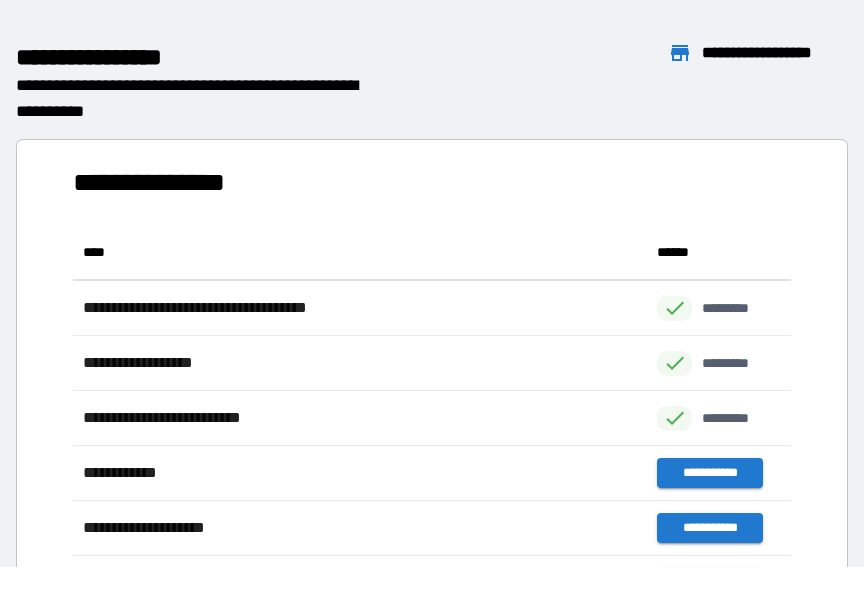 scroll, scrollTop: 1, scrollLeft: 1, axis: both 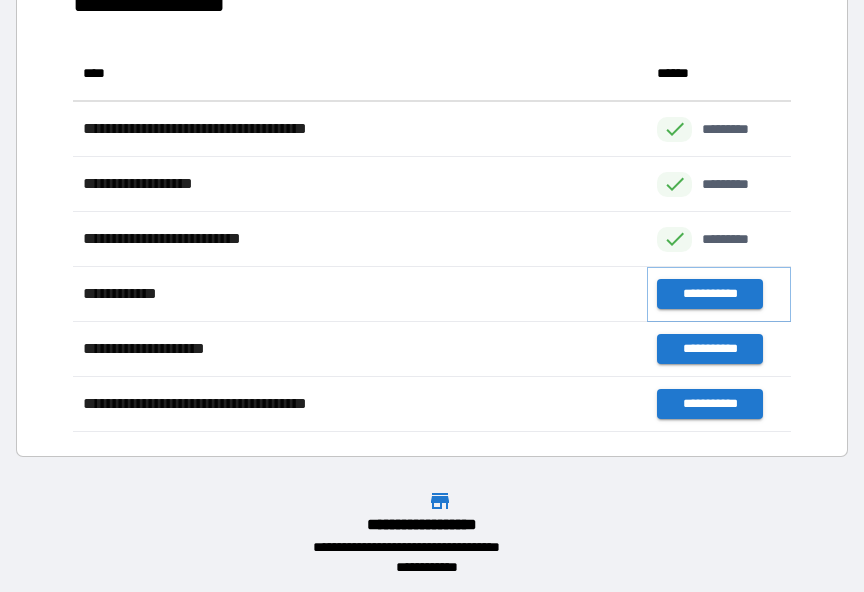 click on "**********" at bounding box center (709, 294) 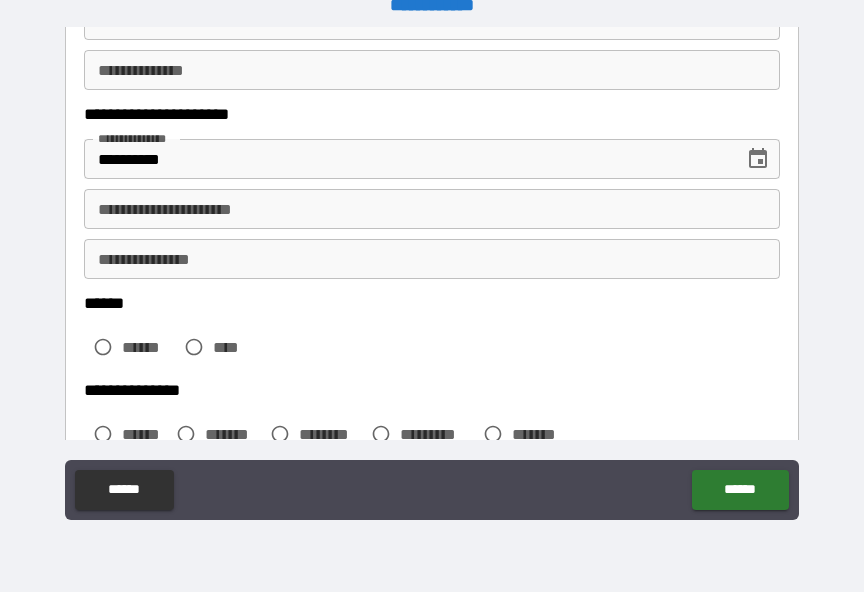 scroll, scrollTop: 273, scrollLeft: 0, axis: vertical 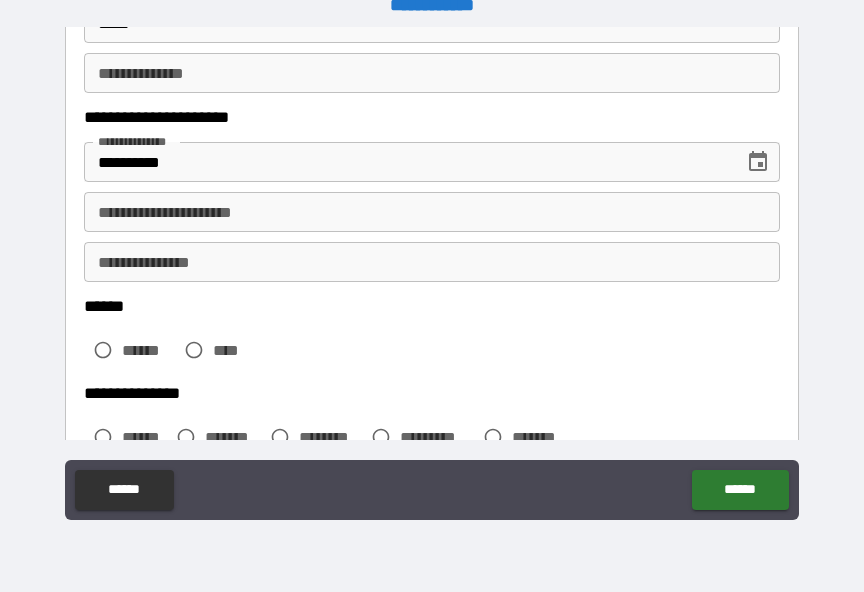 click on "**********" at bounding box center [432, 212] 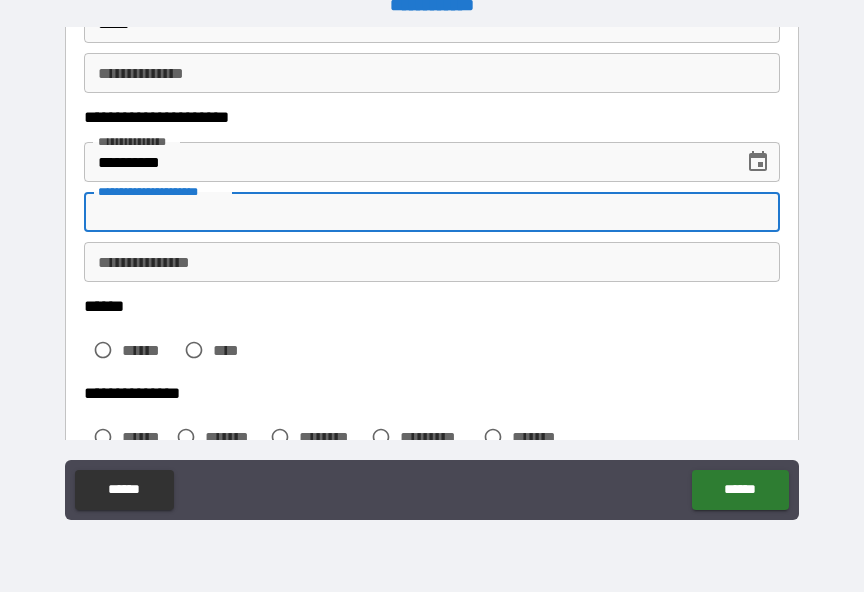 scroll, scrollTop: 24, scrollLeft: 0, axis: vertical 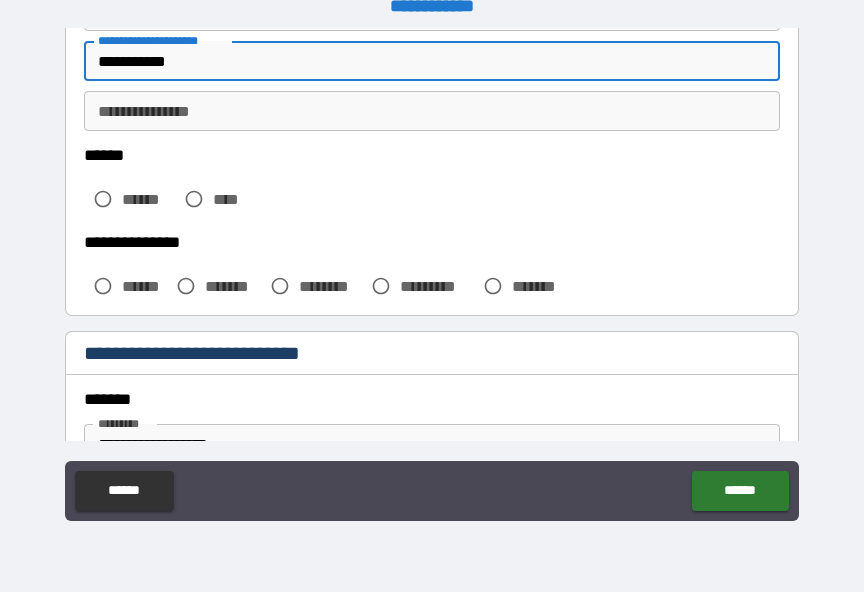 type on "**********" 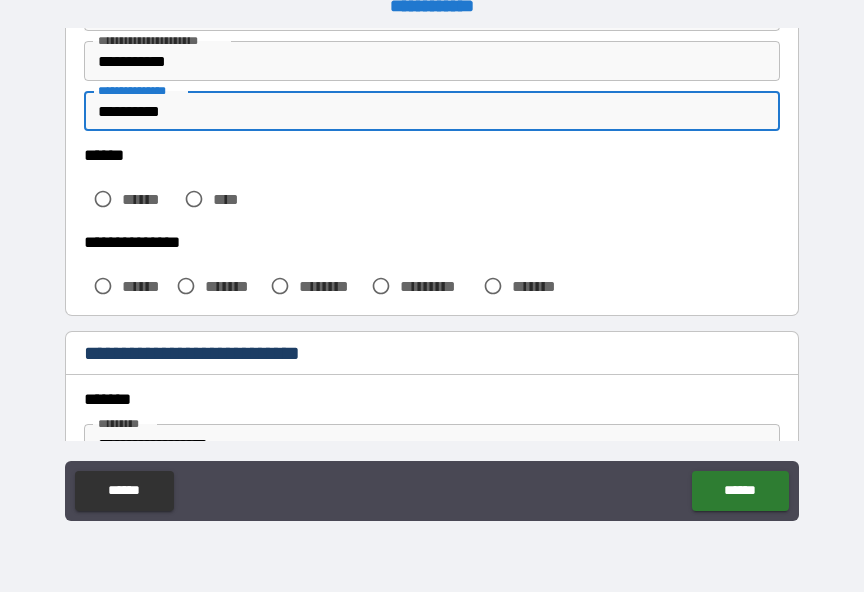 type on "**********" 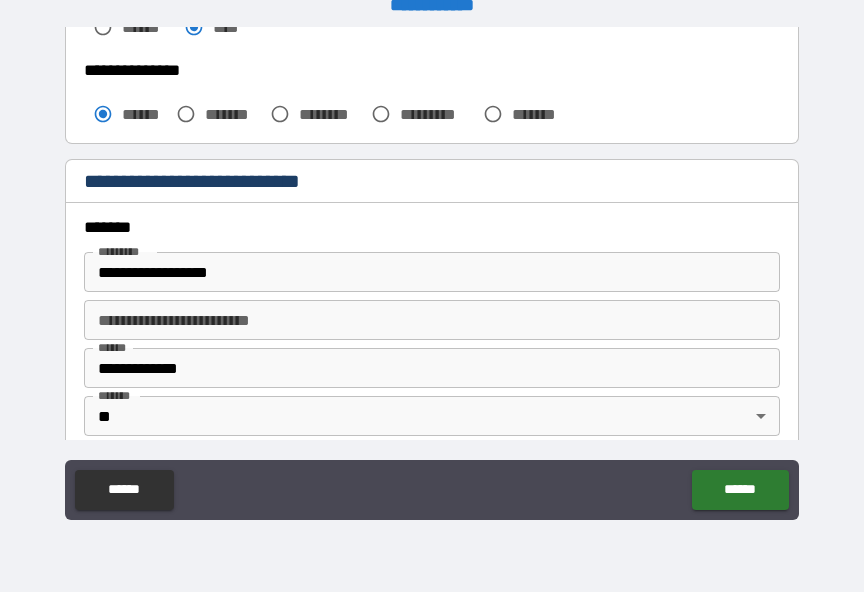 scroll, scrollTop: 615, scrollLeft: 0, axis: vertical 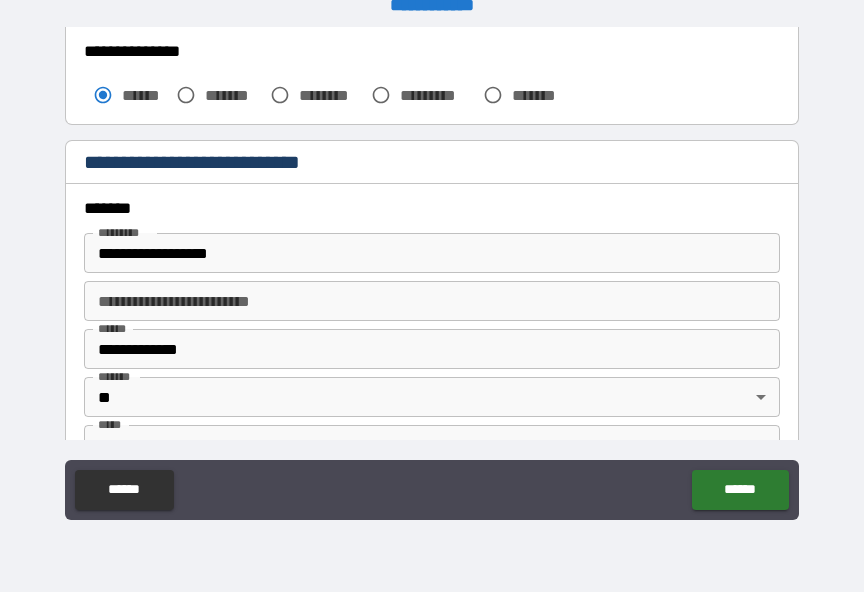 click on "**********" at bounding box center [432, 253] 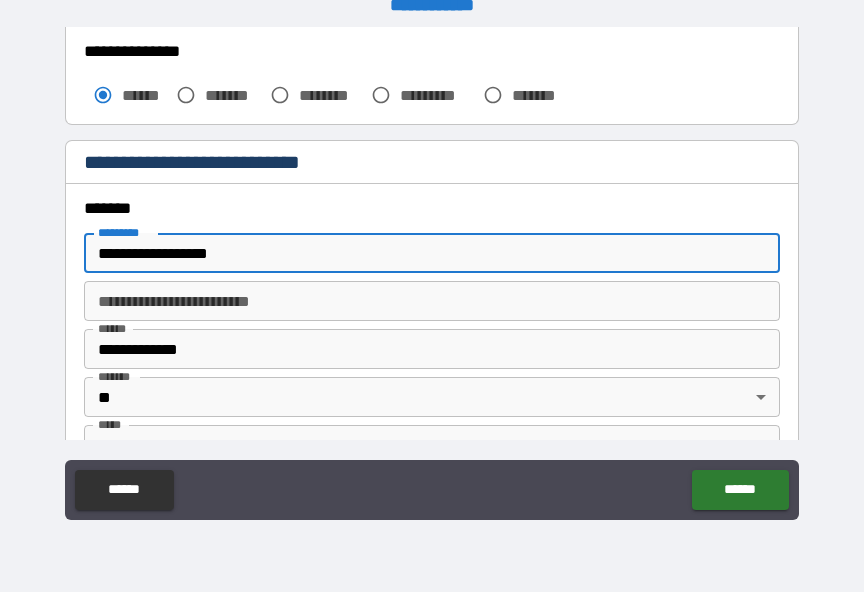 scroll, scrollTop: 24, scrollLeft: 0, axis: vertical 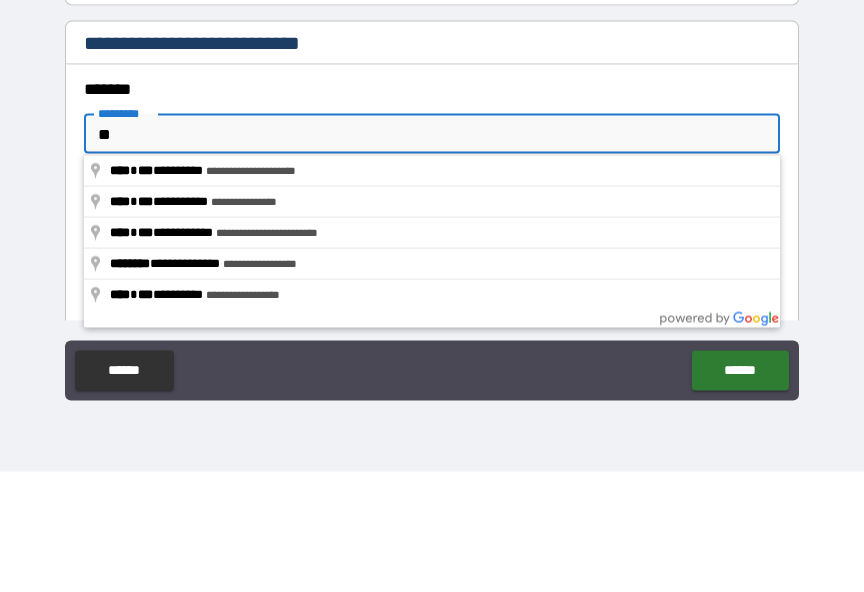 type on "*" 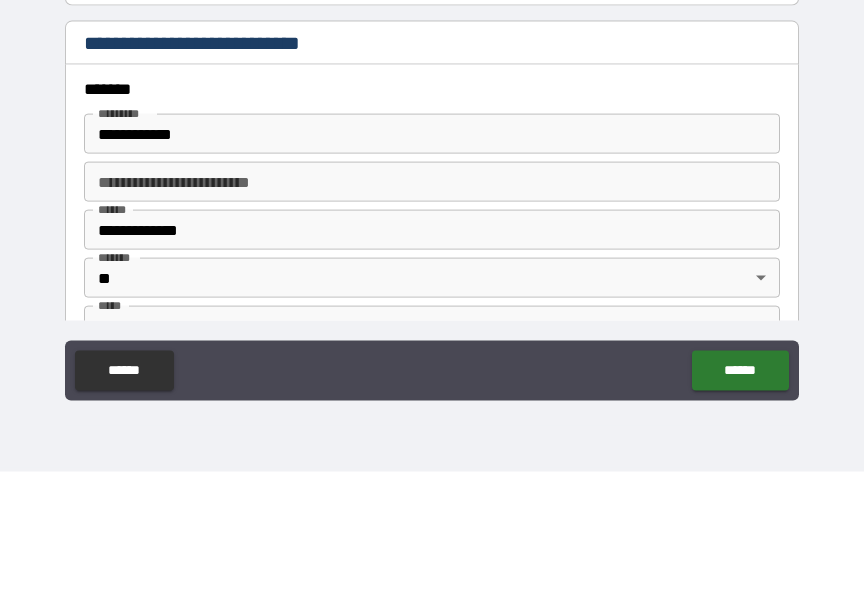 type on "**********" 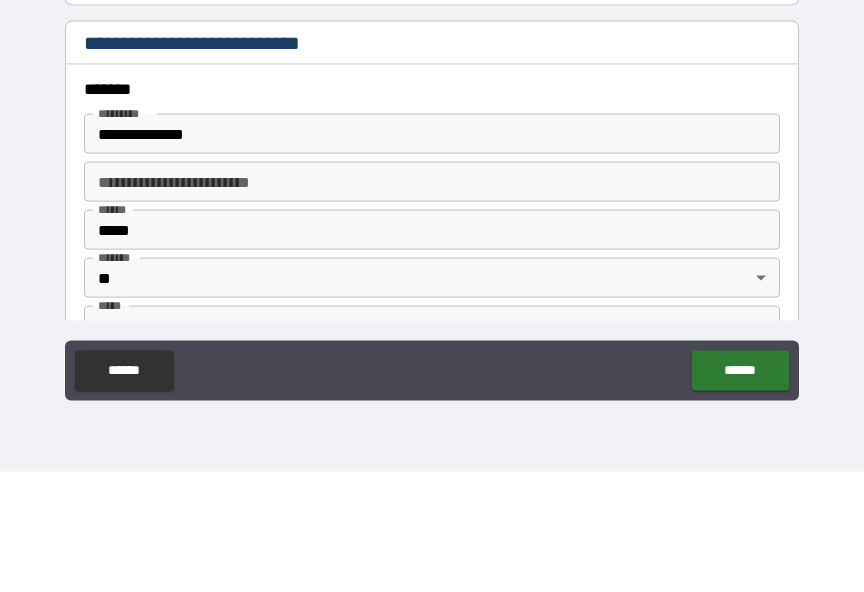 scroll, scrollTop: 25, scrollLeft: 0, axis: vertical 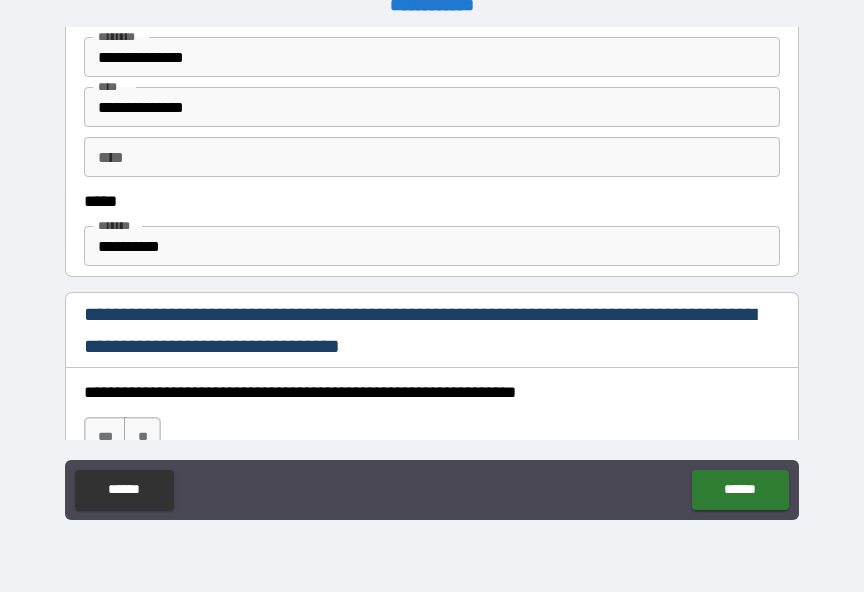 click on "**********" at bounding box center [432, 246] 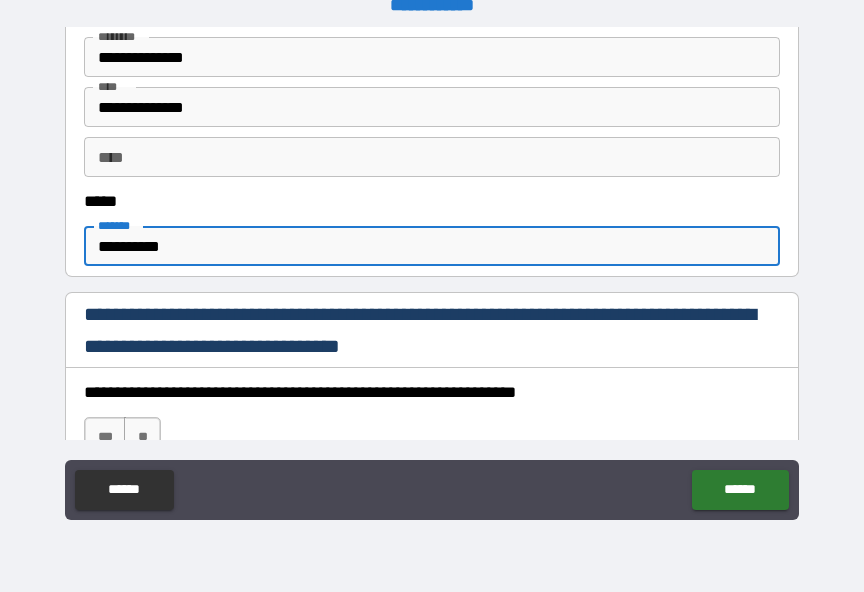 scroll, scrollTop: 24, scrollLeft: 0, axis: vertical 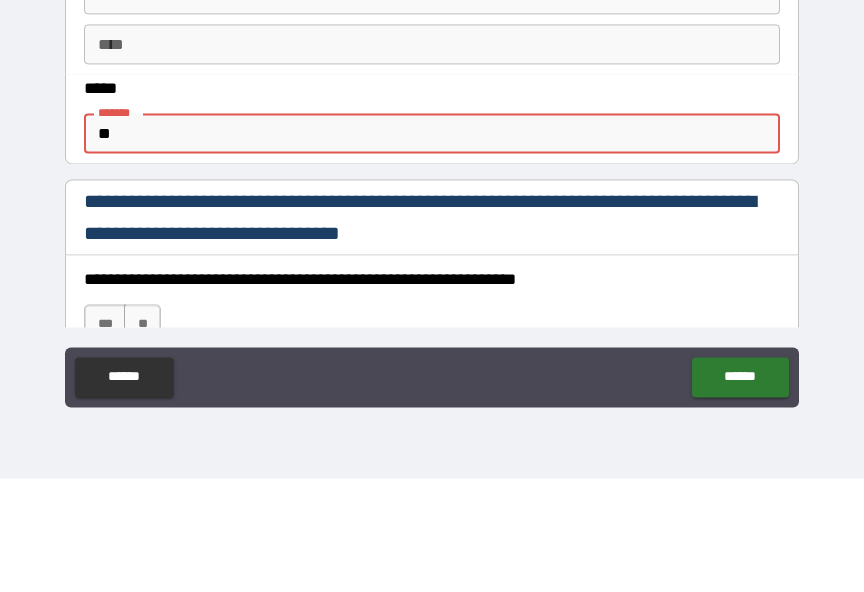 type on "*" 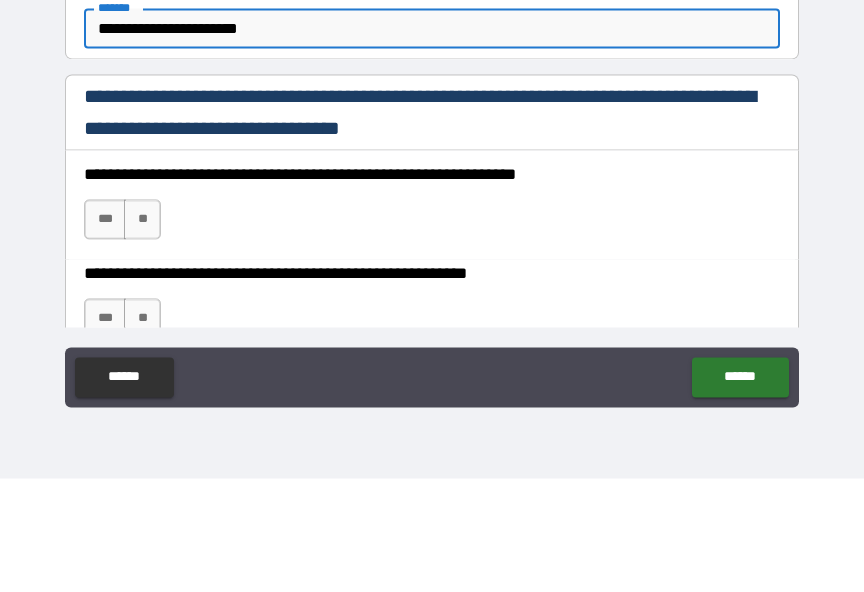 scroll, scrollTop: 1209, scrollLeft: 0, axis: vertical 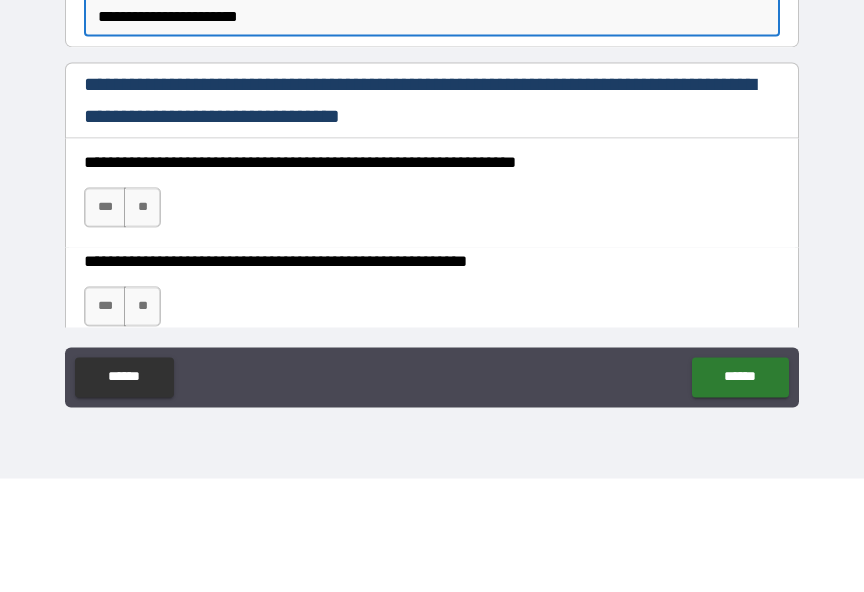 type on "**********" 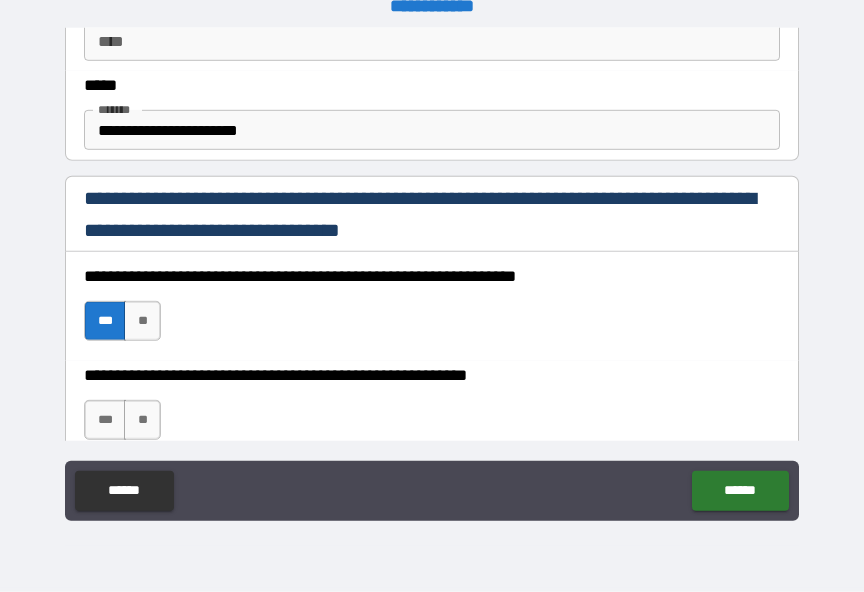 scroll, scrollTop: 25, scrollLeft: 0, axis: vertical 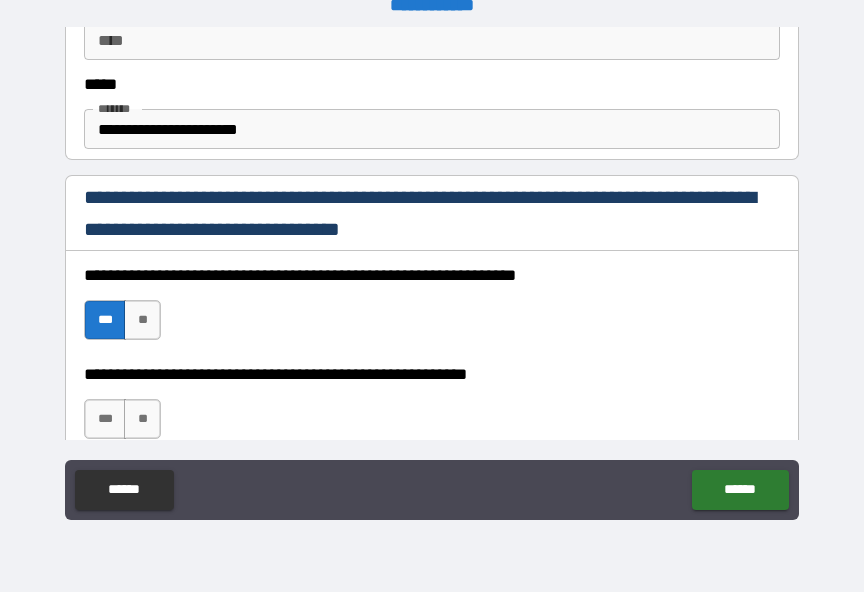 click on "**" at bounding box center [142, 419] 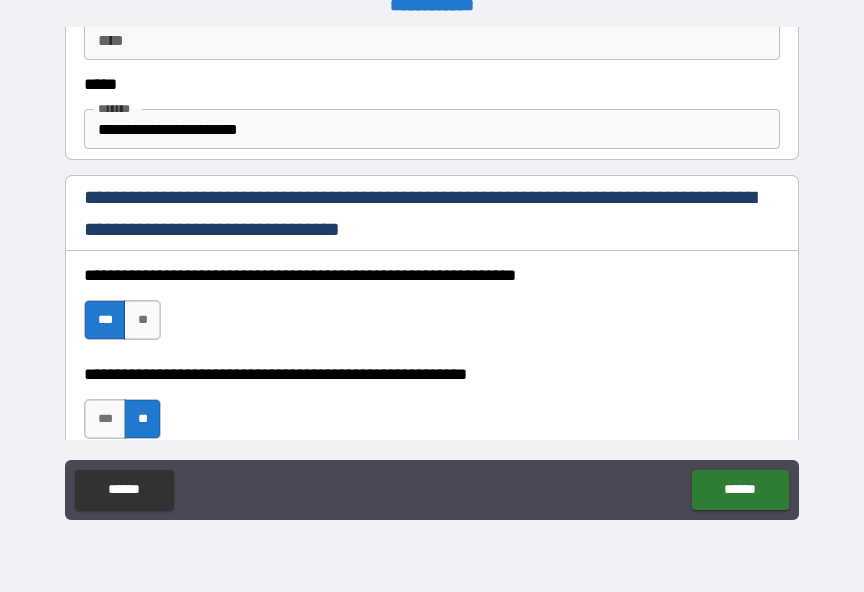 click on "******" at bounding box center [740, 490] 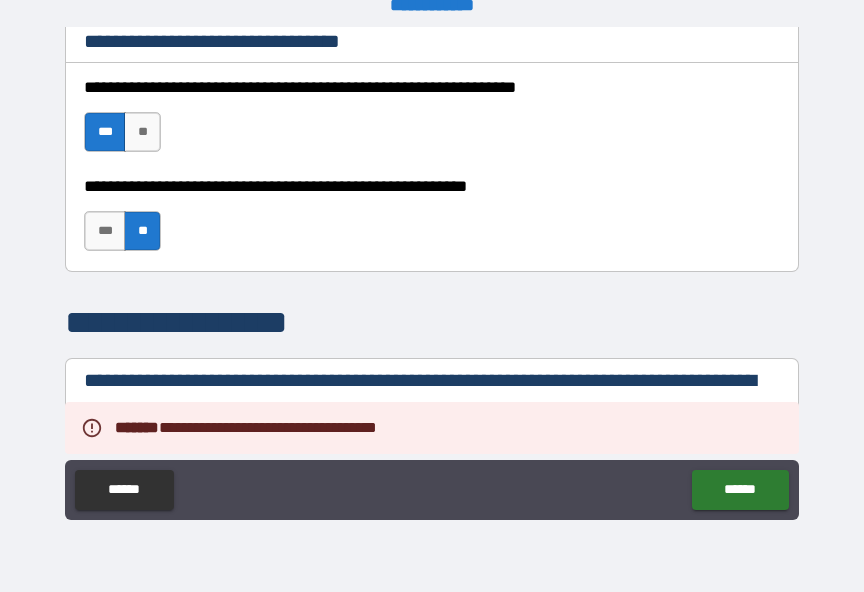 scroll, scrollTop: 1401, scrollLeft: 0, axis: vertical 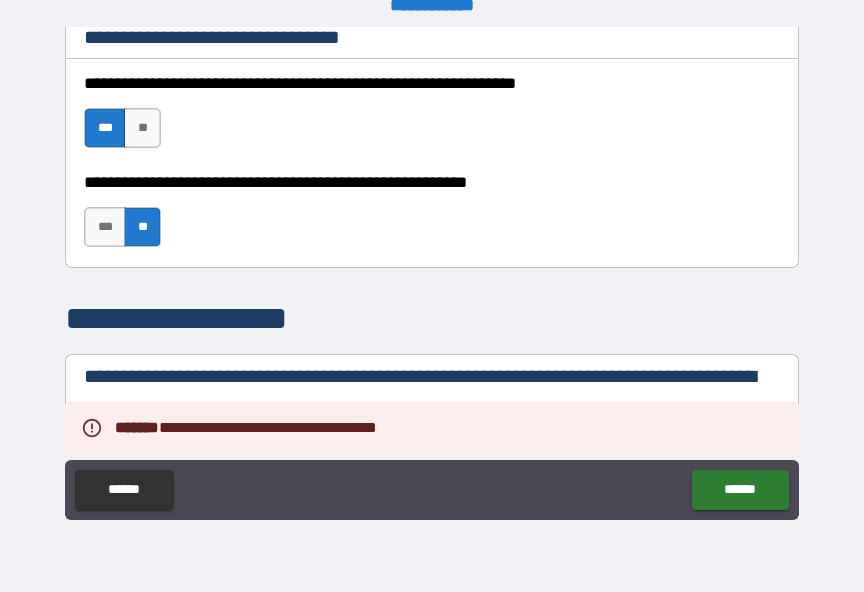 click on "***" at bounding box center (105, 227) 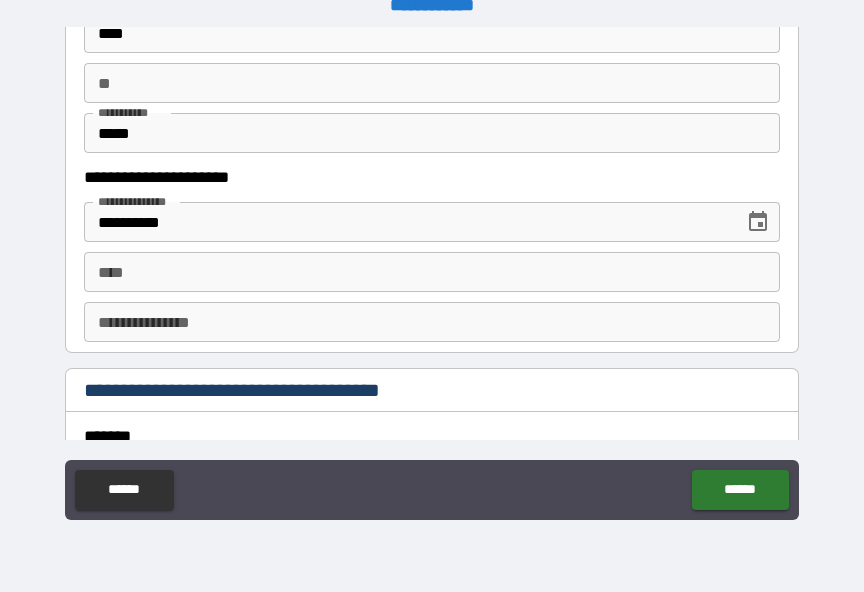 scroll, scrollTop: 2027, scrollLeft: 0, axis: vertical 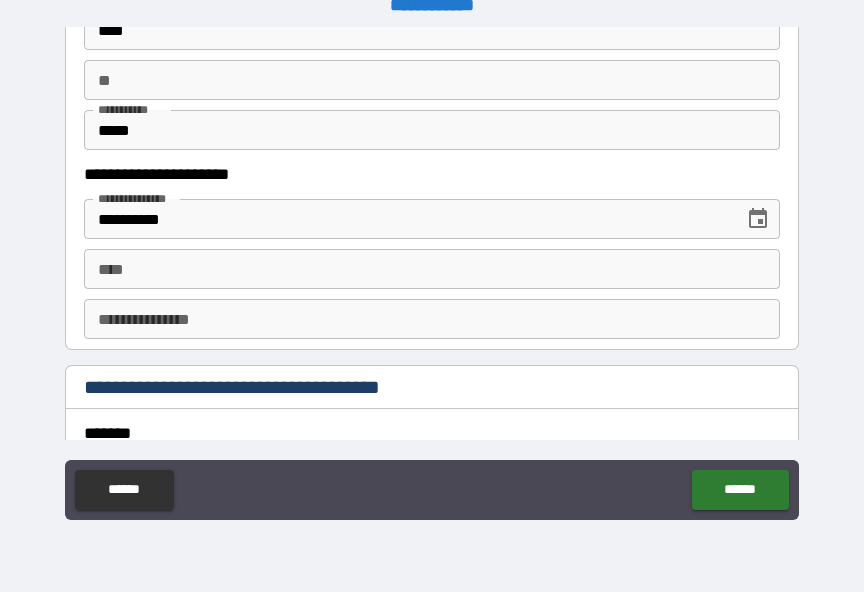 click on "****" at bounding box center (432, 269) 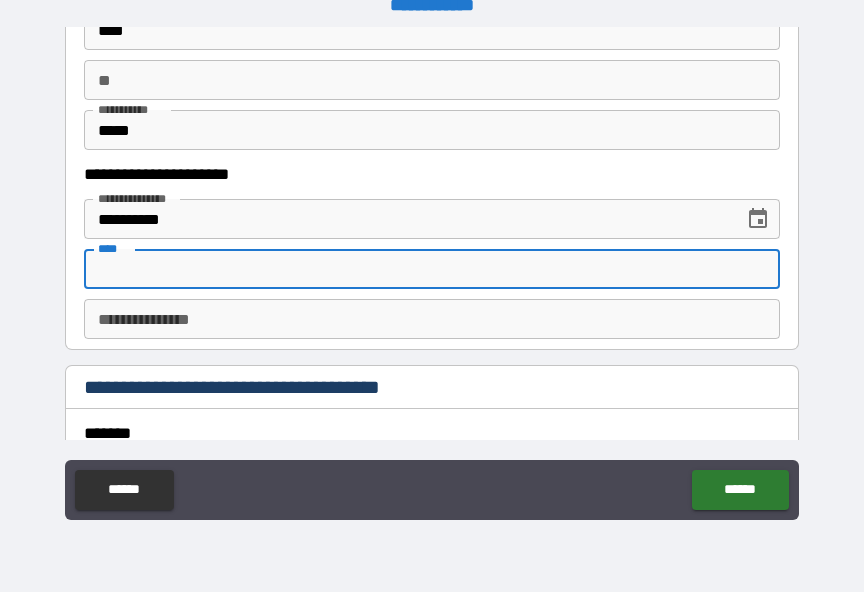 scroll, scrollTop: 24, scrollLeft: 0, axis: vertical 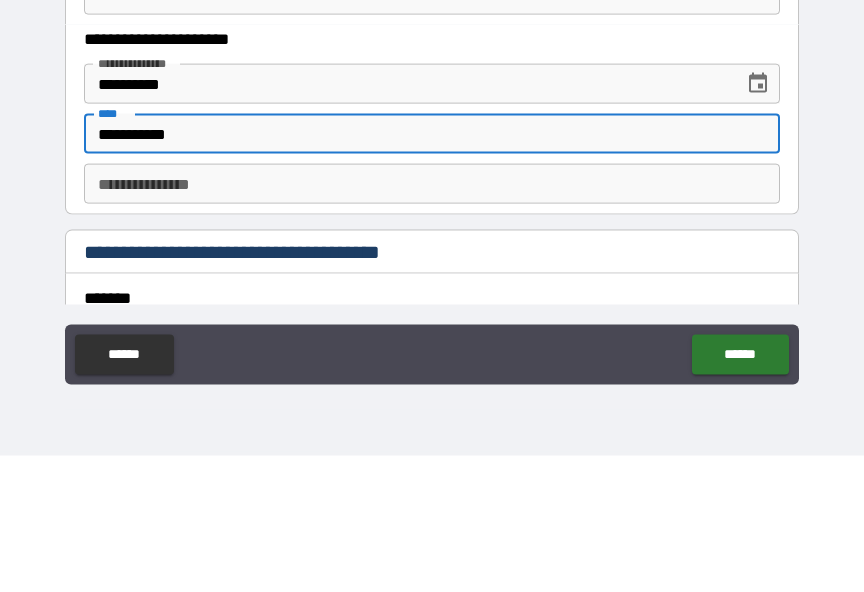type 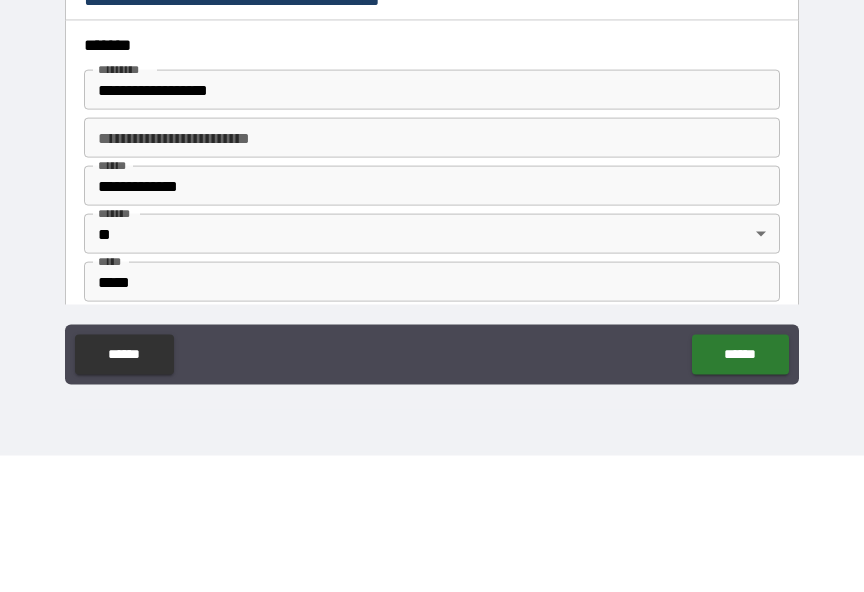 scroll, scrollTop: 2287, scrollLeft: 0, axis: vertical 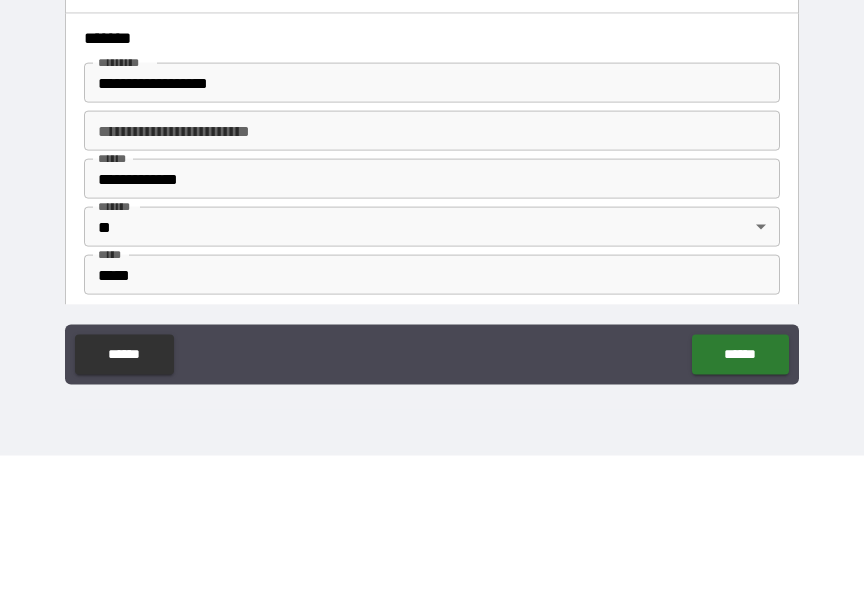 click on "**********" at bounding box center [432, 219] 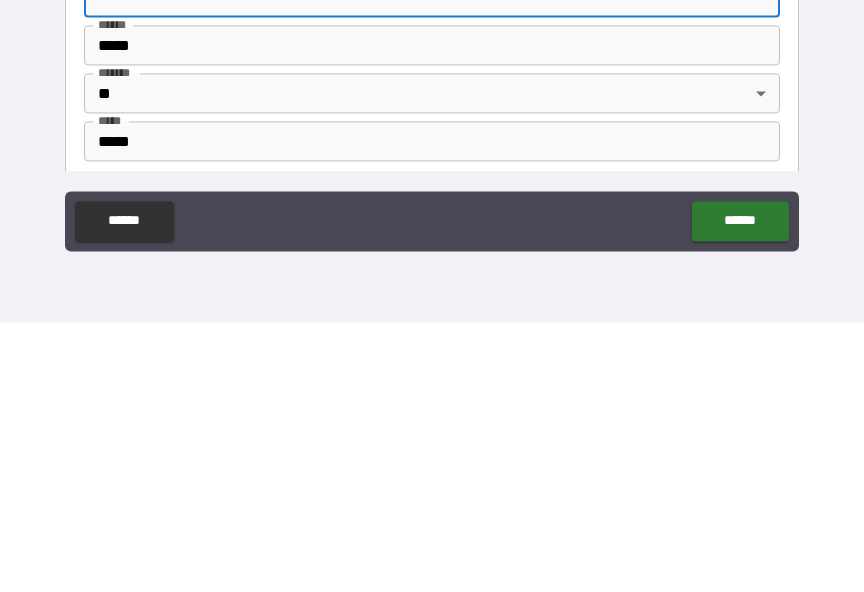 scroll, scrollTop: 25, scrollLeft: 0, axis: vertical 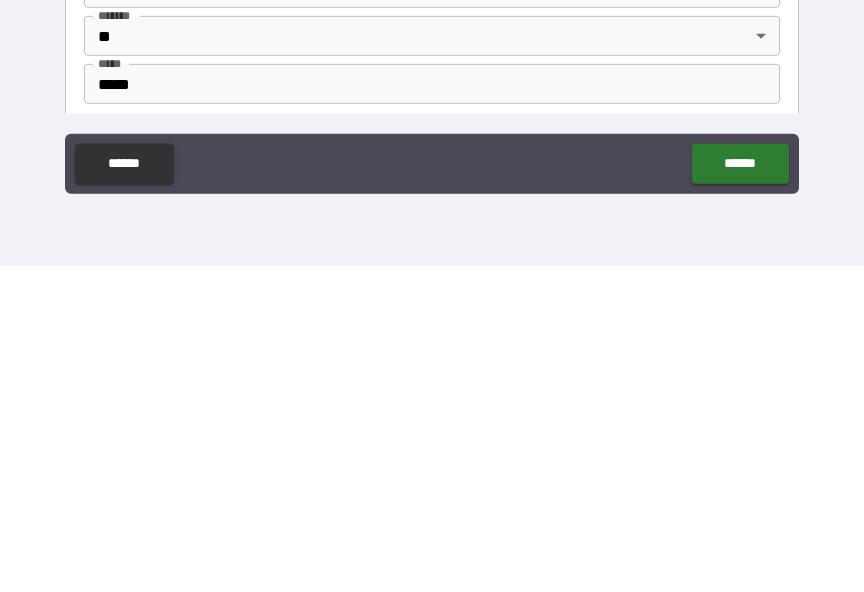 click on "******" at bounding box center [740, 490] 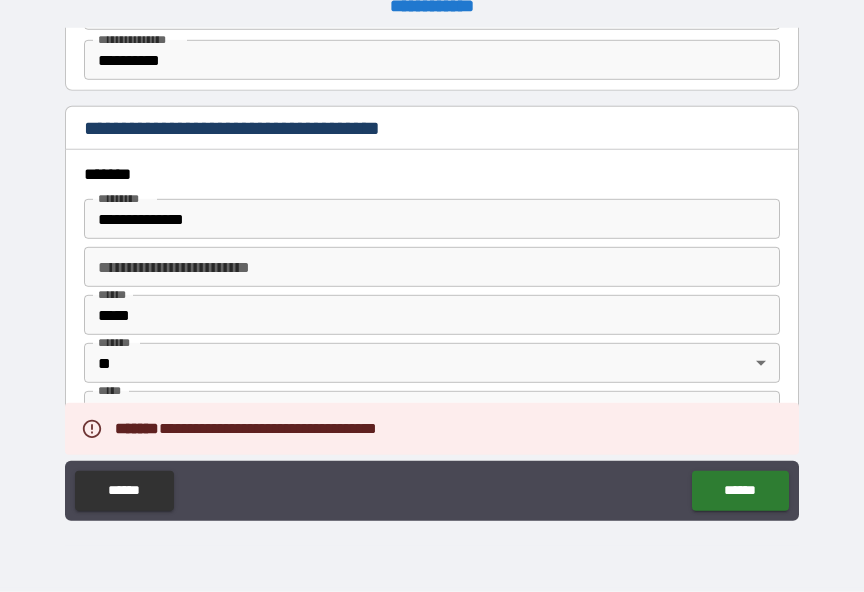 scroll, scrollTop: 25, scrollLeft: 0, axis: vertical 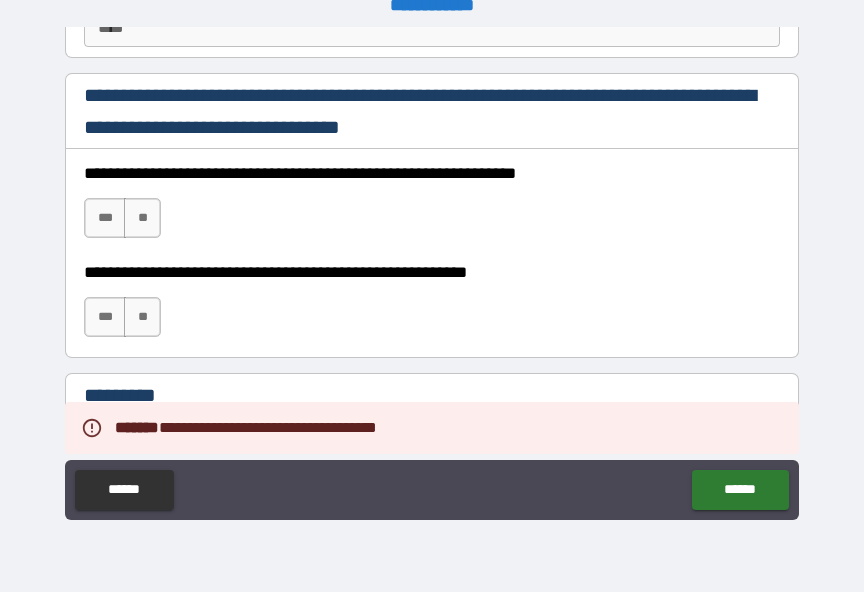 click on "***" at bounding box center (105, 317) 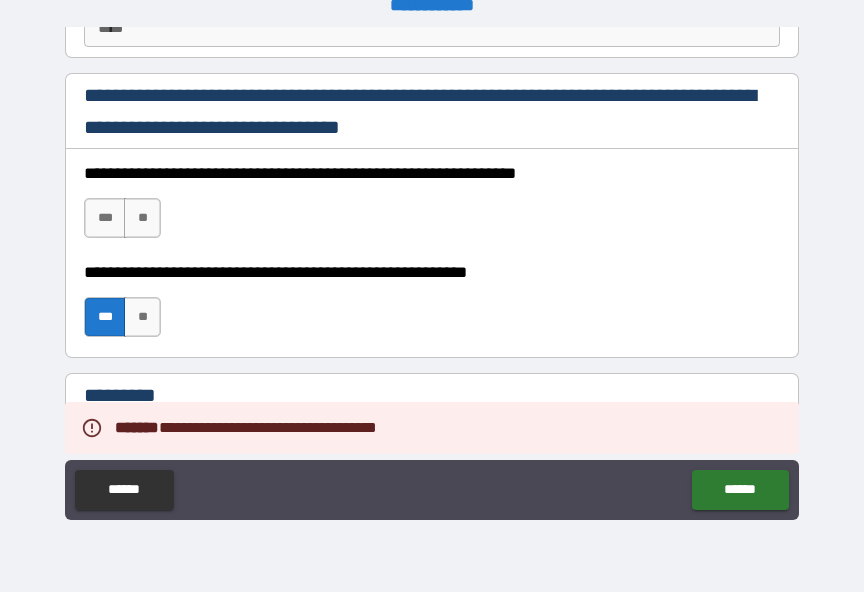 click on "***" at bounding box center [105, 218] 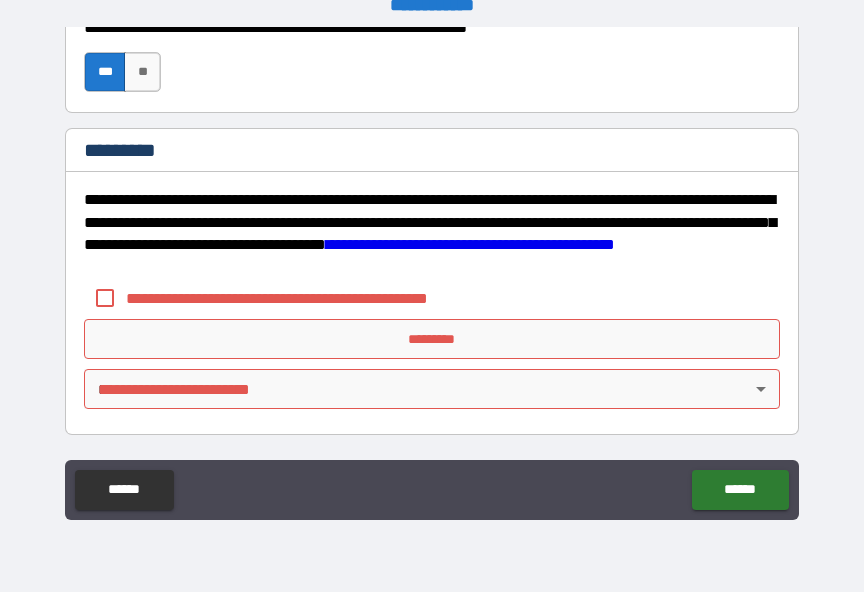 scroll, scrollTop: 3193, scrollLeft: 0, axis: vertical 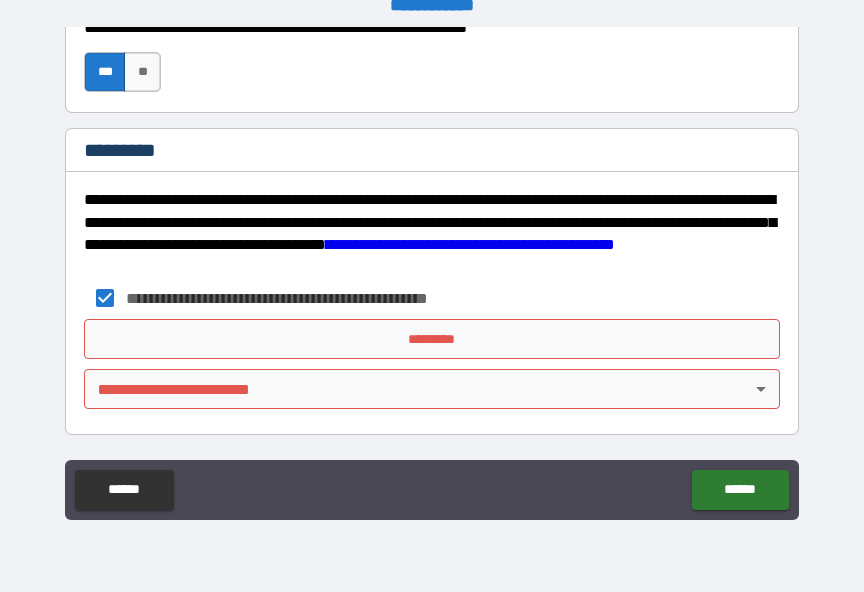click on "*********" at bounding box center (432, 339) 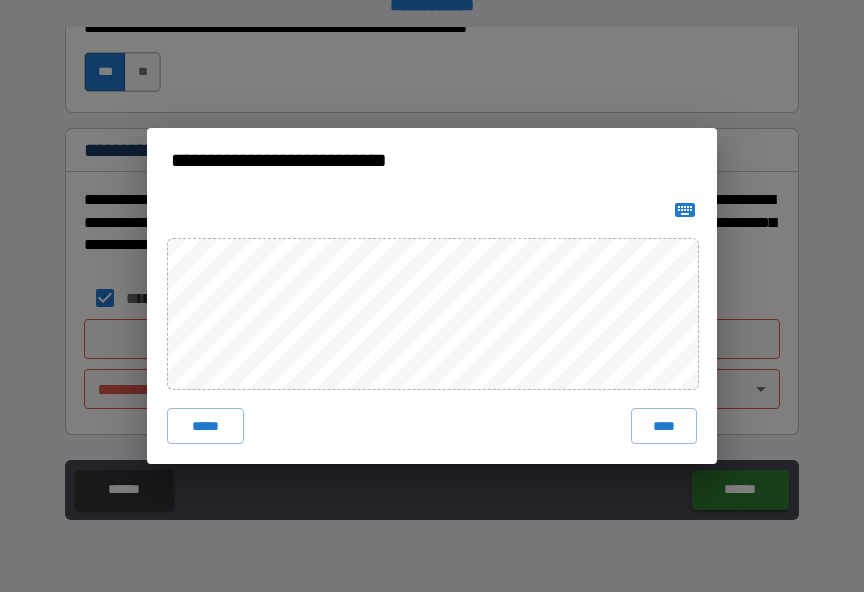 click on "****" at bounding box center [664, 426] 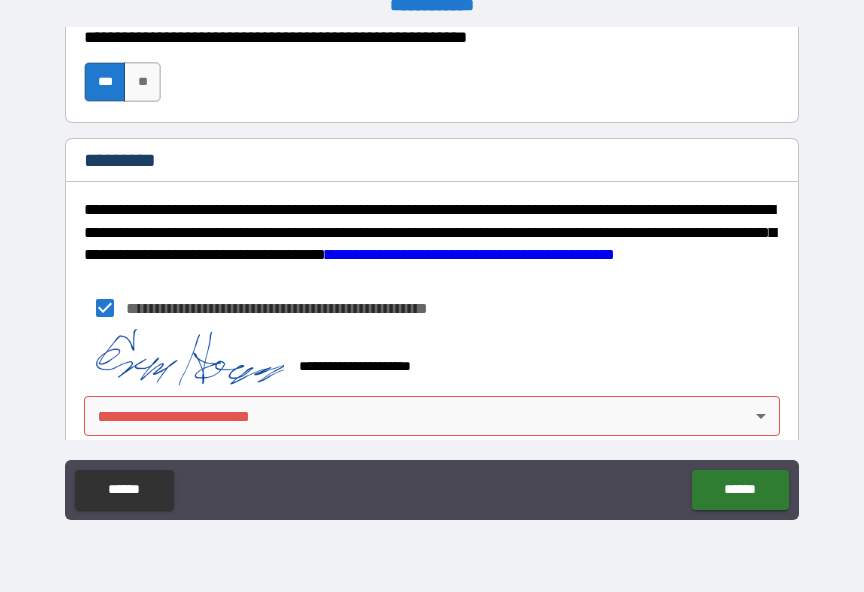 click on "**********" at bounding box center [432, 283] 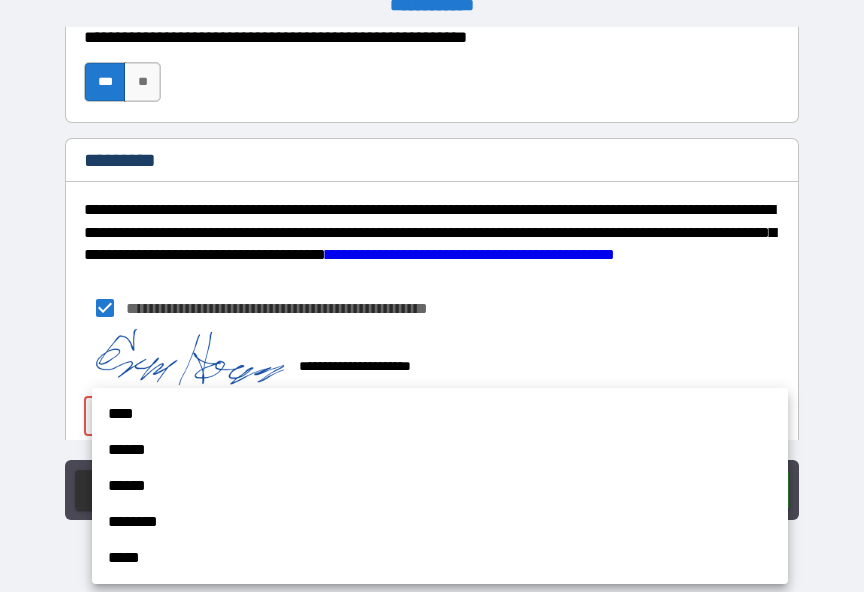 click on "****" at bounding box center (440, 414) 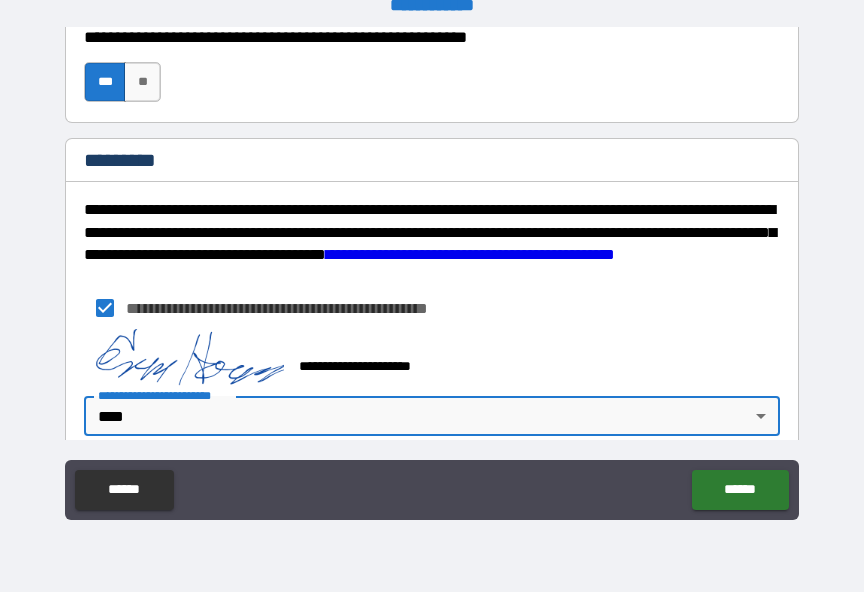 click on "******" at bounding box center (740, 490) 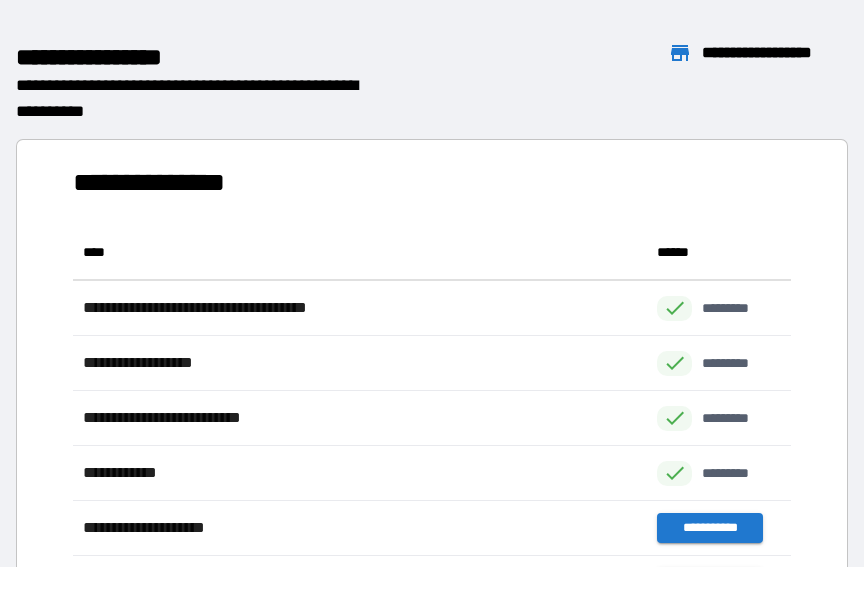 scroll, scrollTop: 1, scrollLeft: 1, axis: both 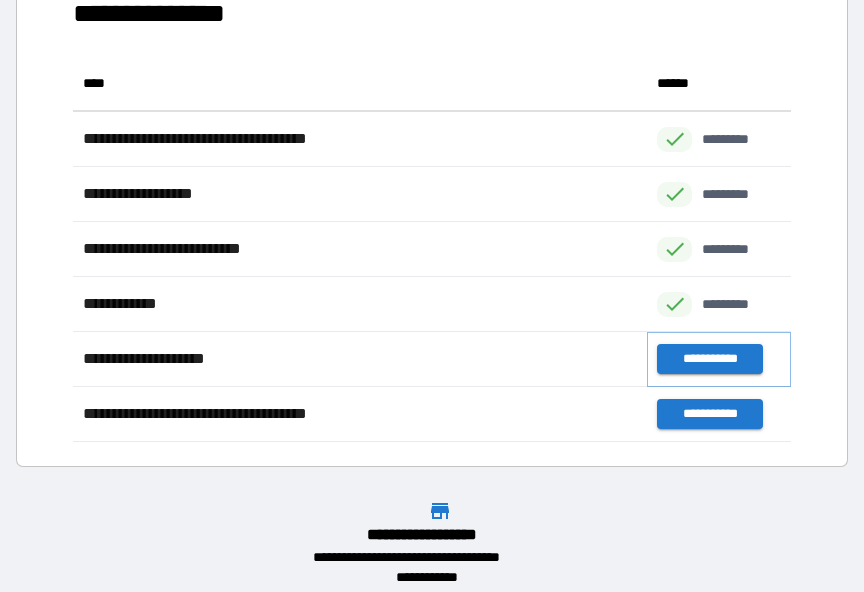 click on "**********" at bounding box center [709, 359] 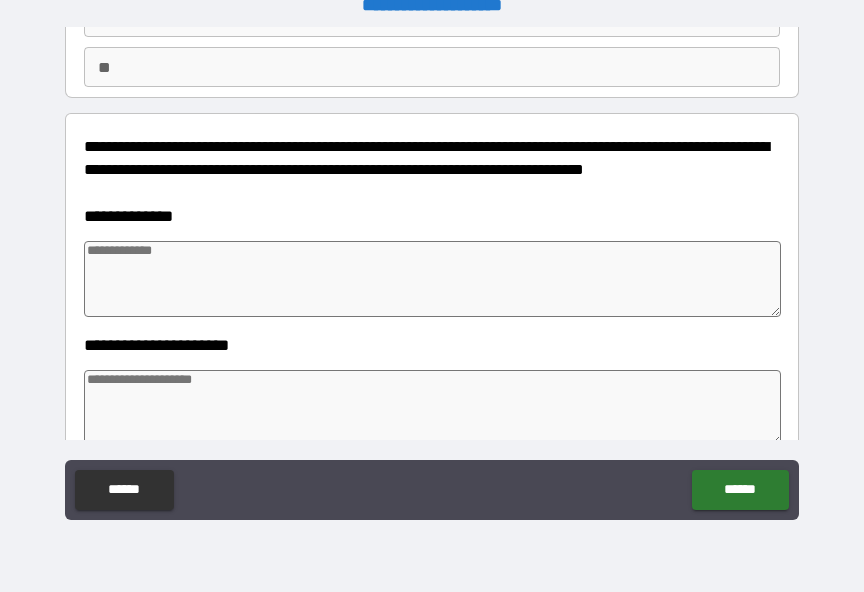 scroll, scrollTop: 187, scrollLeft: 0, axis: vertical 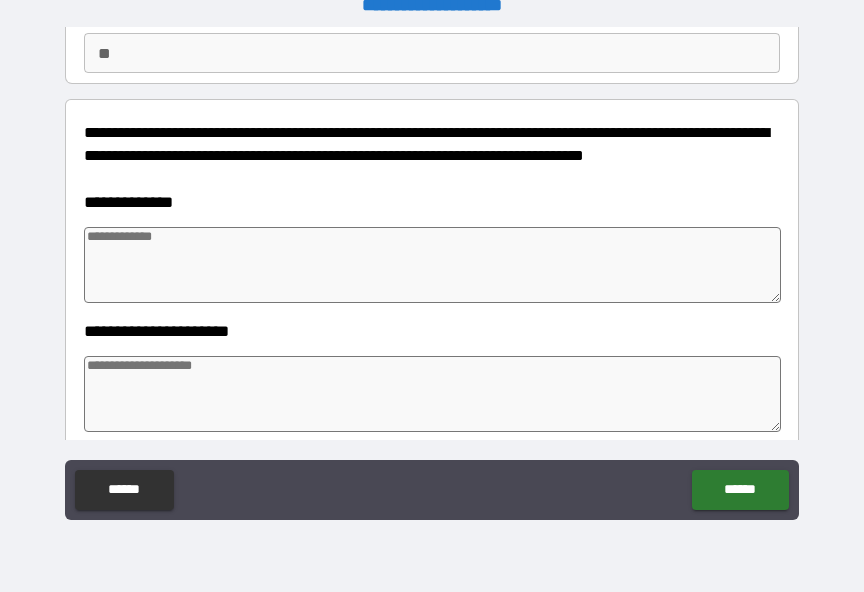 click at bounding box center [432, 265] 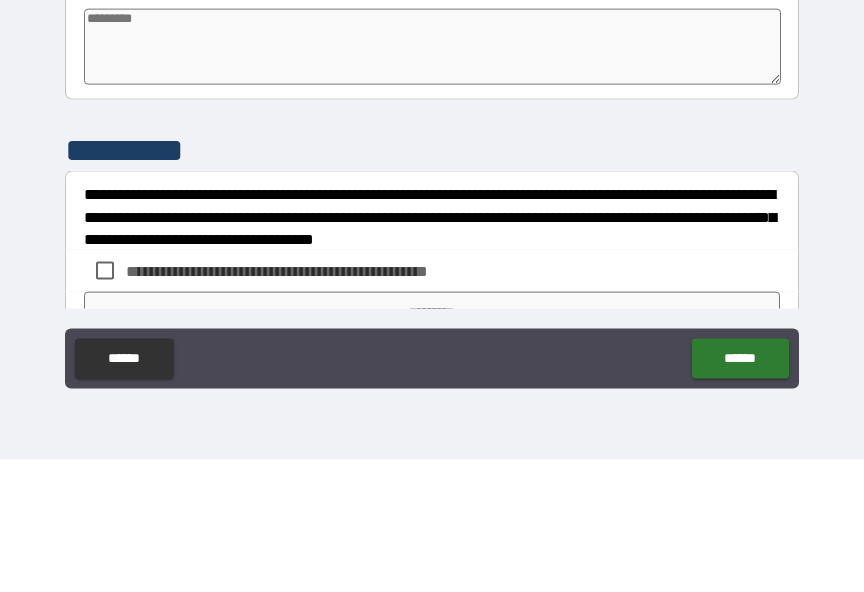 scroll, scrollTop: 659, scrollLeft: 0, axis: vertical 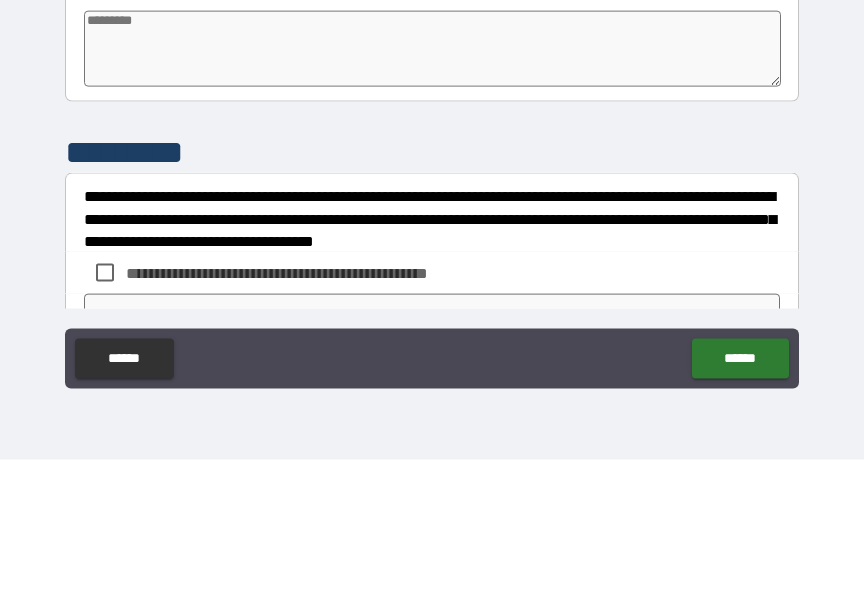 click at bounding box center (432, 181) 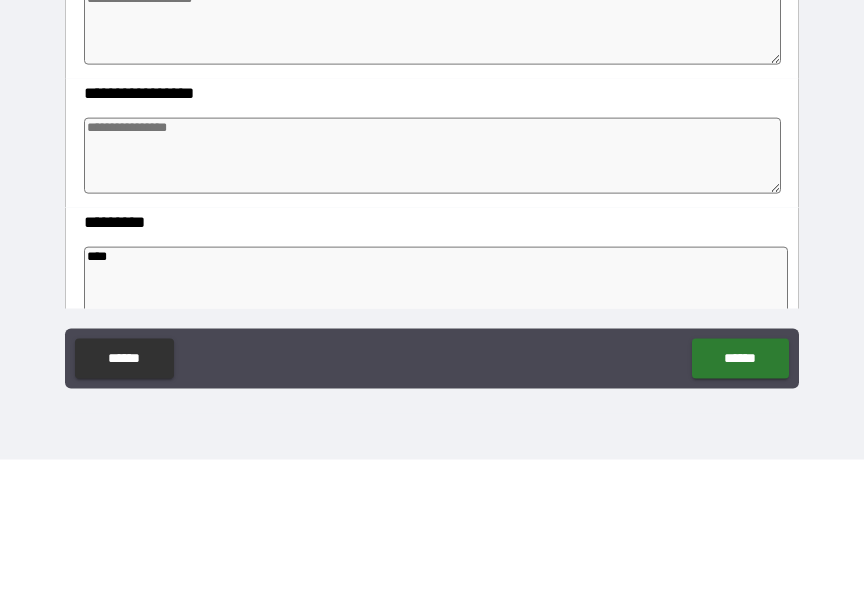 scroll, scrollTop: 435, scrollLeft: 0, axis: vertical 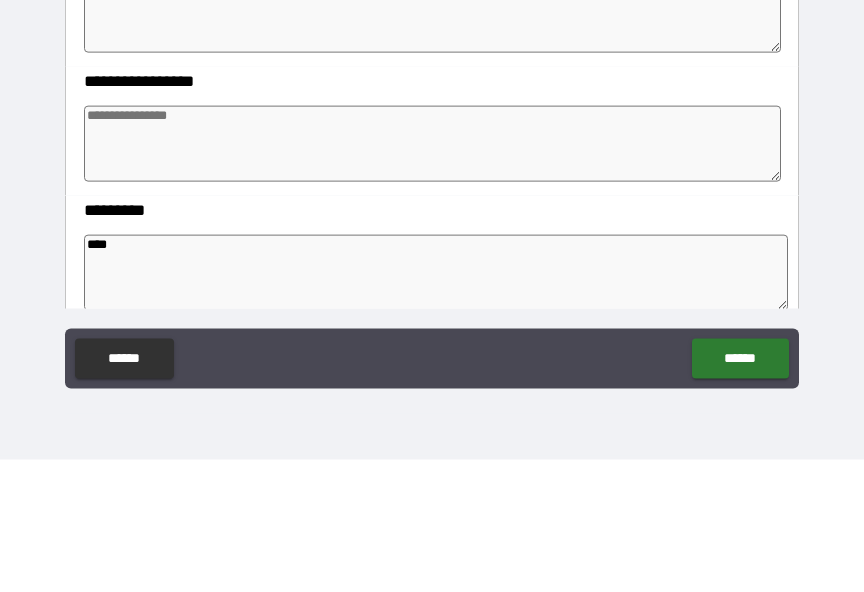 click at bounding box center [432, 276] 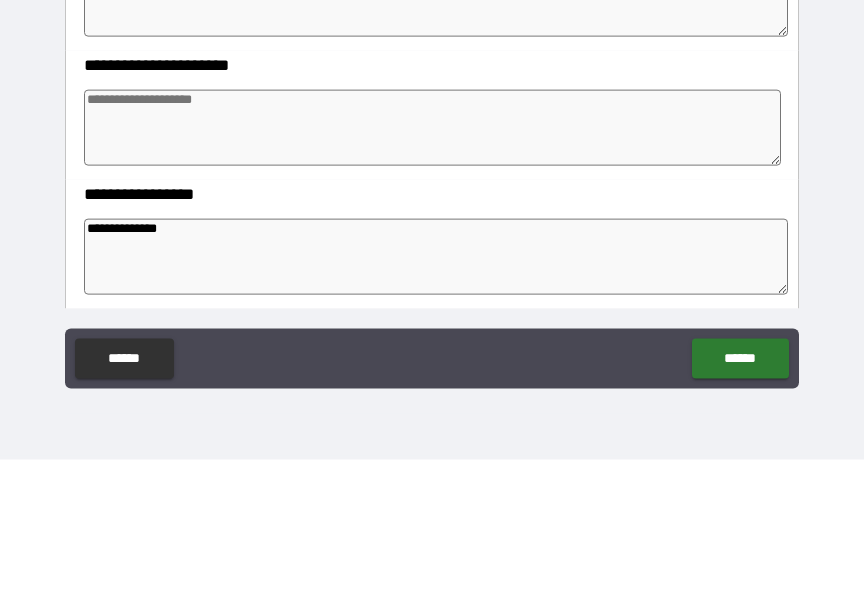 scroll, scrollTop: 322, scrollLeft: 0, axis: vertical 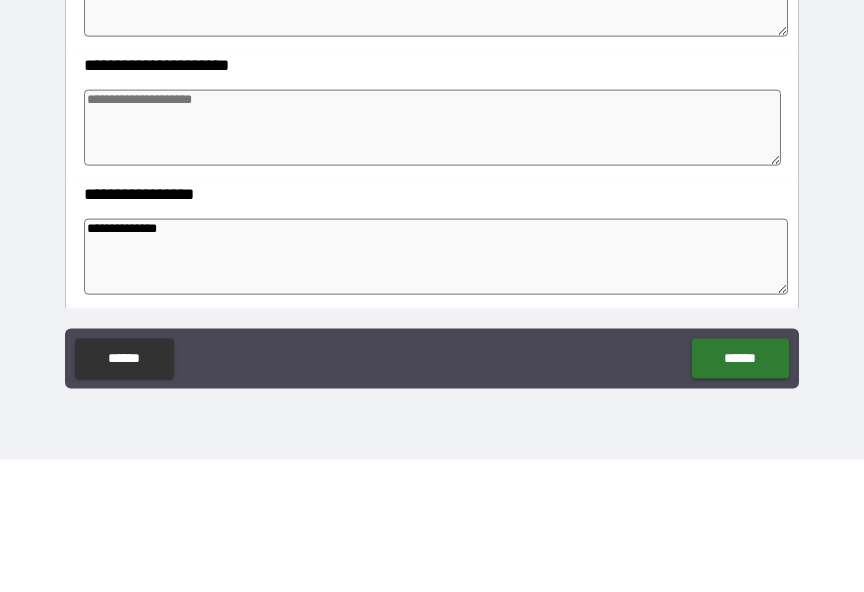 click at bounding box center [432, 260] 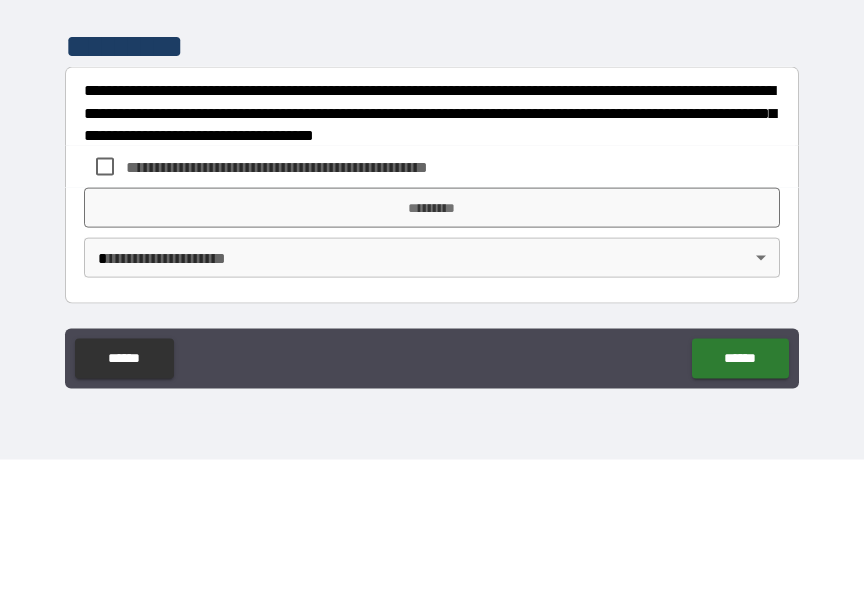 scroll, scrollTop: 765, scrollLeft: 0, axis: vertical 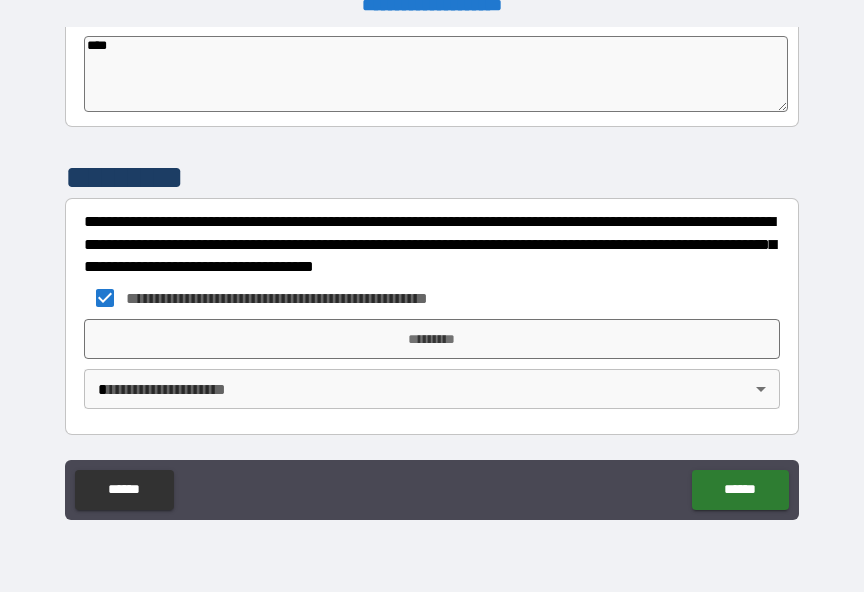 click on "*********" at bounding box center (432, 339) 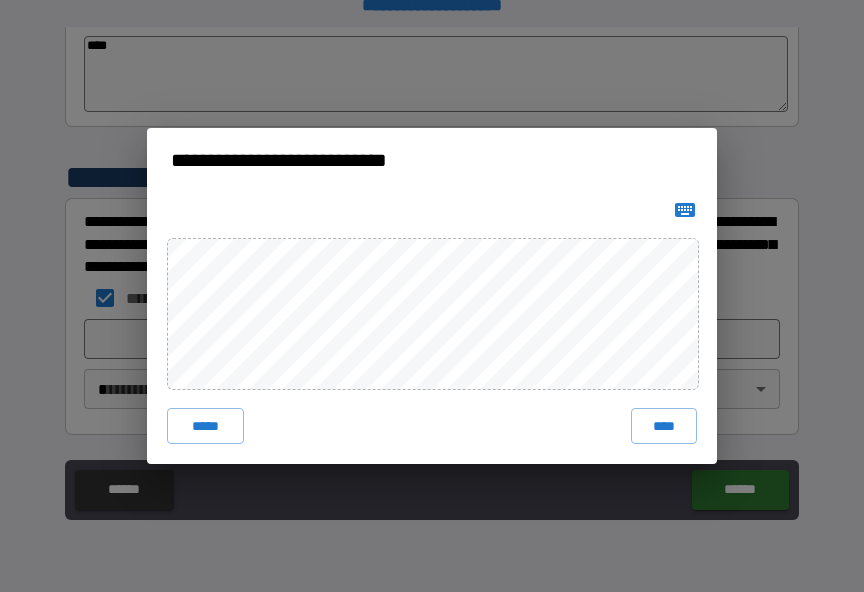 click on "****" at bounding box center (664, 426) 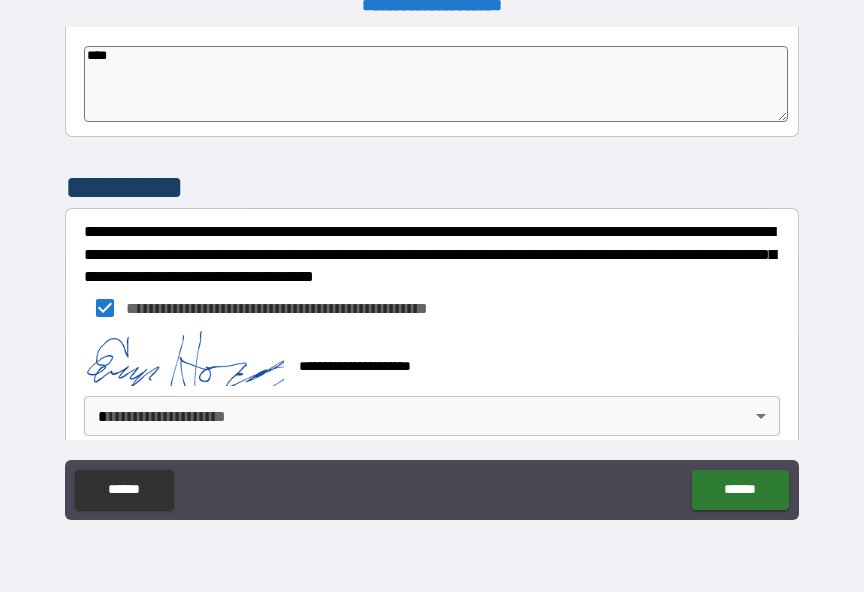 click on "**********" at bounding box center (432, 283) 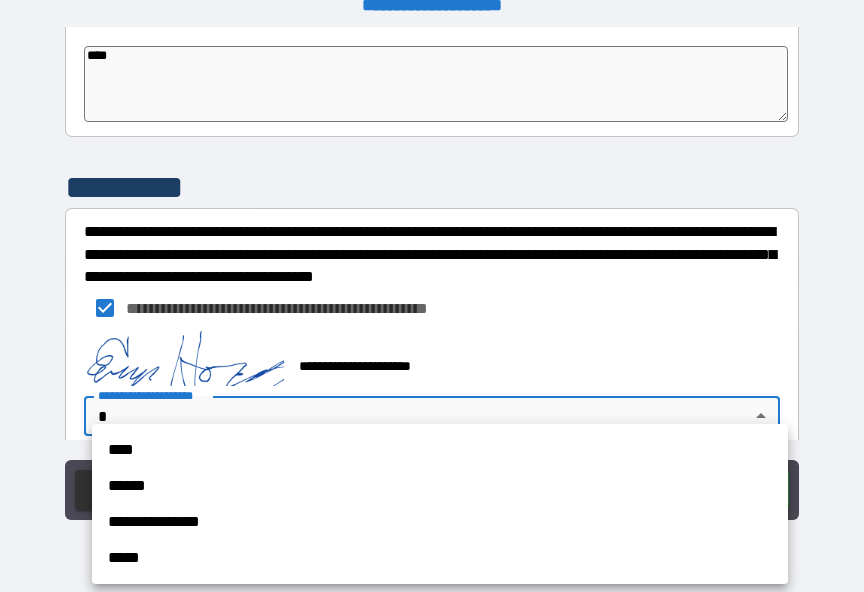 click on "****" at bounding box center [440, 450] 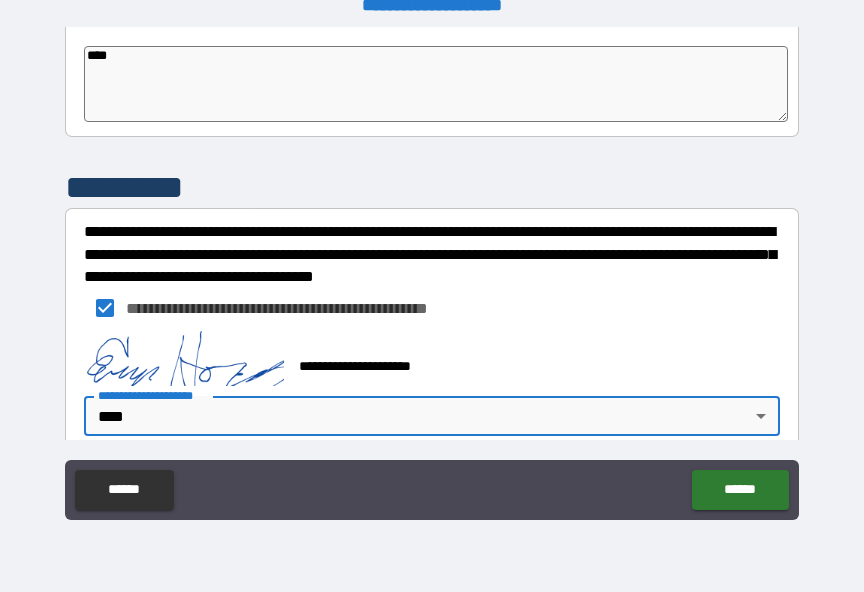 click on "******" at bounding box center (740, 490) 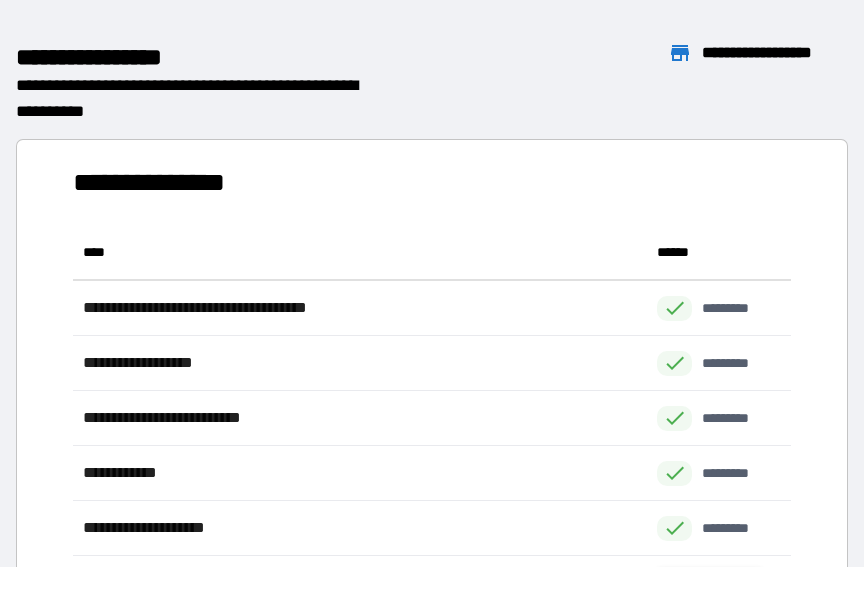 scroll, scrollTop: 386, scrollLeft: 718, axis: both 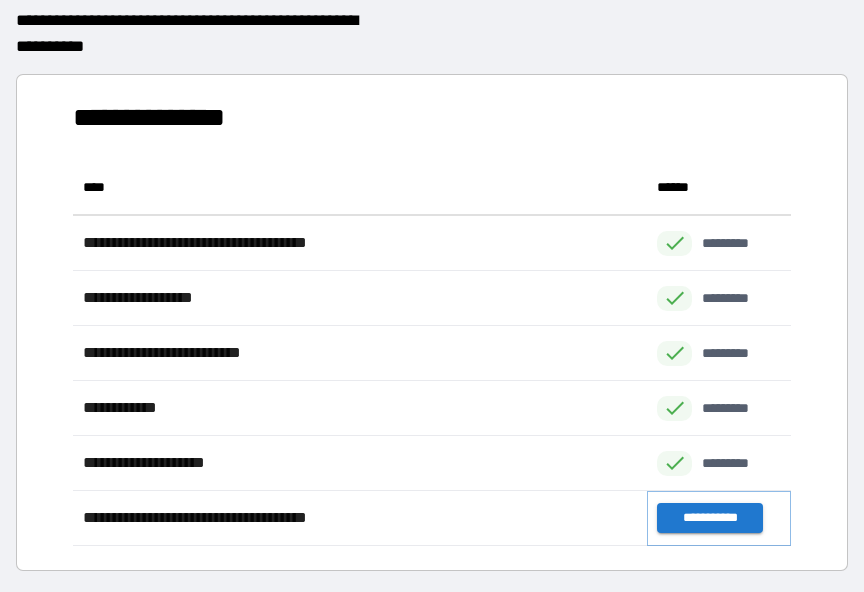 click on "**********" at bounding box center (709, 518) 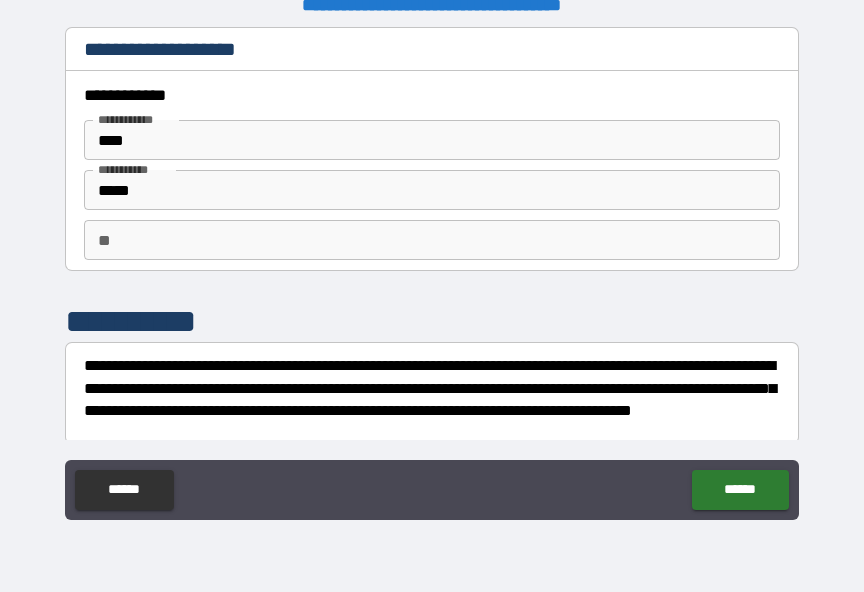 scroll, scrollTop: 0, scrollLeft: 0, axis: both 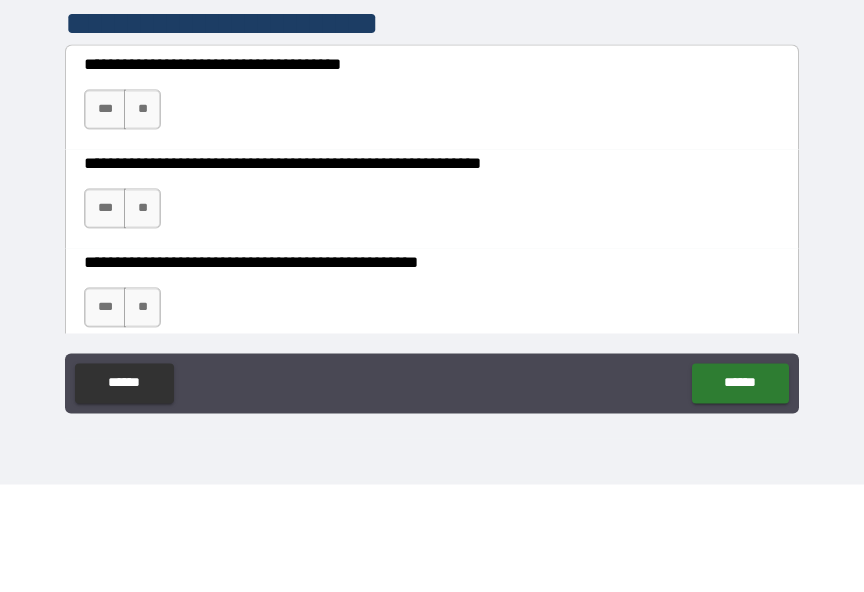 click on "**" at bounding box center [142, 217] 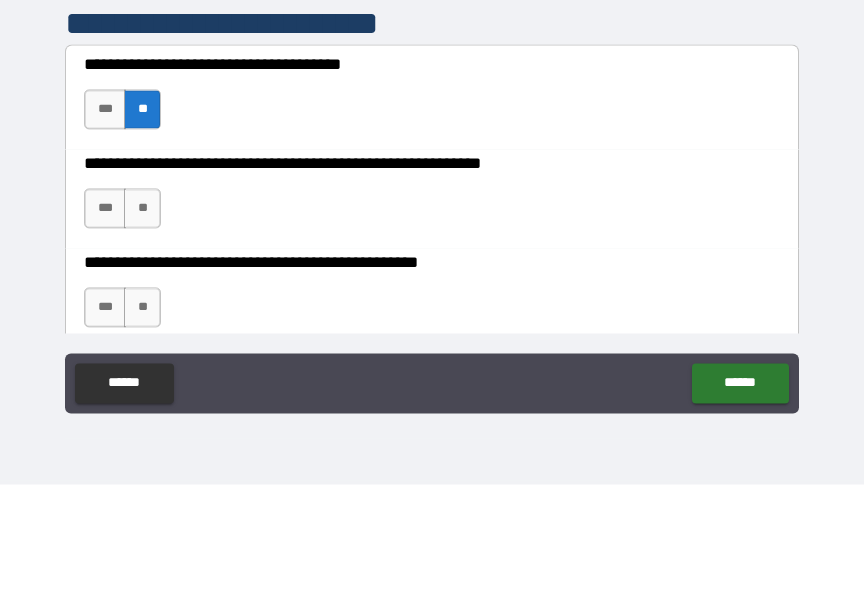 scroll, scrollTop: 25, scrollLeft: 0, axis: vertical 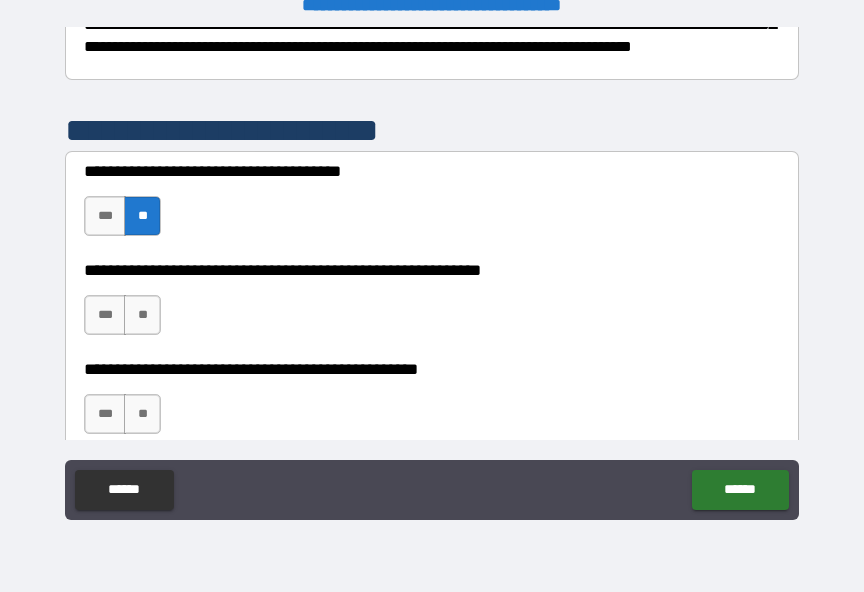 click on "**" at bounding box center [142, 315] 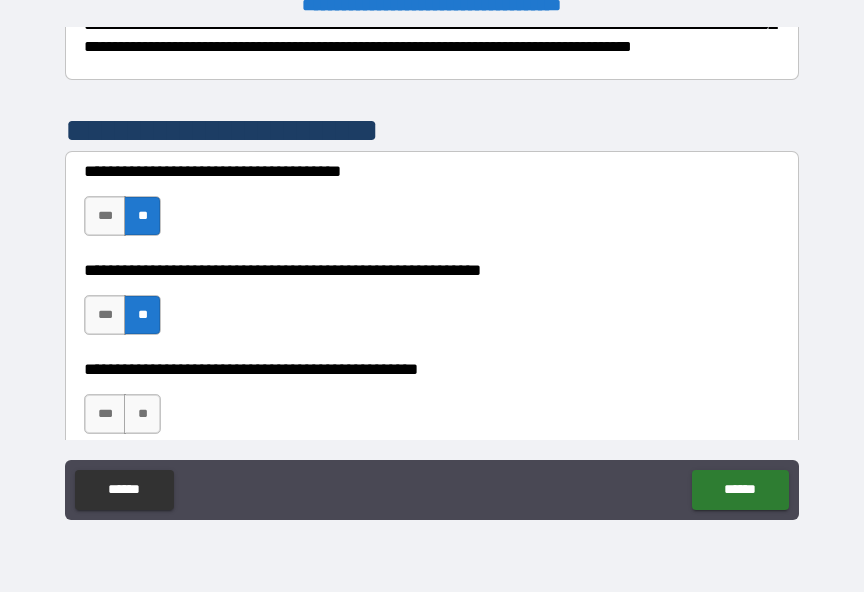 click on "**" at bounding box center [142, 414] 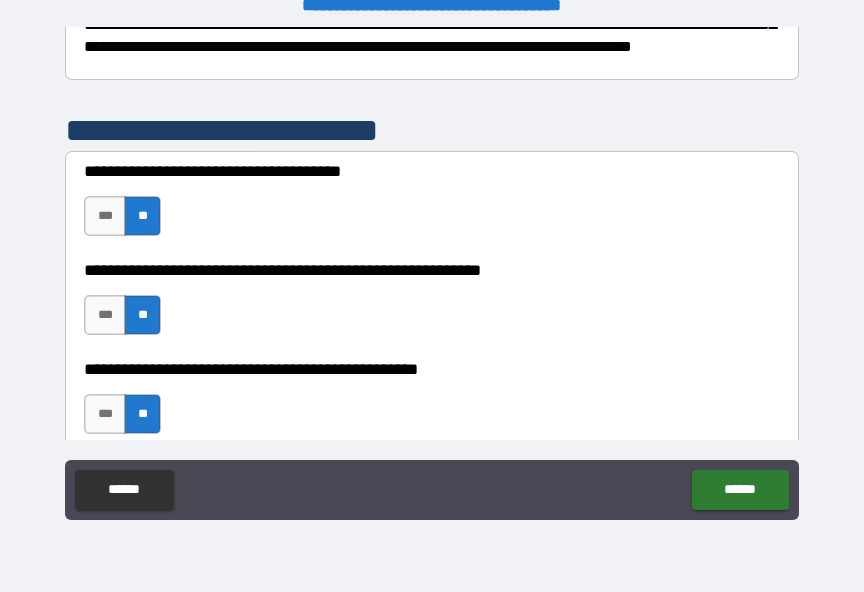 click on "******" at bounding box center [740, 490] 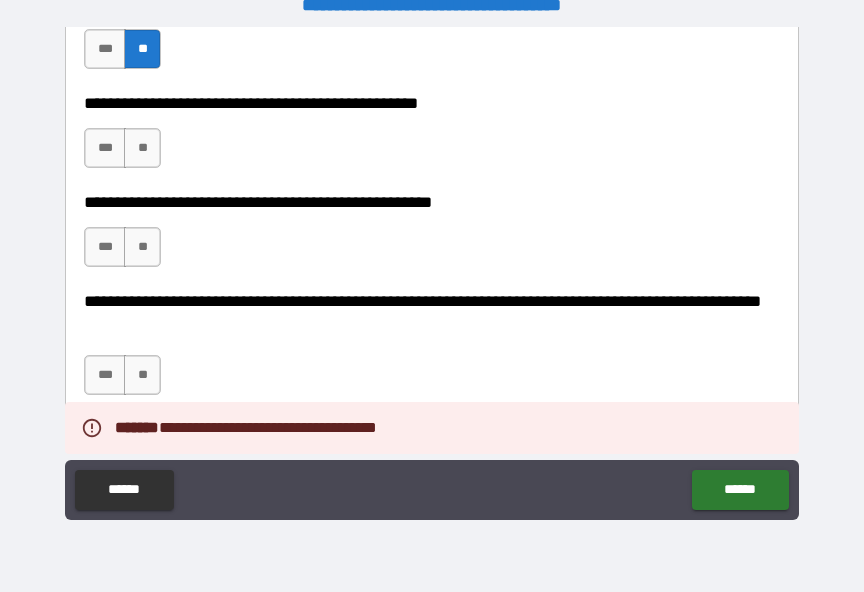 scroll, scrollTop: 716, scrollLeft: 0, axis: vertical 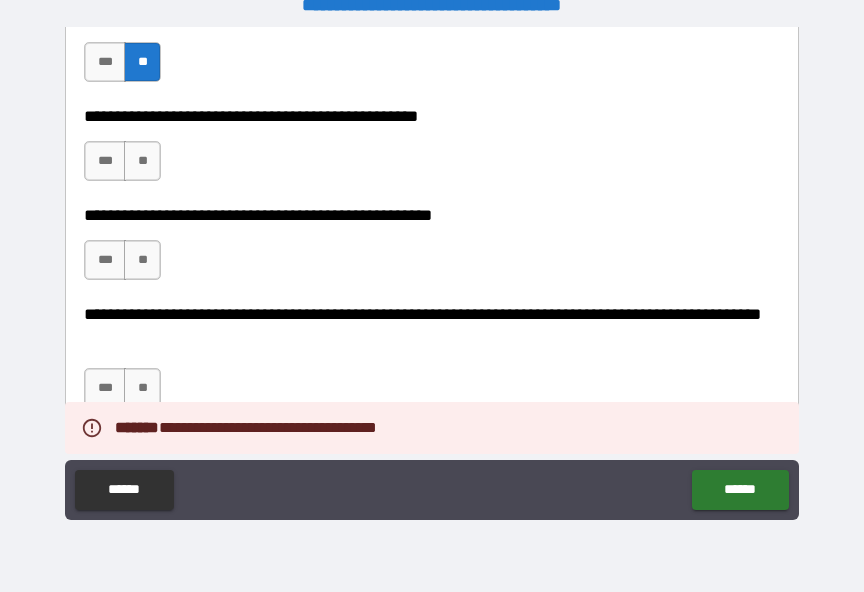 click on "***" at bounding box center (105, 161) 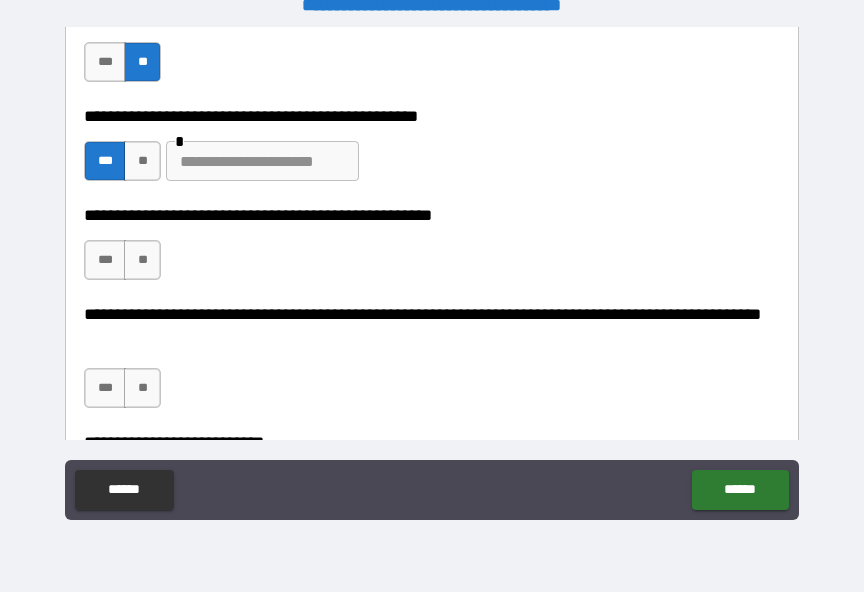click at bounding box center (262, 161) 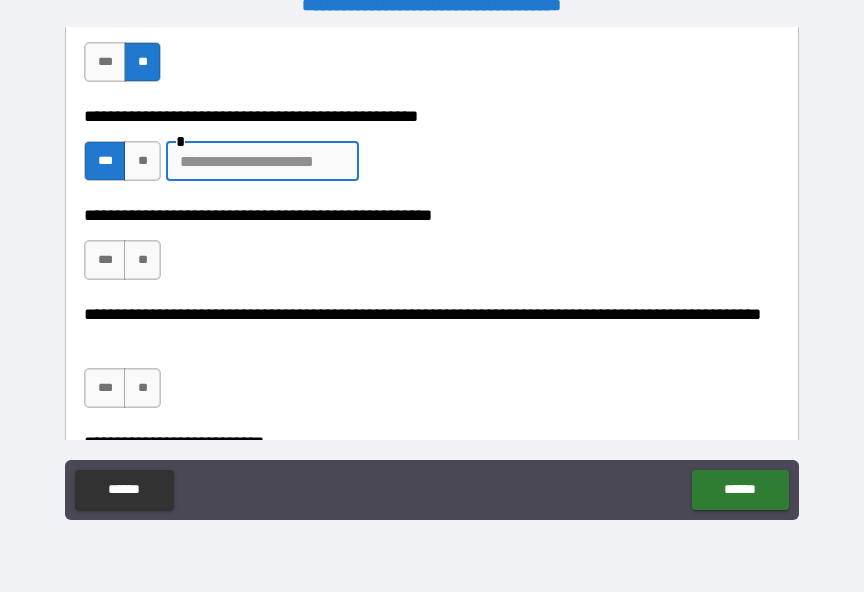 scroll, scrollTop: 24, scrollLeft: 0, axis: vertical 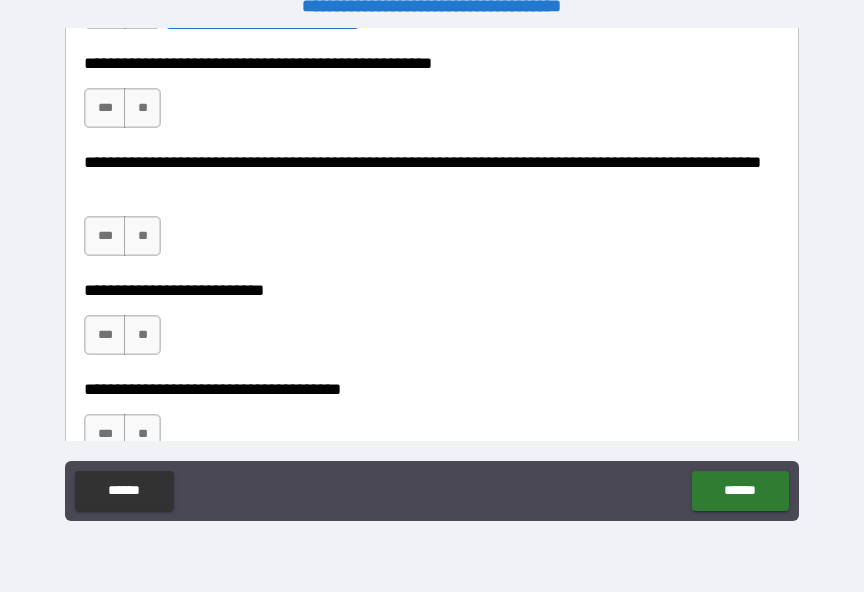 click on "**" at bounding box center (142, 108) 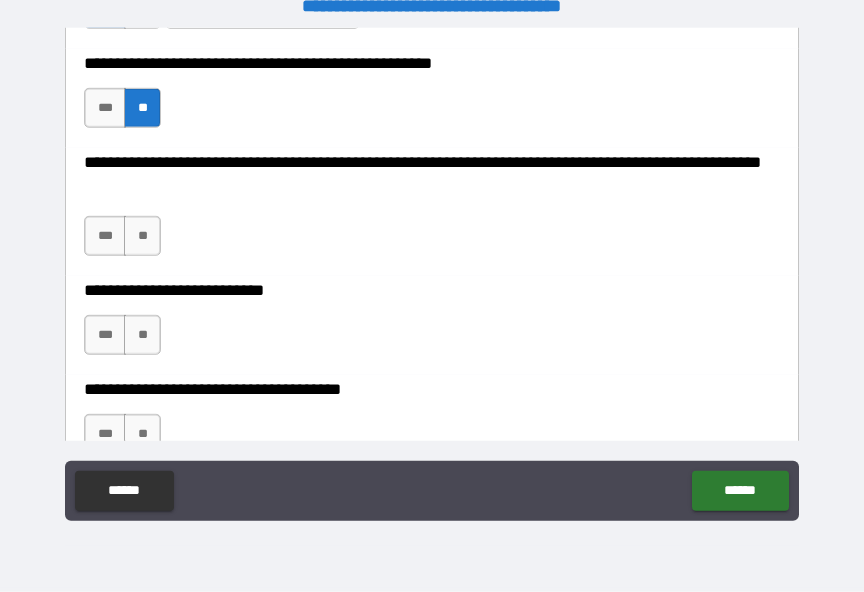 click on "**" at bounding box center [142, 236] 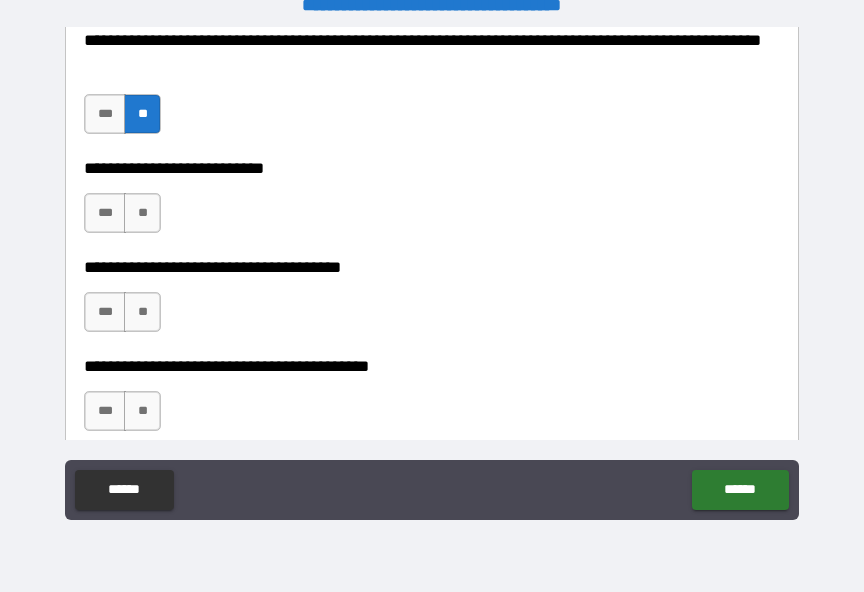 scroll, scrollTop: 1009, scrollLeft: 0, axis: vertical 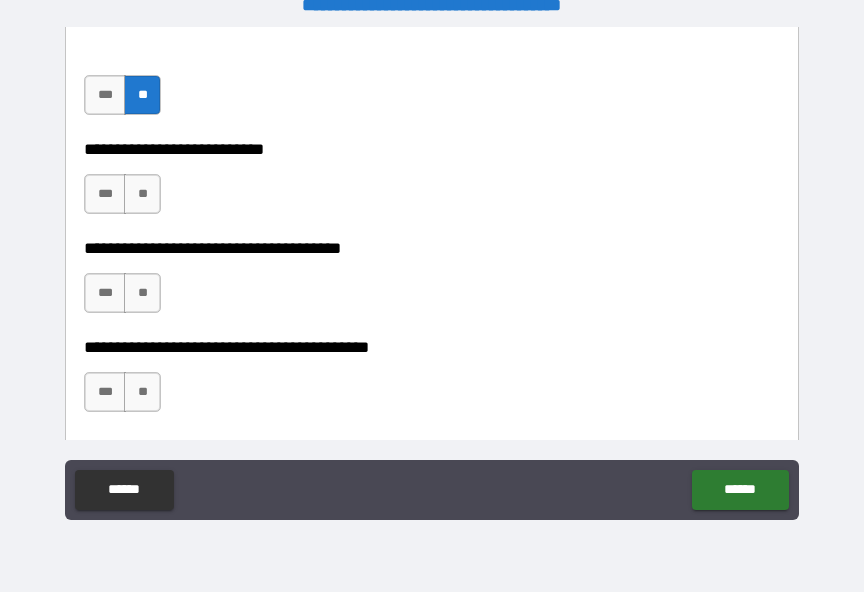 click on "***" at bounding box center [105, 194] 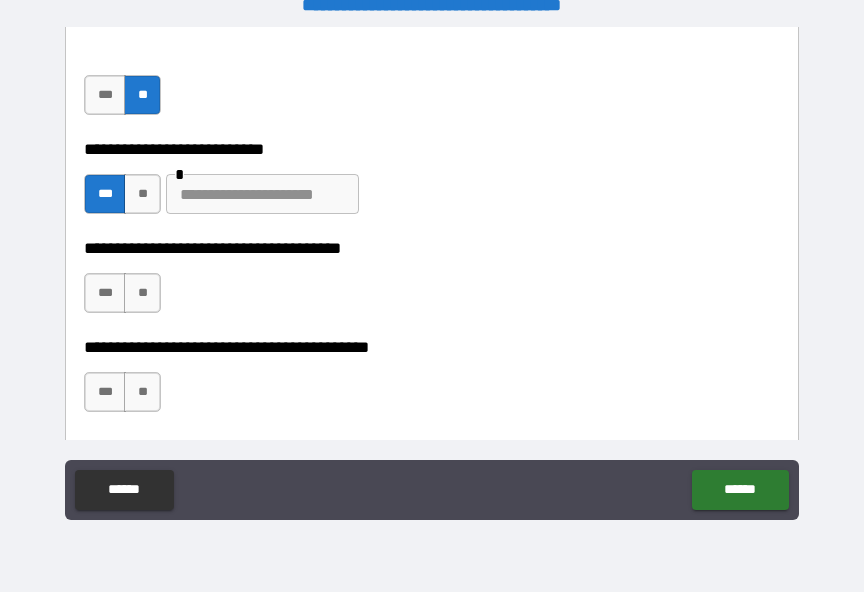 click on "***" at bounding box center [105, 293] 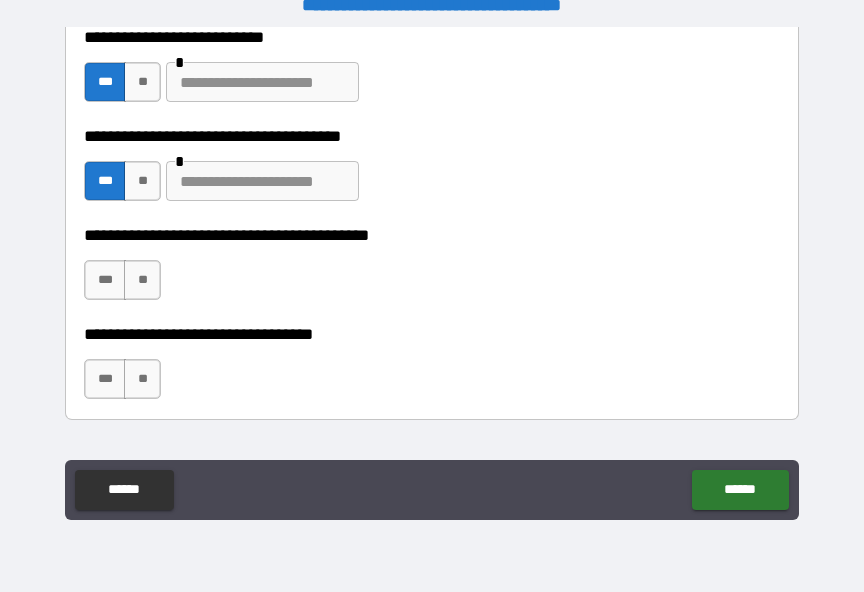 scroll, scrollTop: 1123, scrollLeft: 0, axis: vertical 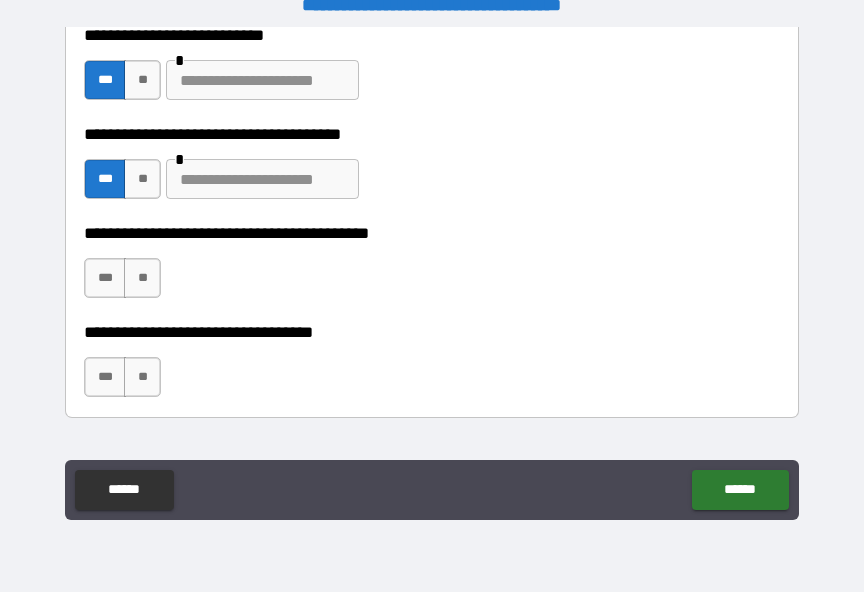click at bounding box center [262, 179] 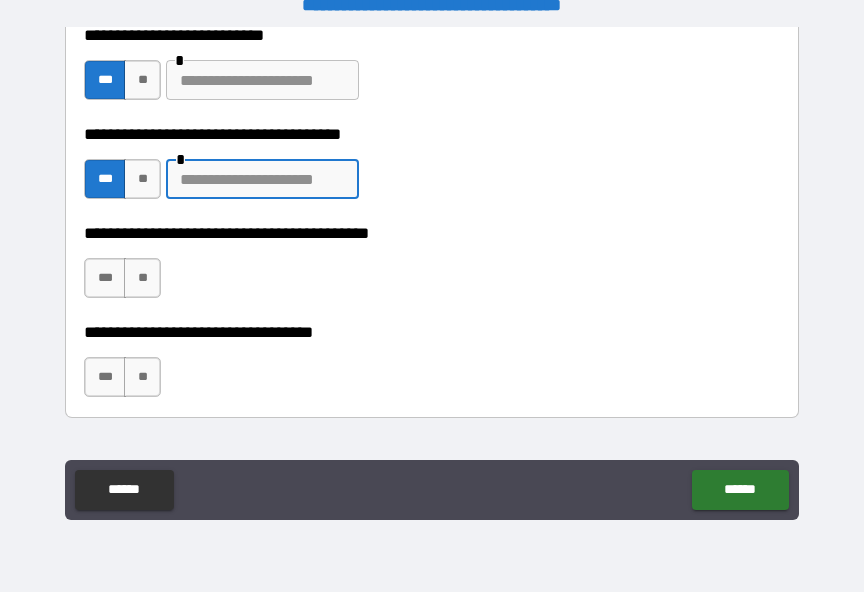 scroll, scrollTop: 24, scrollLeft: 0, axis: vertical 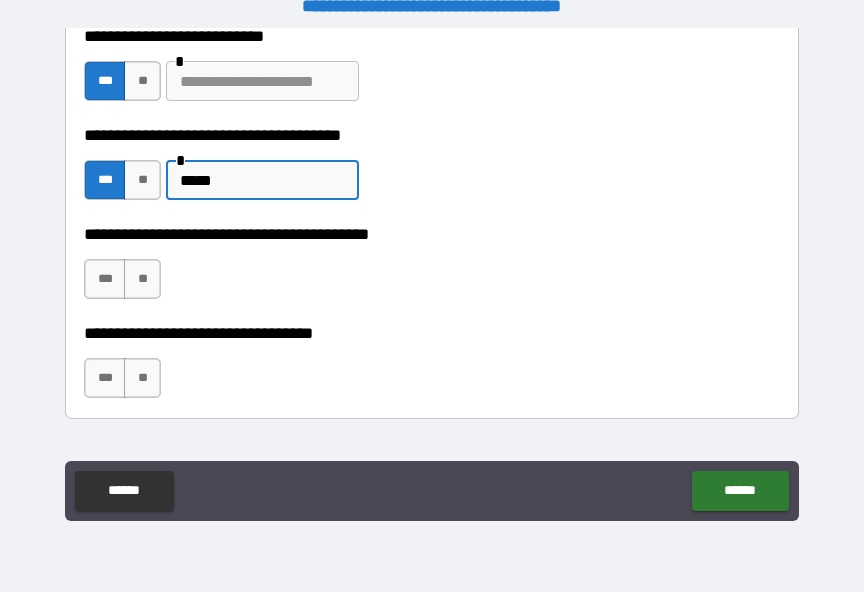 click on "**********" at bounding box center (432, 170) 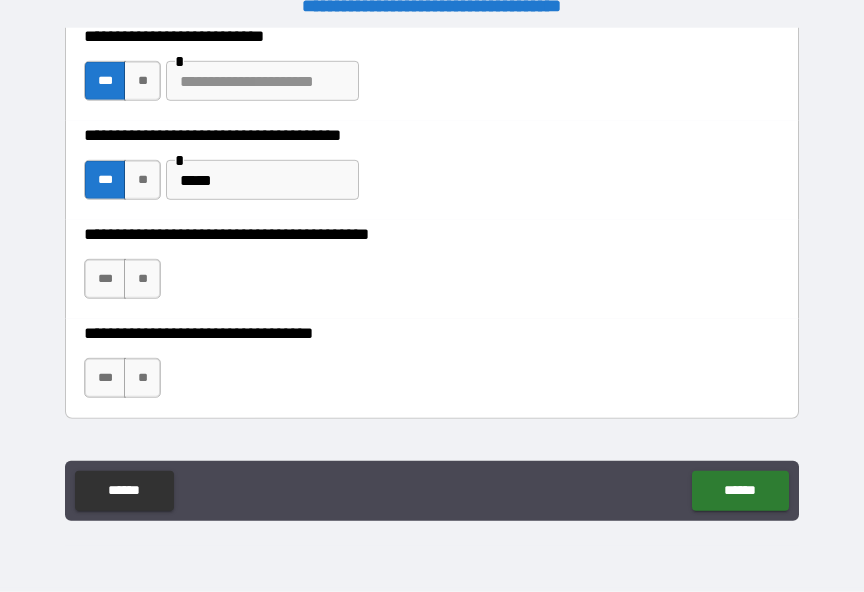 click on "**" at bounding box center [142, 279] 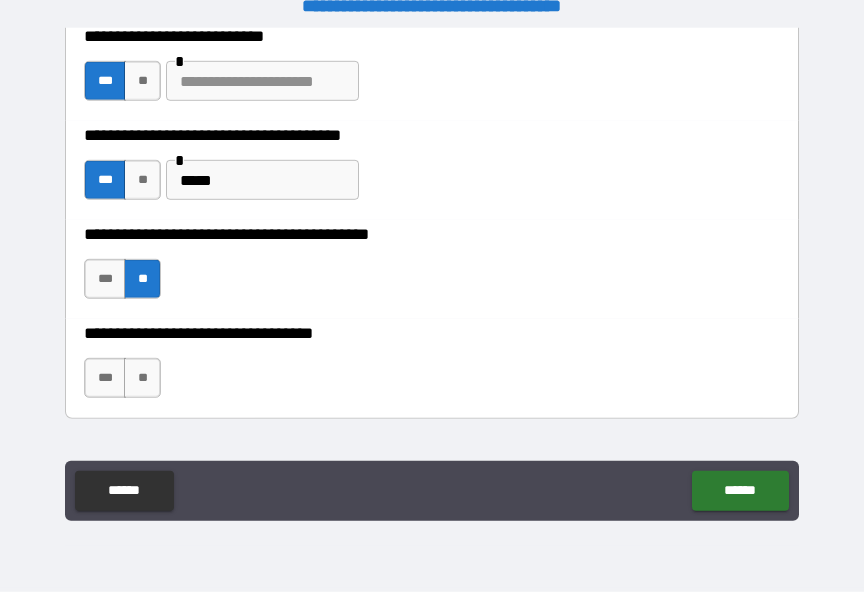 scroll, scrollTop: 25, scrollLeft: 0, axis: vertical 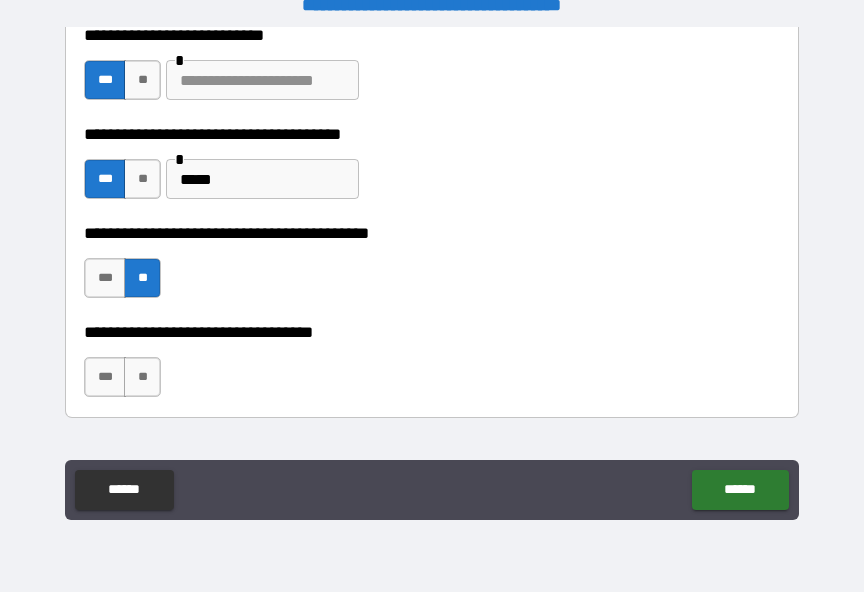 click on "***" at bounding box center [105, 377] 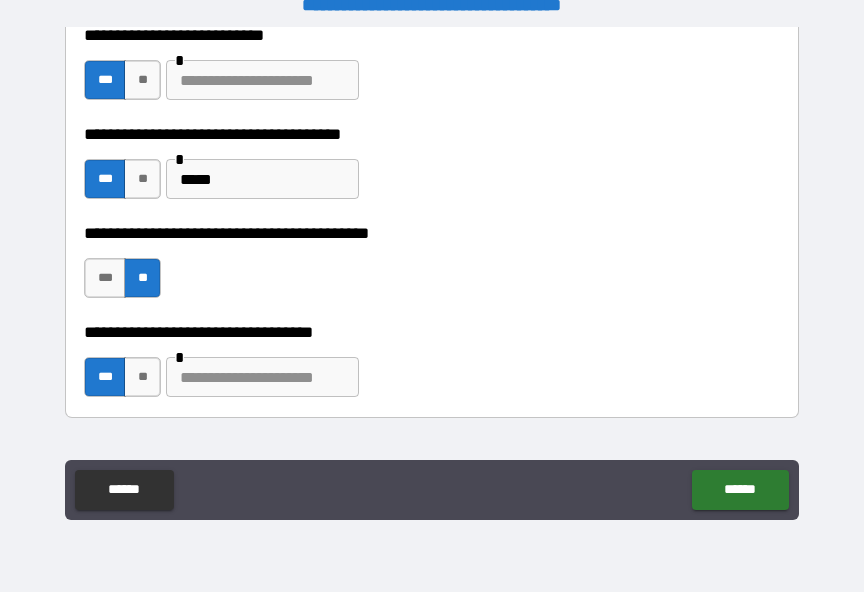 click on "**" at bounding box center [142, 377] 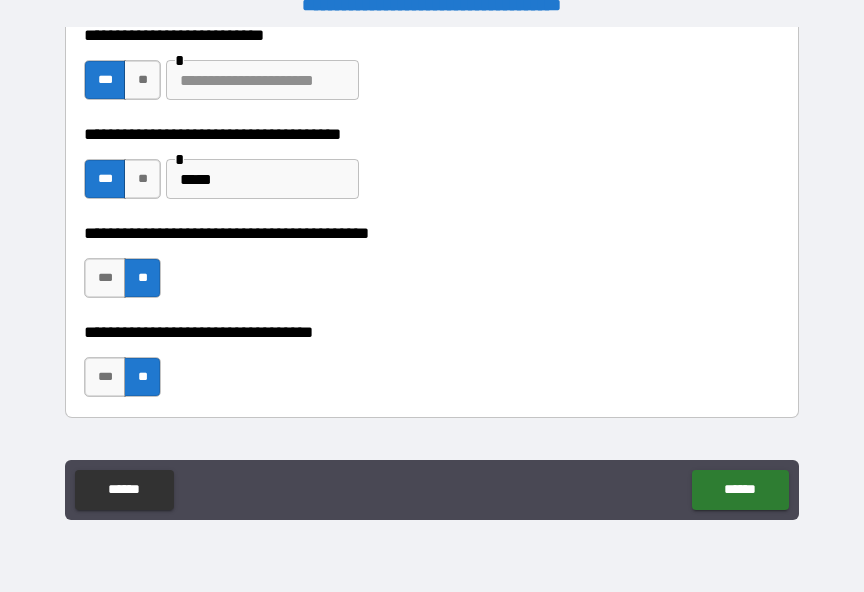 click on "***" at bounding box center [105, 377] 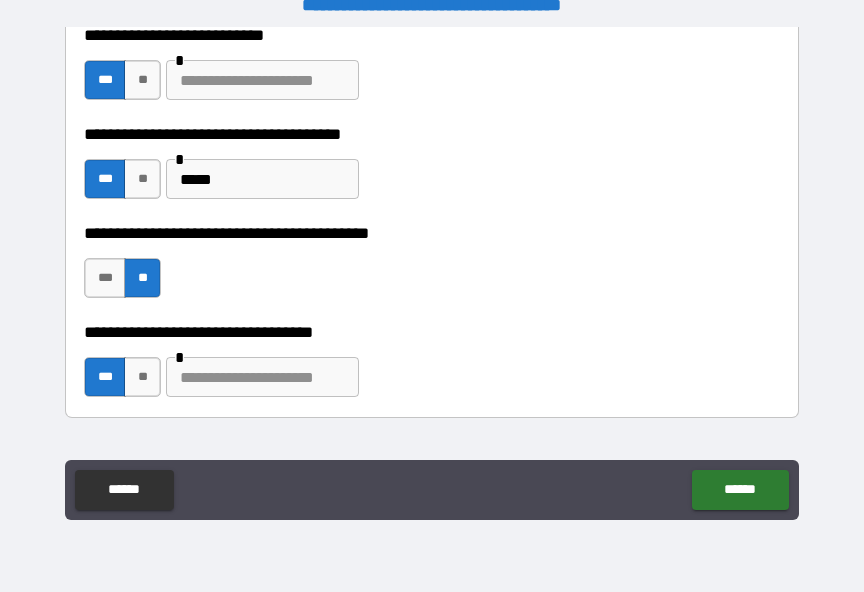 click at bounding box center (262, 377) 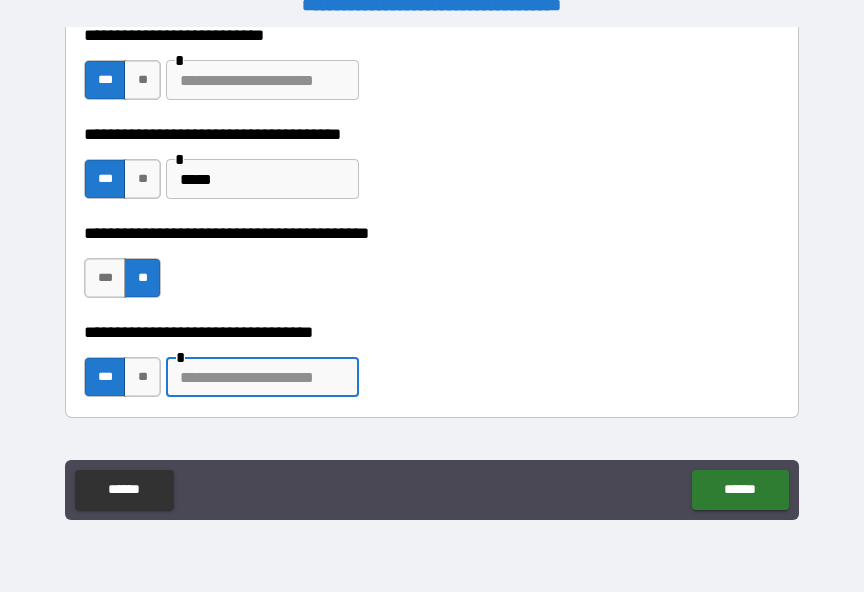 scroll, scrollTop: 24, scrollLeft: 0, axis: vertical 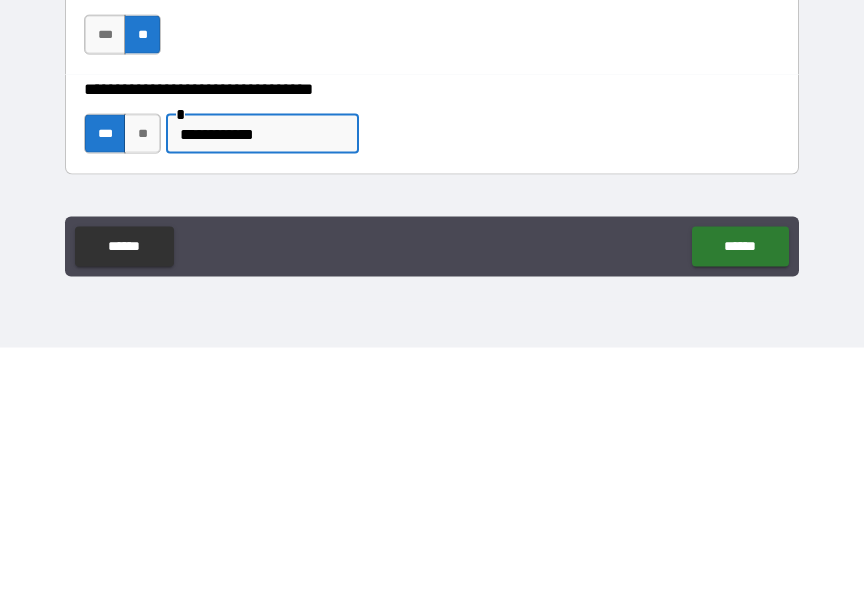 click on "**********" at bounding box center (432, 368) 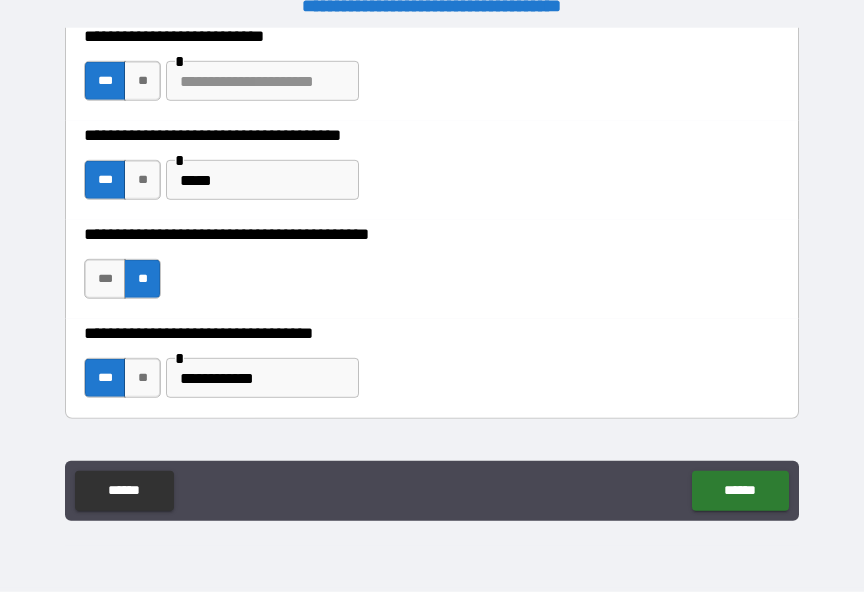 click on "******" at bounding box center (740, 491) 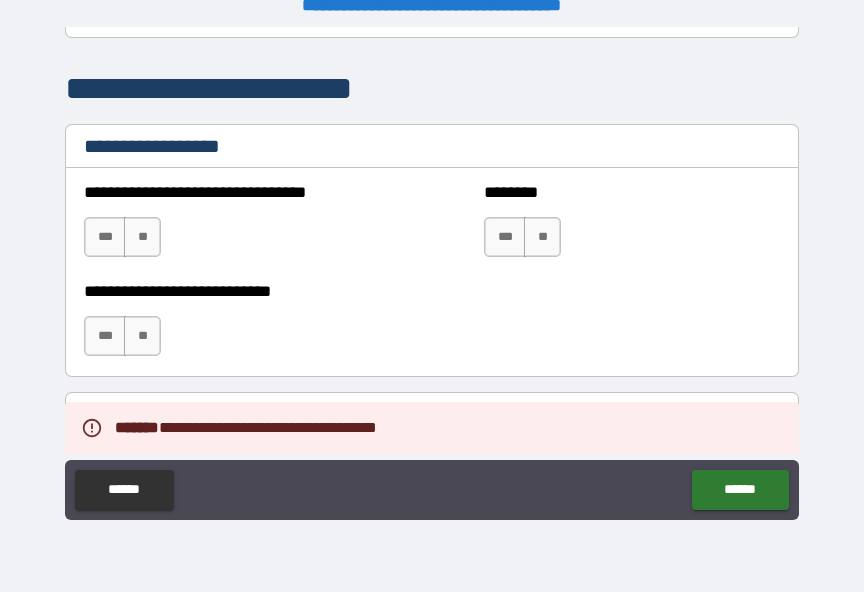 scroll, scrollTop: 1502, scrollLeft: 0, axis: vertical 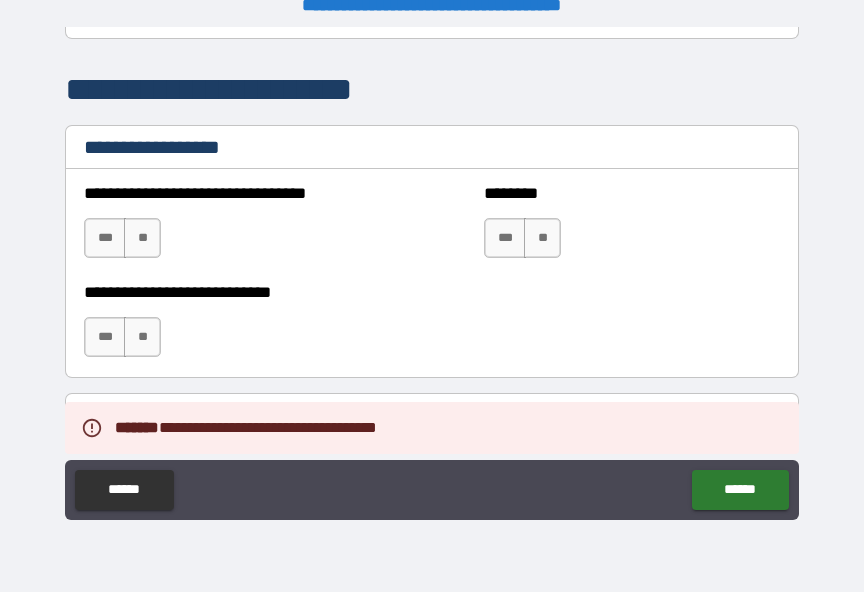 click on "**" at bounding box center (142, 238) 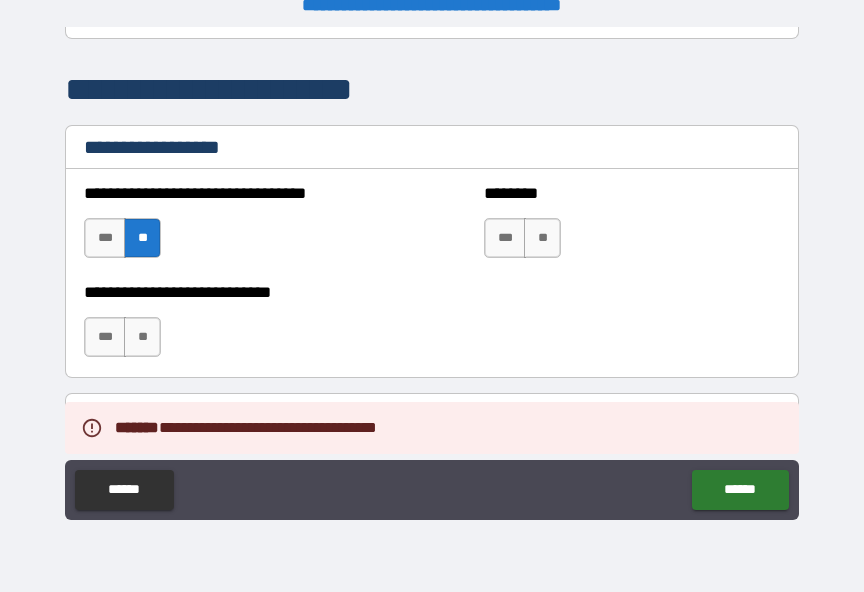 click on "**" at bounding box center (542, 238) 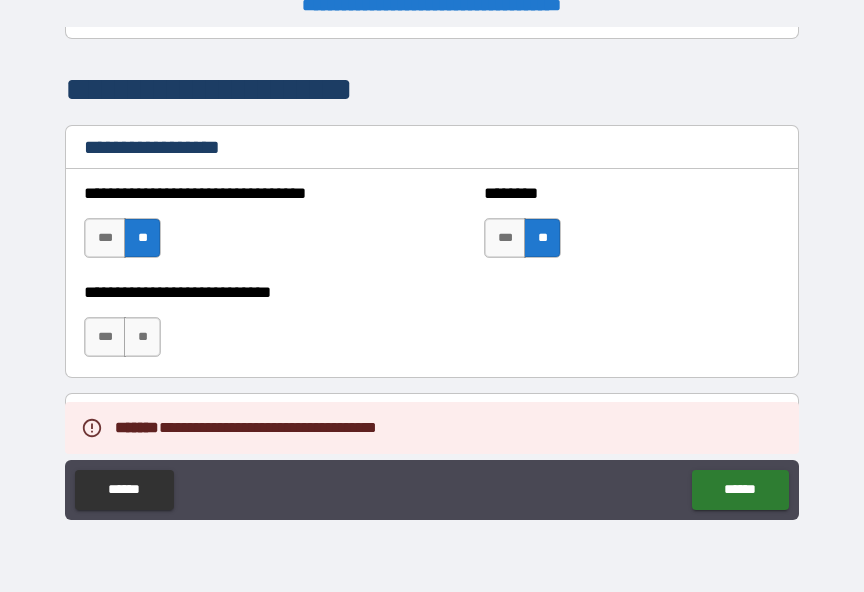 click on "**" at bounding box center (142, 337) 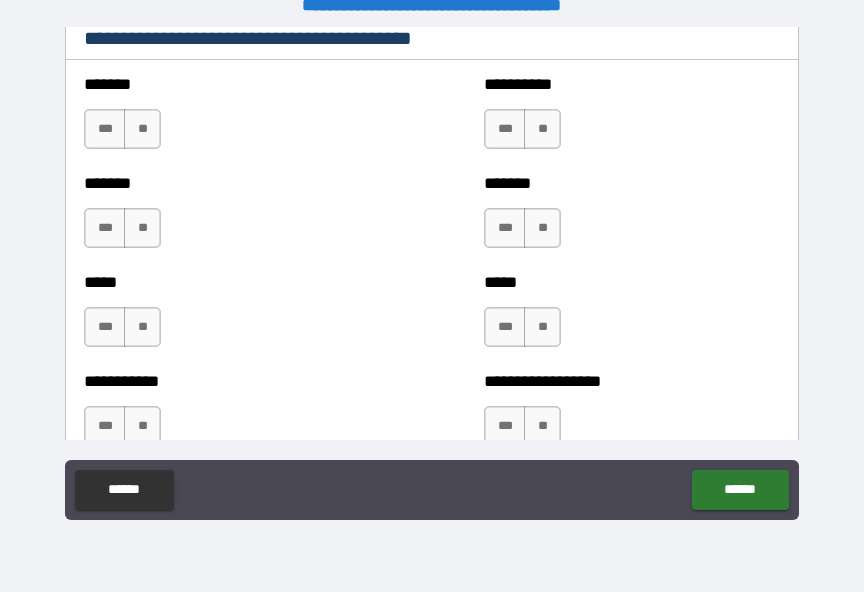 scroll, scrollTop: 1883, scrollLeft: 0, axis: vertical 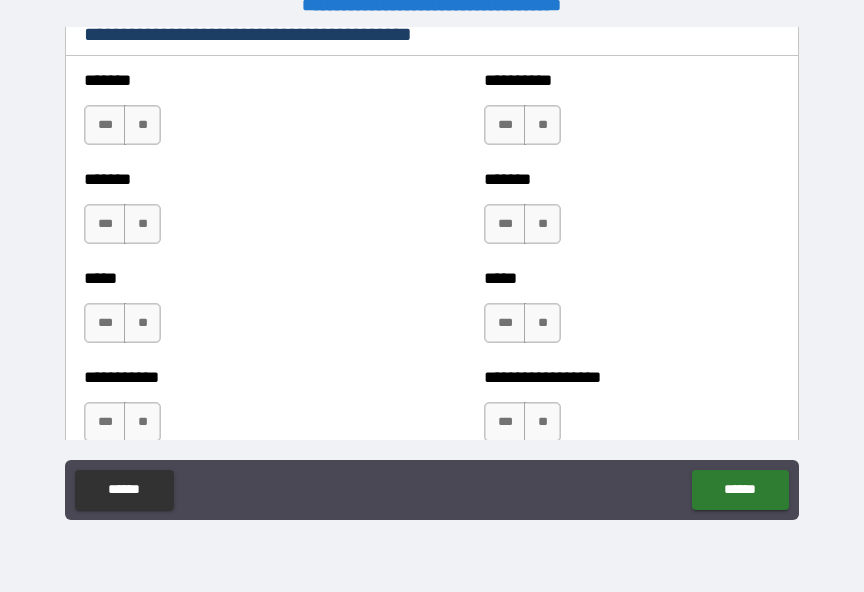 click on "**" at bounding box center (142, 125) 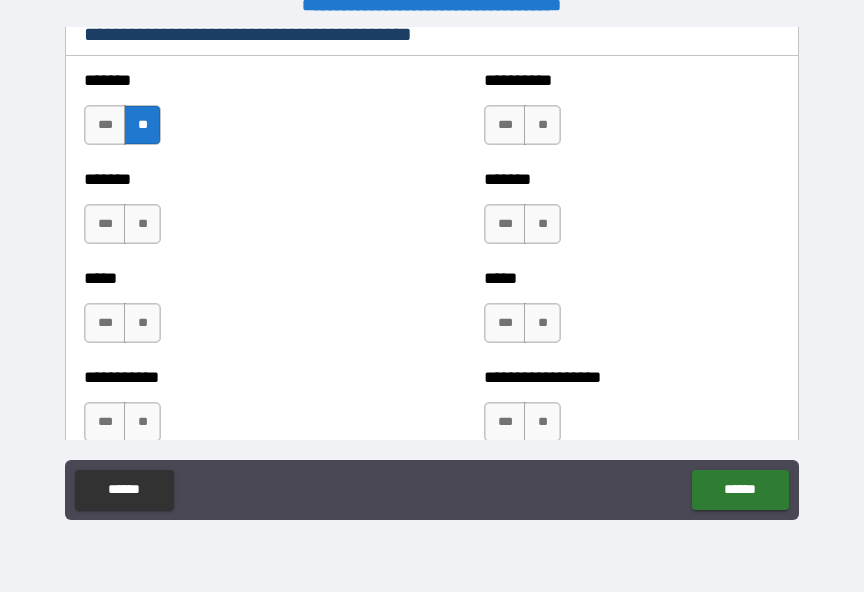 click on "**" at bounding box center (142, 224) 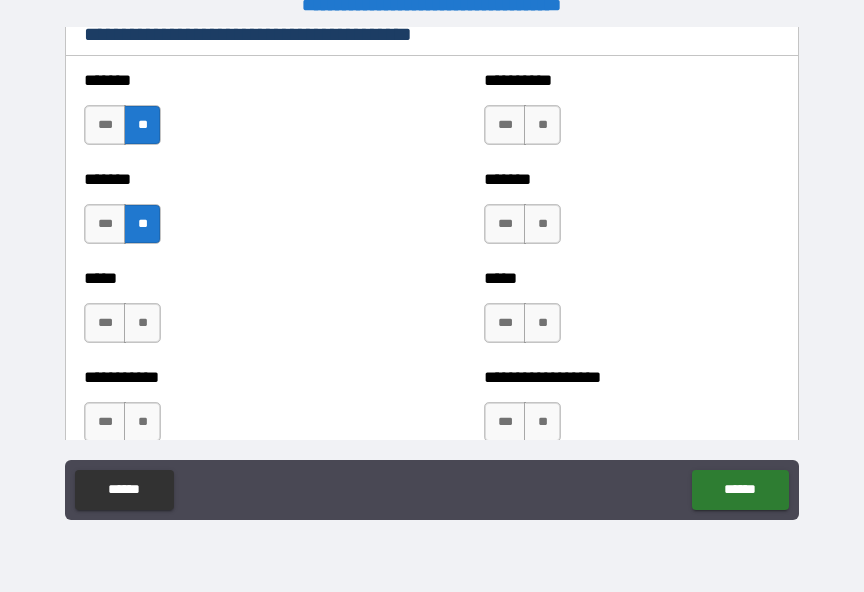 click on "**" at bounding box center (142, 323) 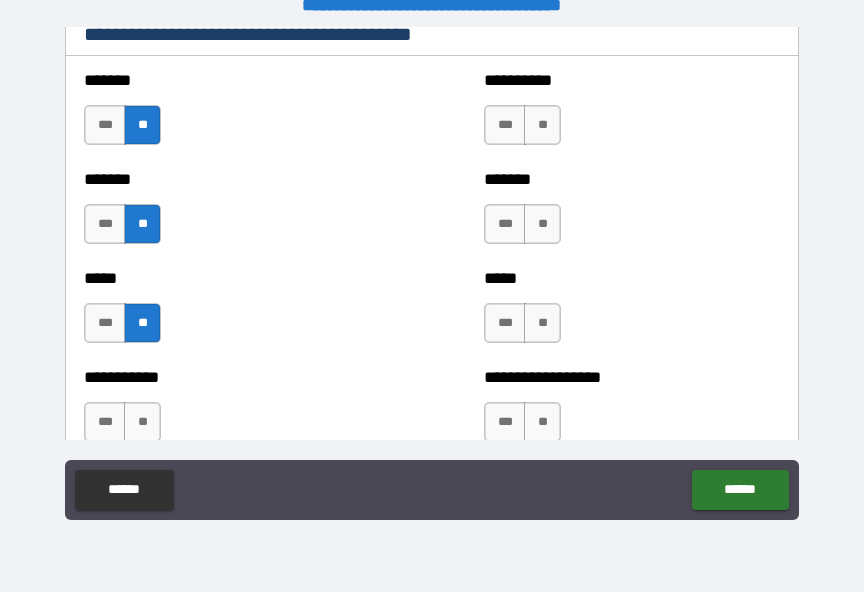 click on "***" at bounding box center [105, 323] 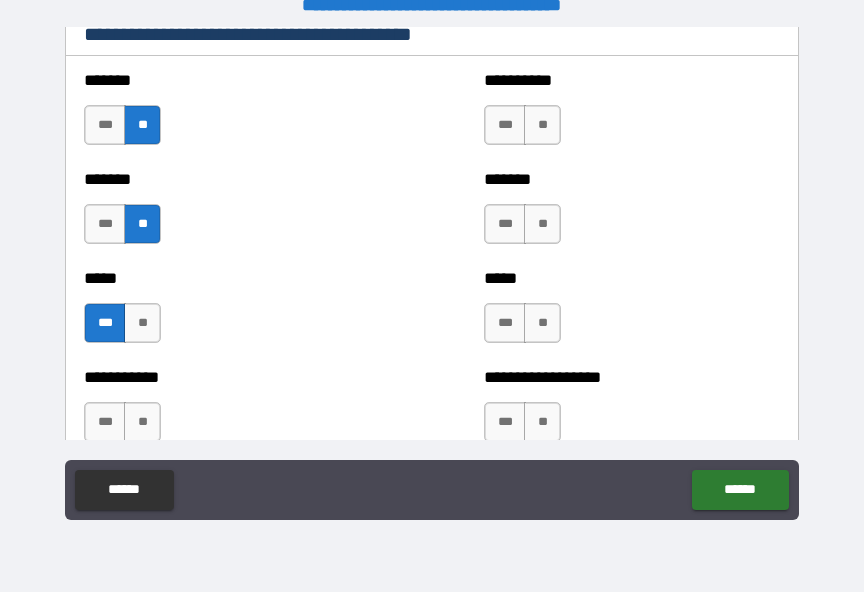 click on "**" at bounding box center [542, 125] 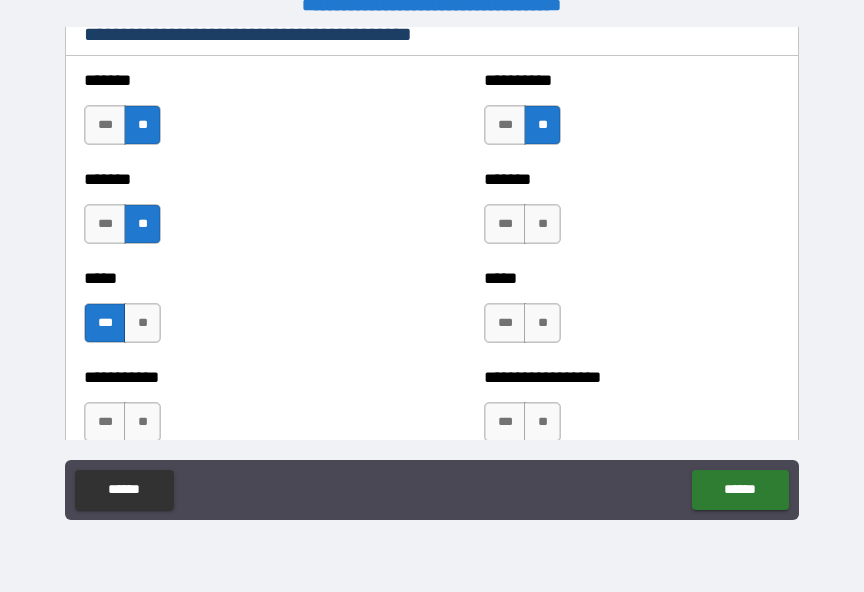 click on "**" at bounding box center [542, 224] 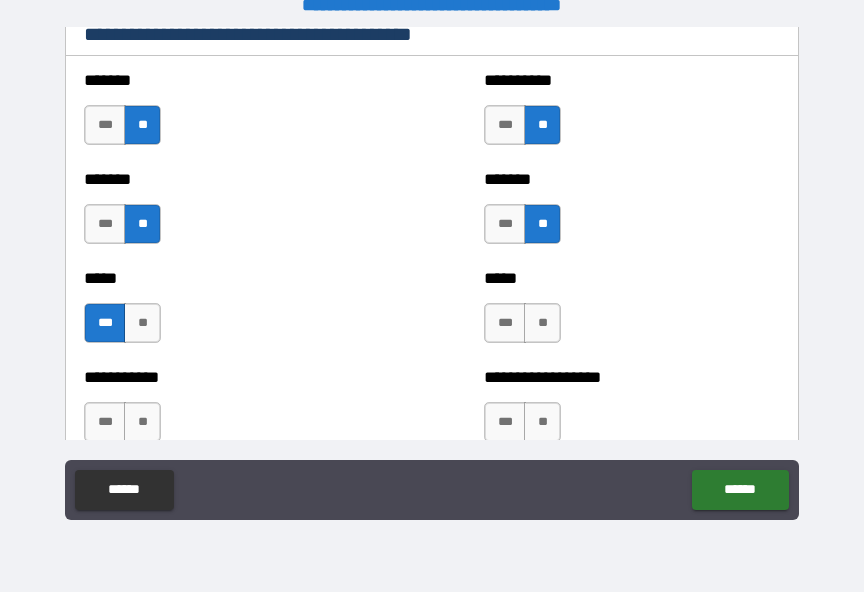 click on "**" at bounding box center (542, 323) 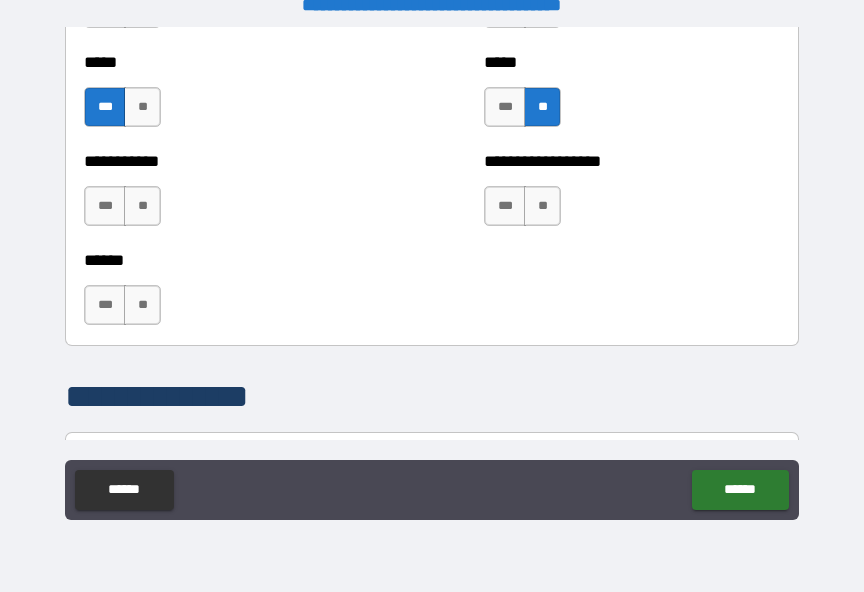 scroll, scrollTop: 2093, scrollLeft: 0, axis: vertical 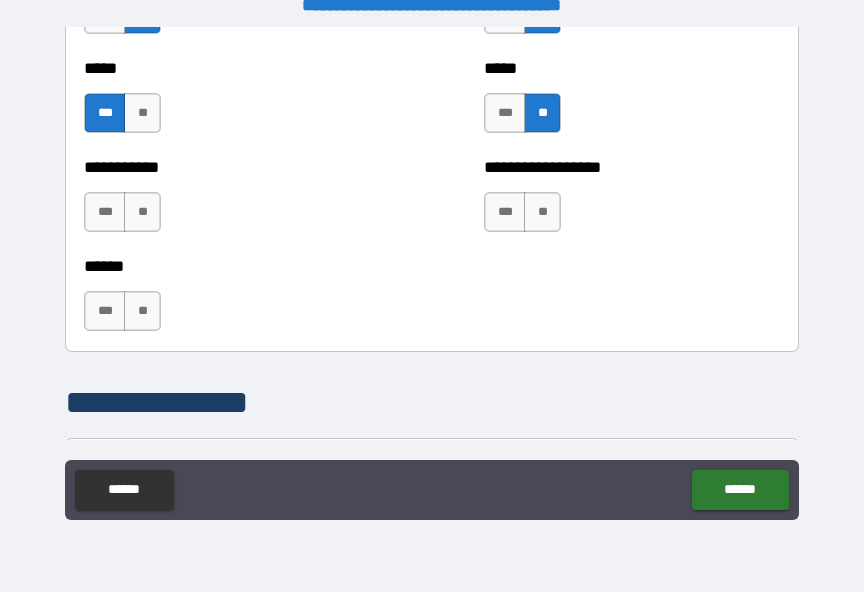 click on "**" at bounding box center [542, 212] 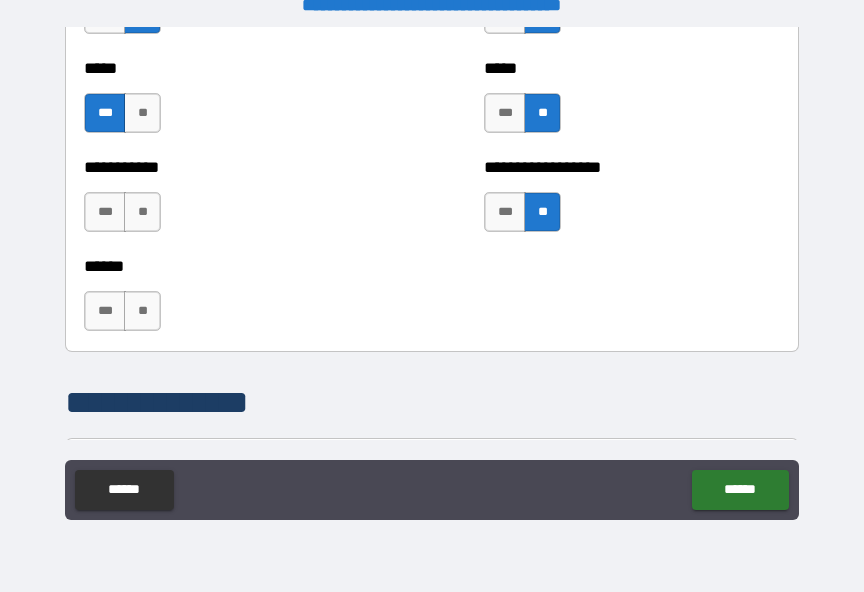 click on "**" at bounding box center (142, 212) 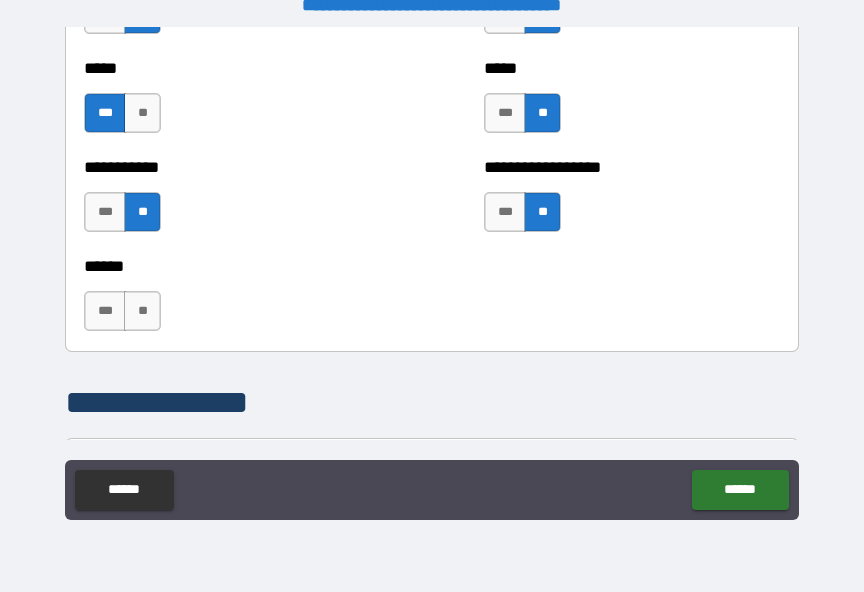 click on "**" at bounding box center [142, 311] 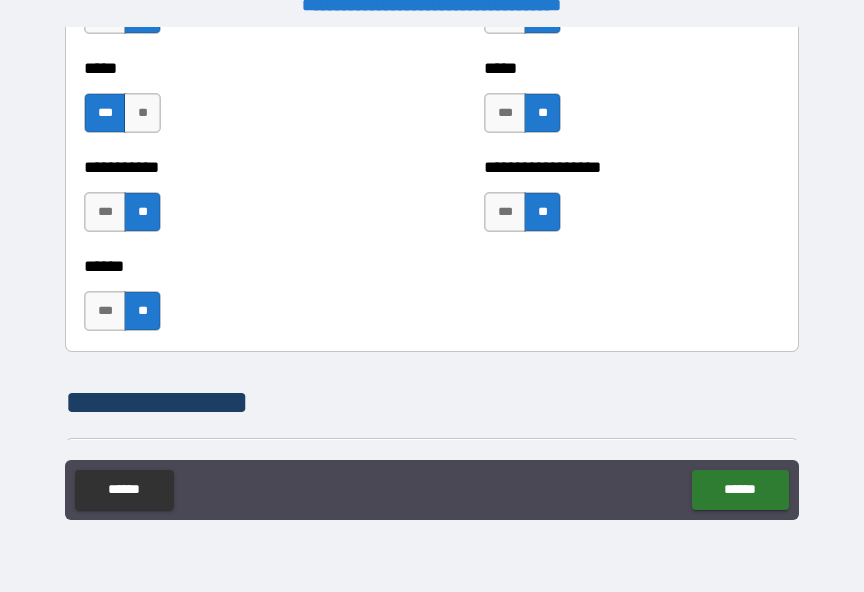 click on "******" at bounding box center (740, 490) 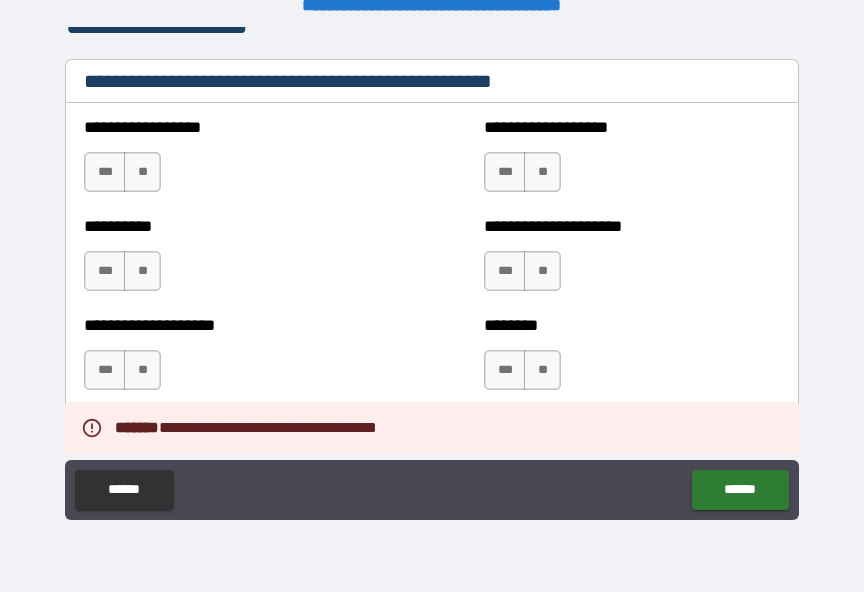 scroll, scrollTop: 2471, scrollLeft: 0, axis: vertical 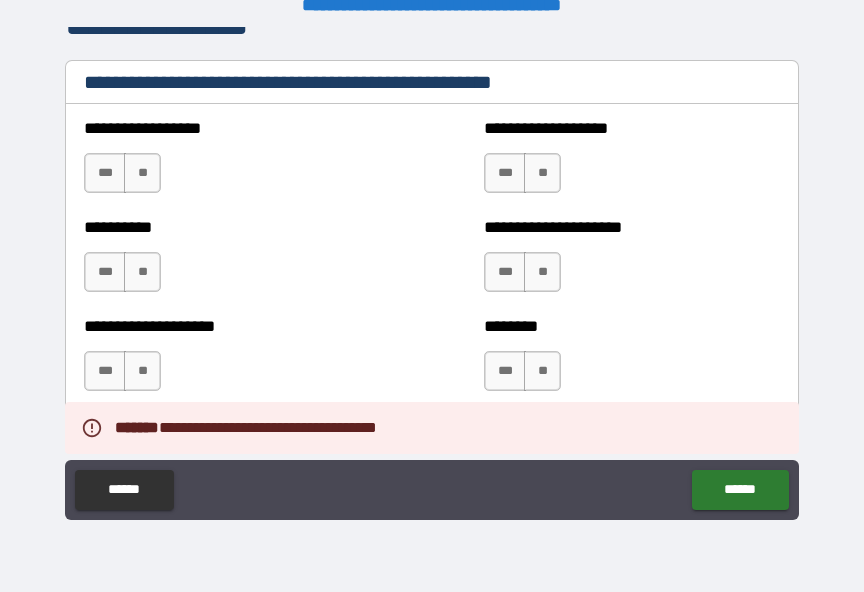 click on "**" at bounding box center [142, 173] 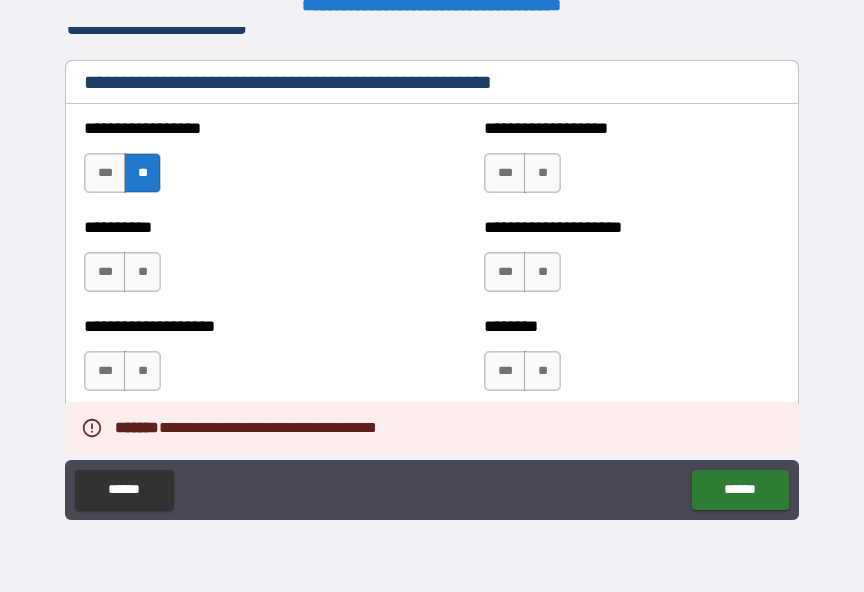 click on "**" at bounding box center (142, 272) 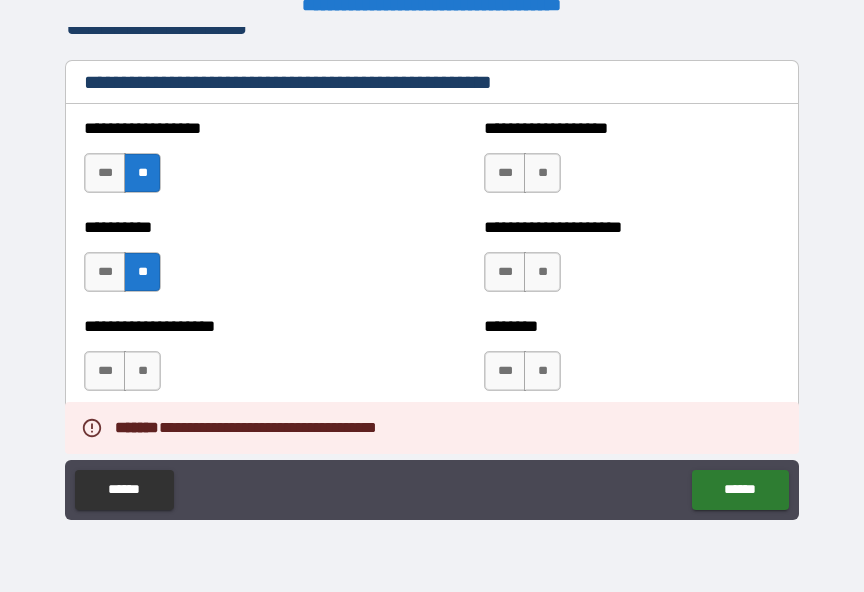 click on "**" at bounding box center [542, 173] 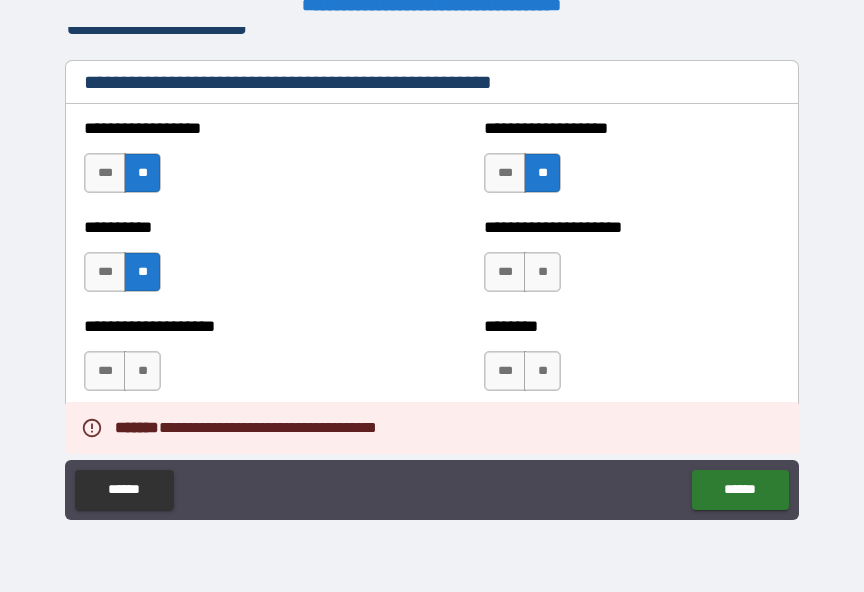 click on "**" at bounding box center [542, 272] 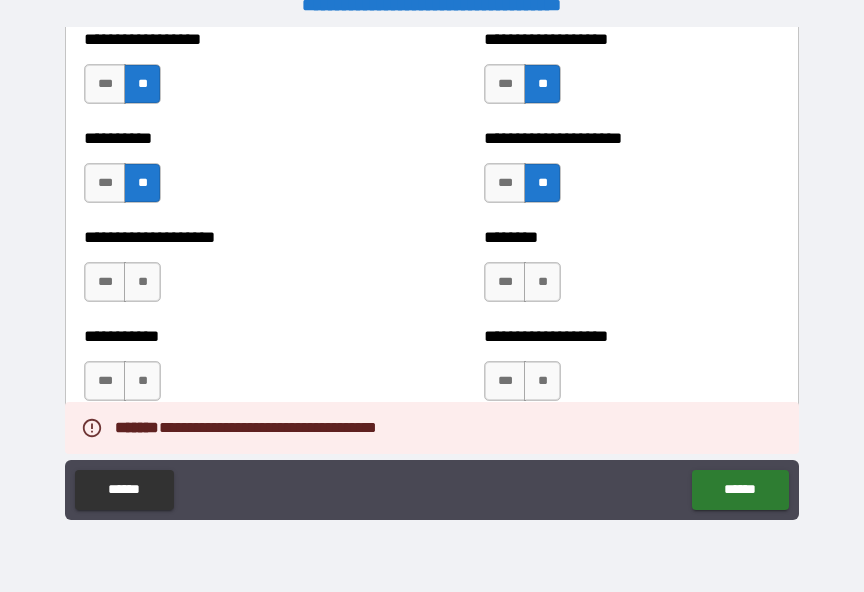 scroll, scrollTop: 2676, scrollLeft: 0, axis: vertical 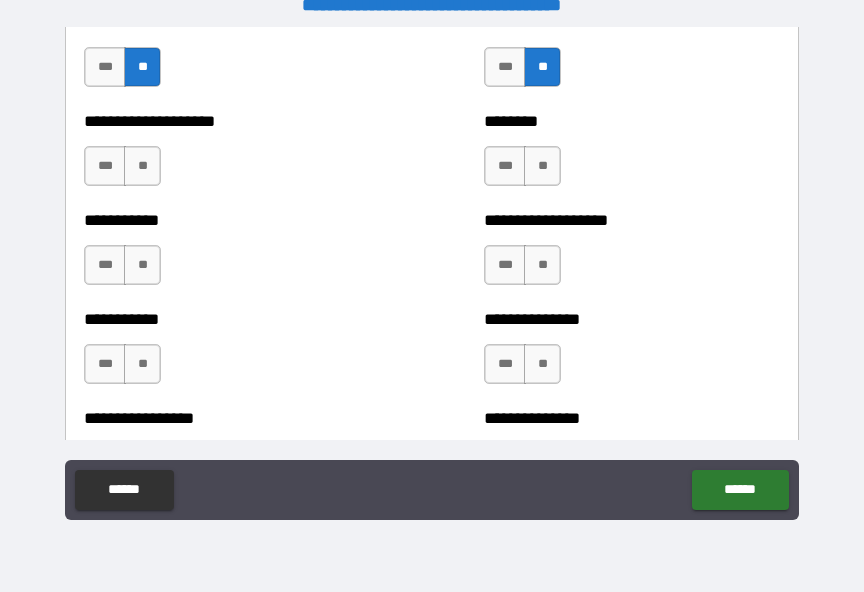 click on "**" at bounding box center (542, 166) 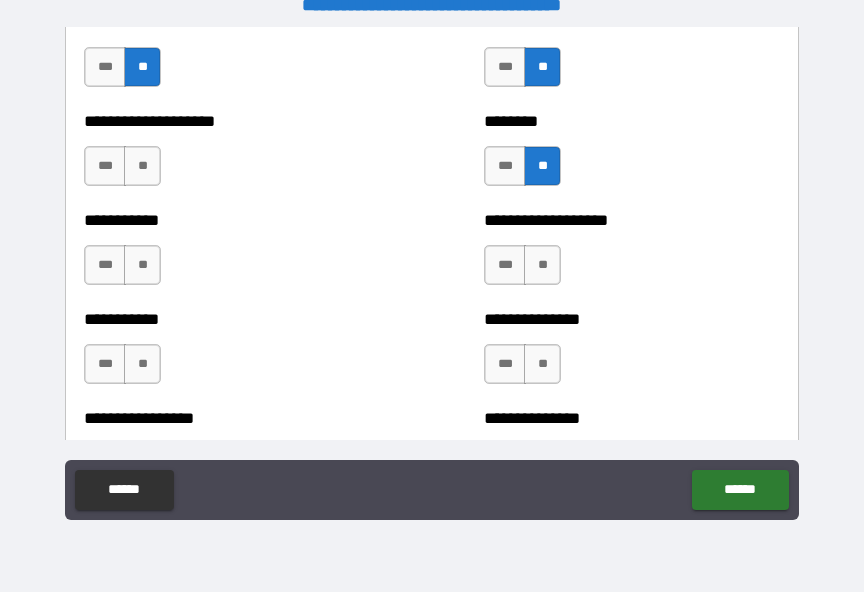 click on "***" at bounding box center [505, 265] 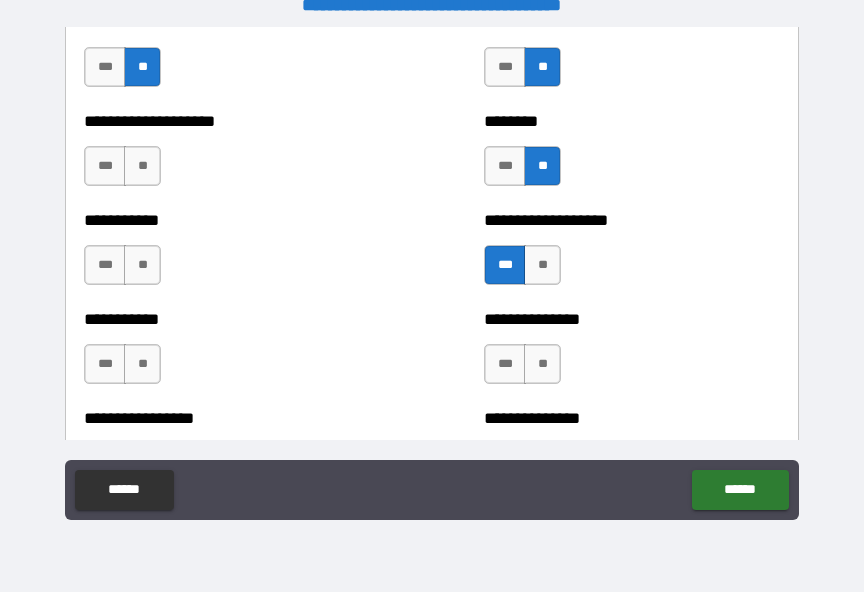 click on "**" at bounding box center (142, 166) 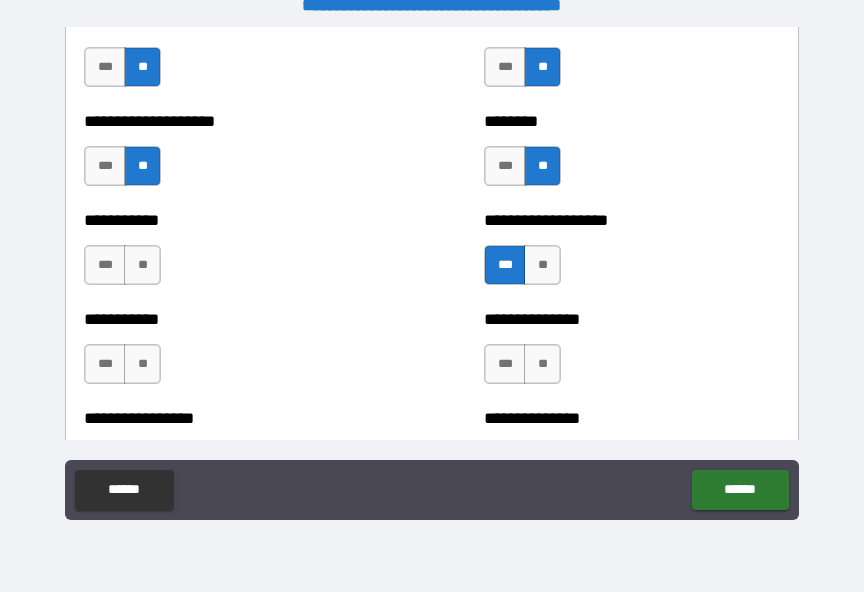 click on "**" at bounding box center [142, 265] 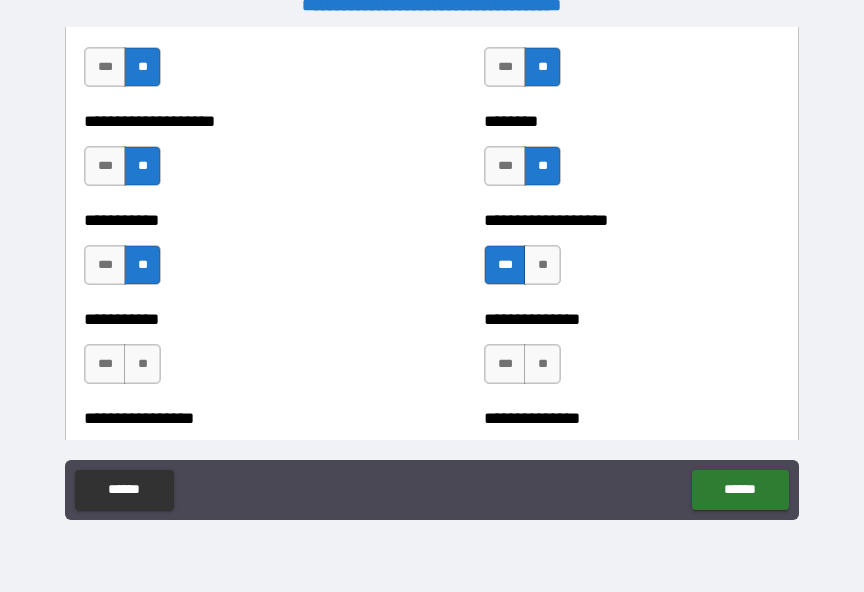click on "**" at bounding box center (142, 364) 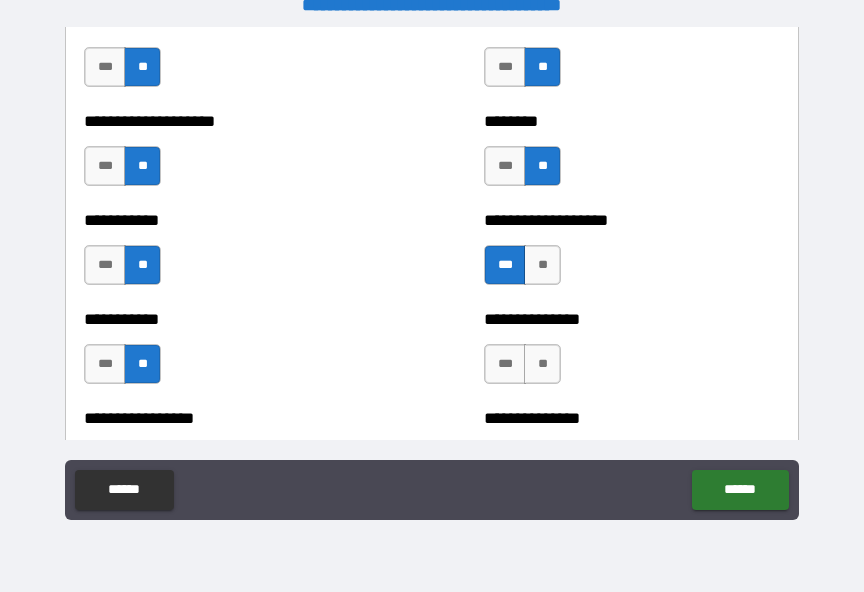 click on "**" at bounding box center (542, 364) 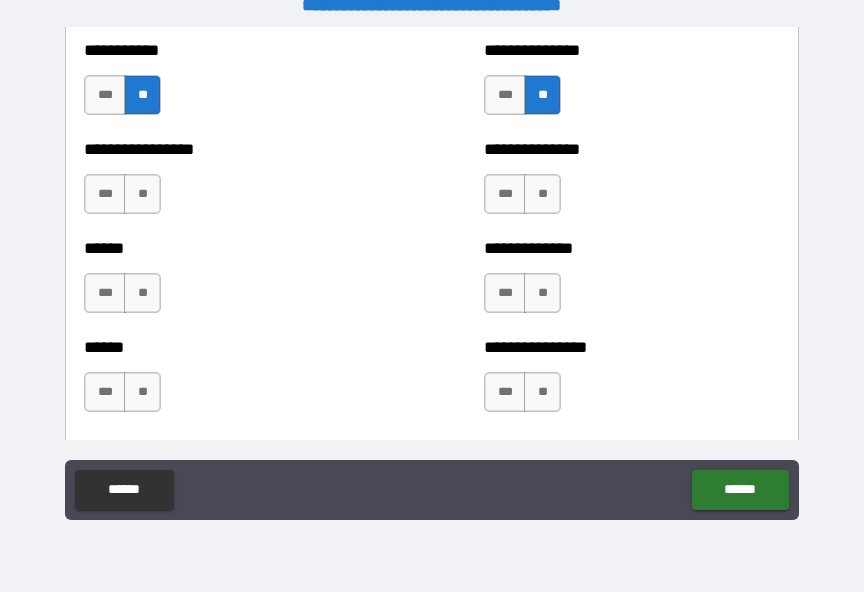 scroll, scrollTop: 2943, scrollLeft: 0, axis: vertical 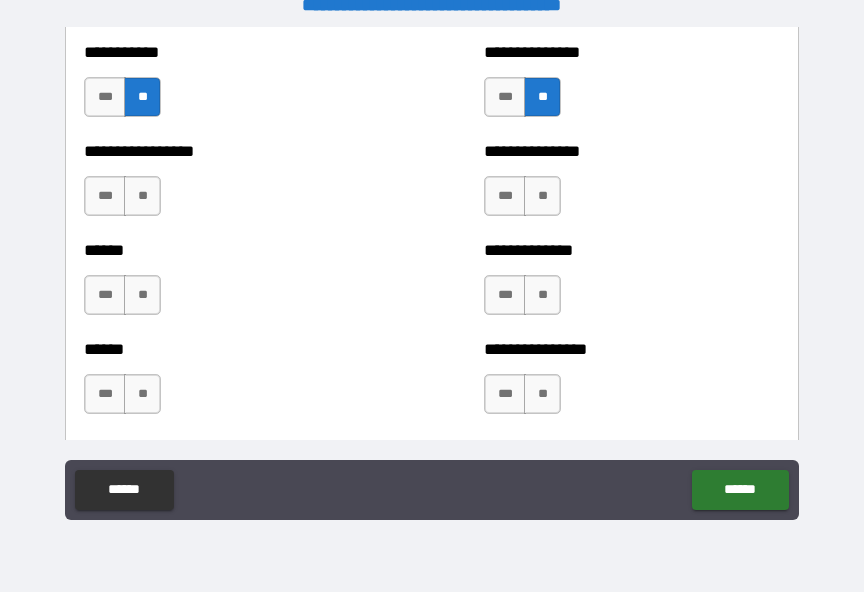 click on "**" at bounding box center [542, 196] 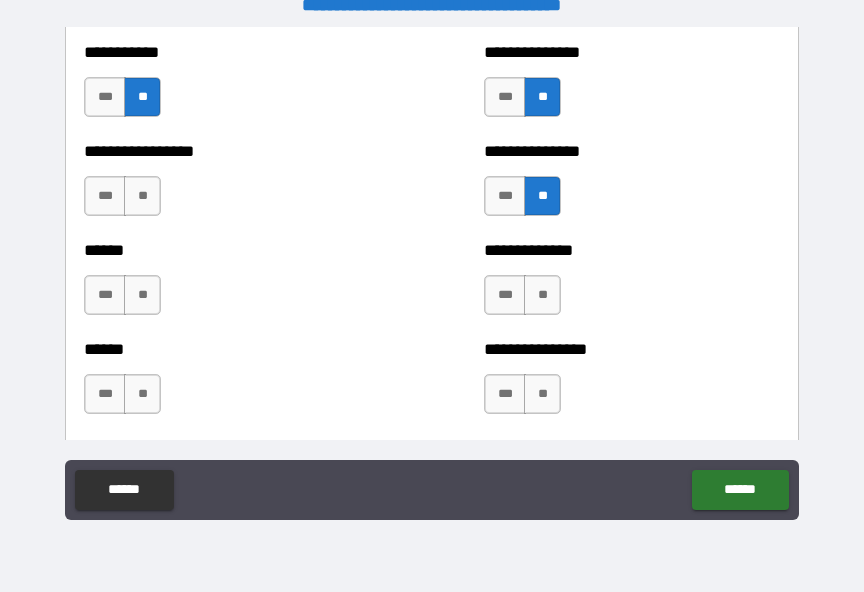 click on "**" at bounding box center [542, 295] 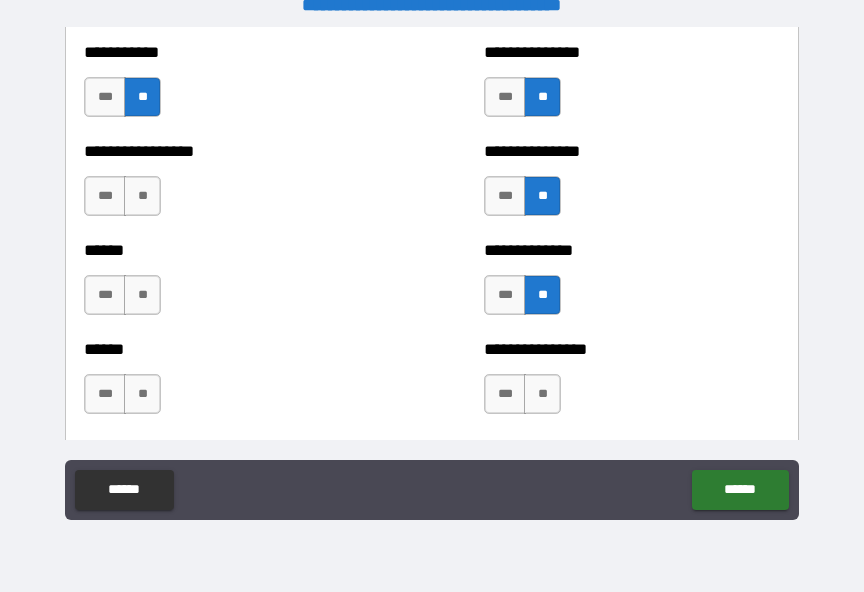 click on "**" at bounding box center (542, 394) 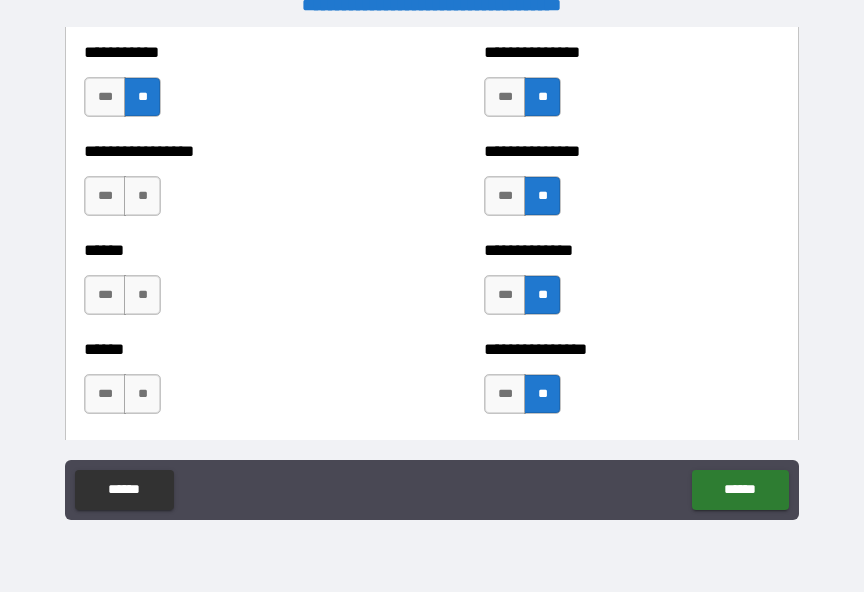 click on "**" at bounding box center (142, 196) 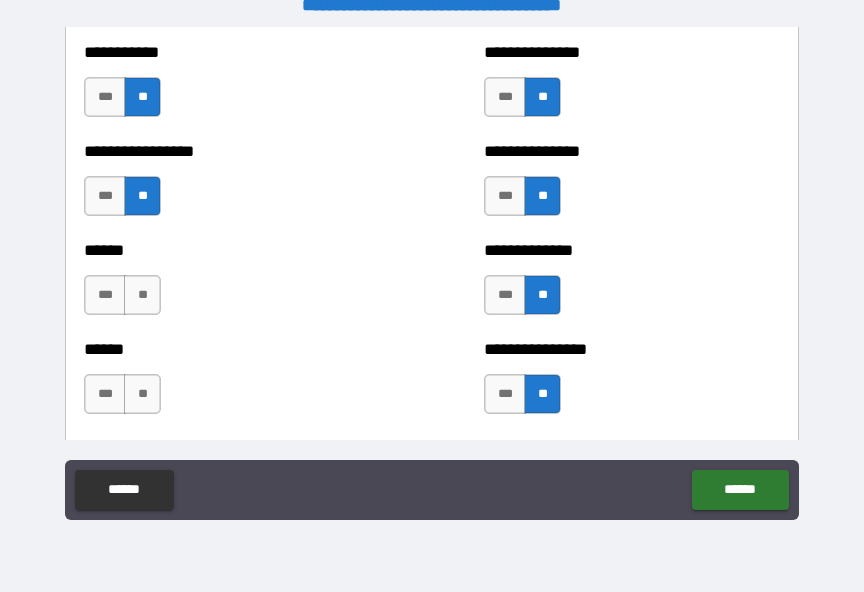 click on "**" at bounding box center (142, 295) 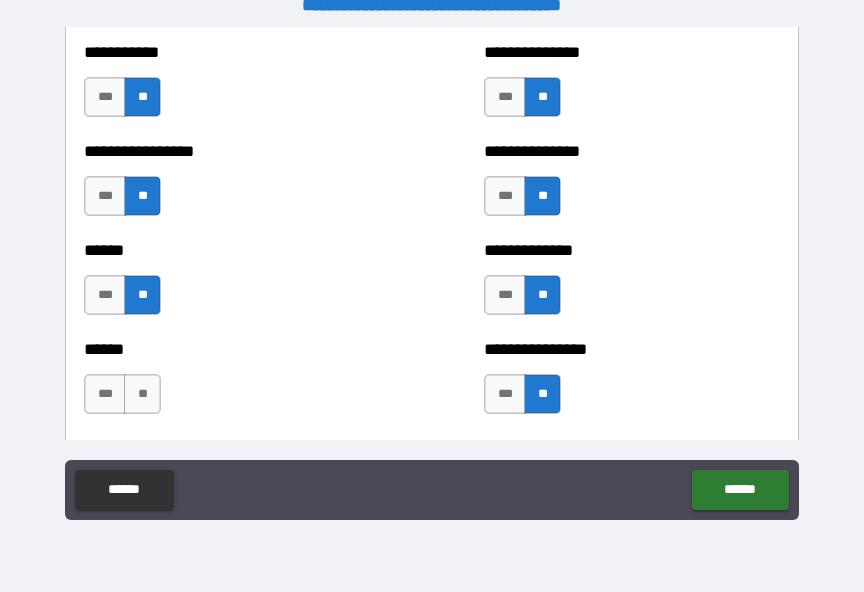 click on "**" at bounding box center [142, 394] 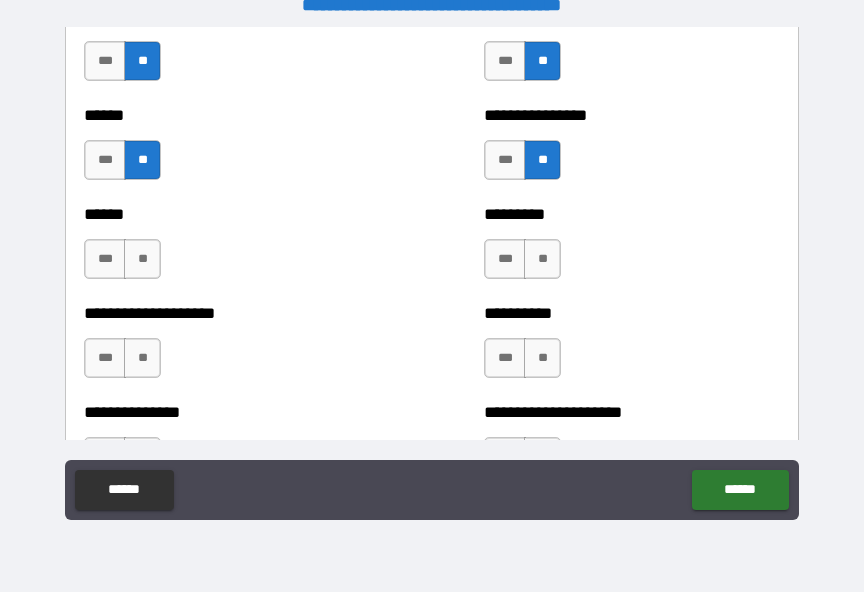 scroll, scrollTop: 3174, scrollLeft: 0, axis: vertical 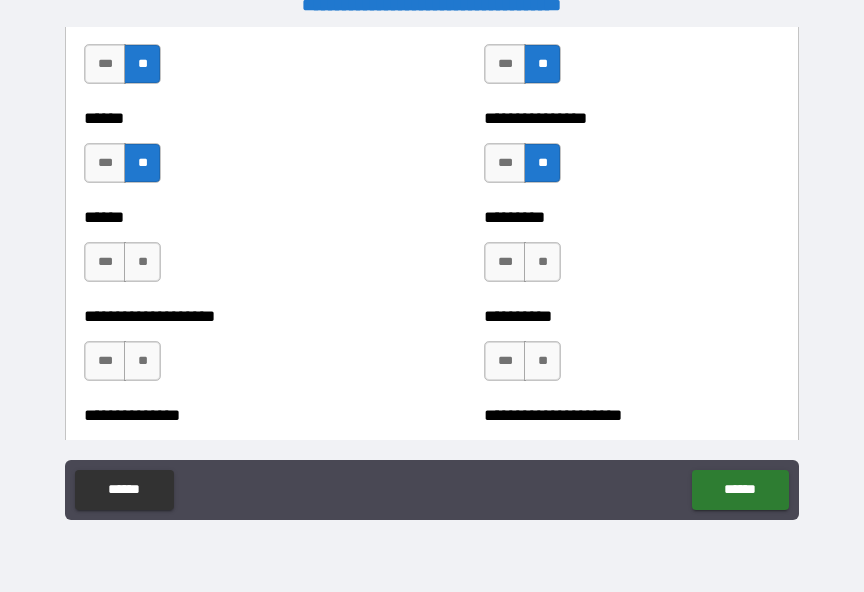 click on "**" at bounding box center (142, 262) 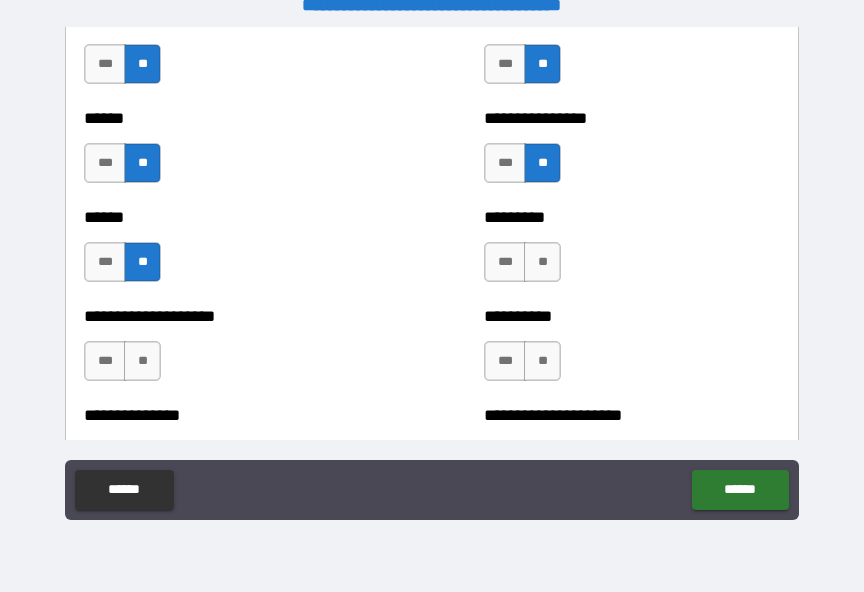 click on "********* *** **" at bounding box center (632, 252) 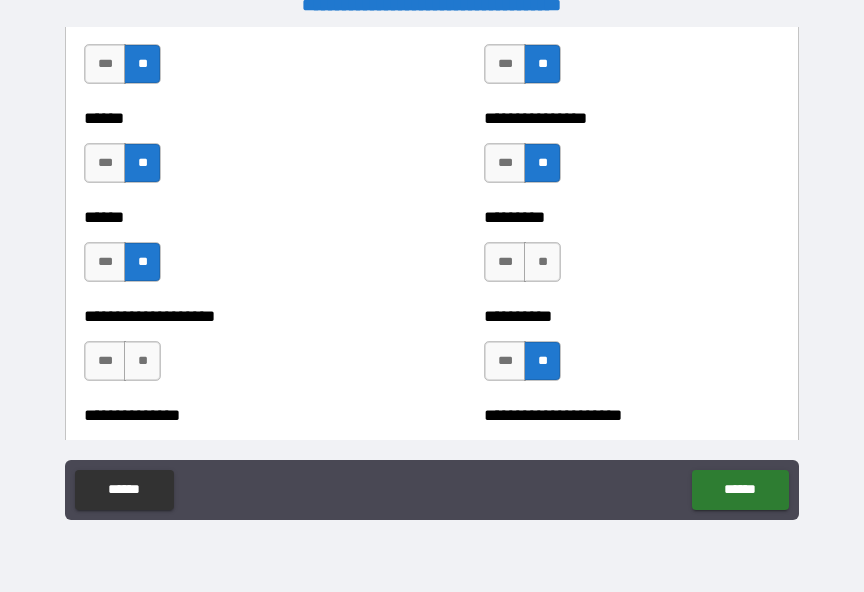 click on "**" at bounding box center (542, 262) 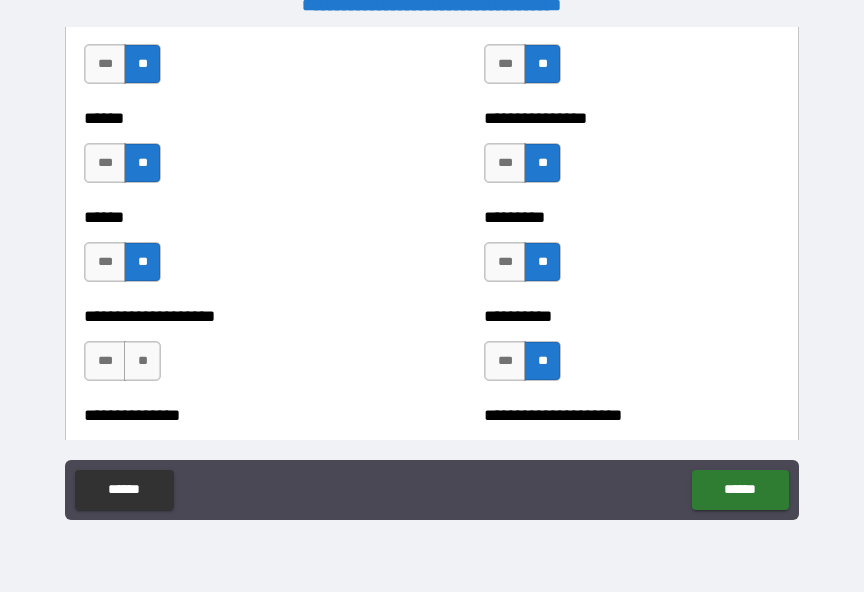click on "**" at bounding box center (142, 361) 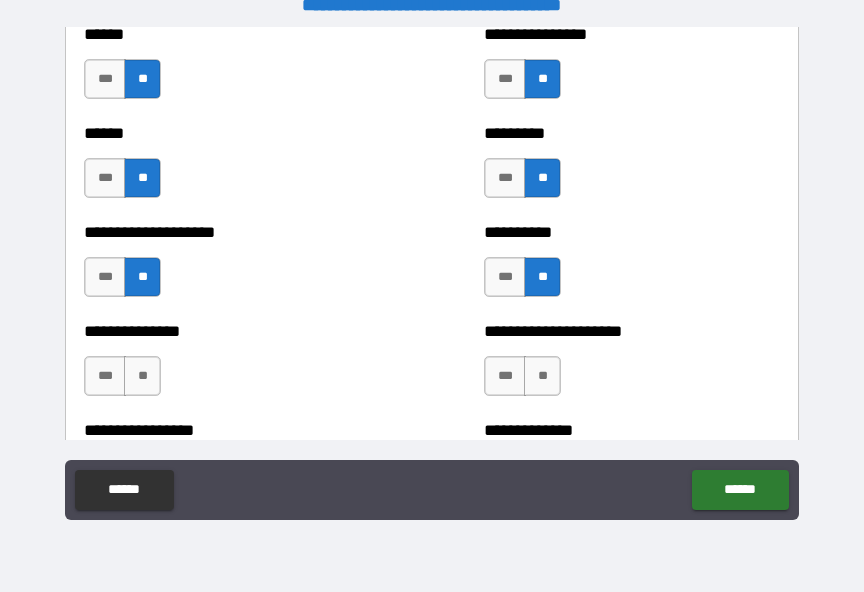 scroll, scrollTop: 3341, scrollLeft: 0, axis: vertical 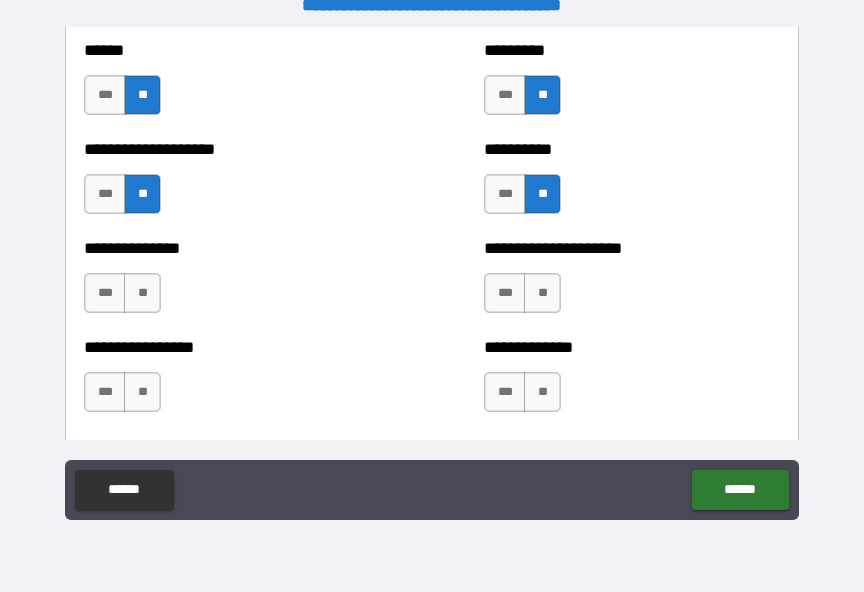 click on "**" at bounding box center [542, 293] 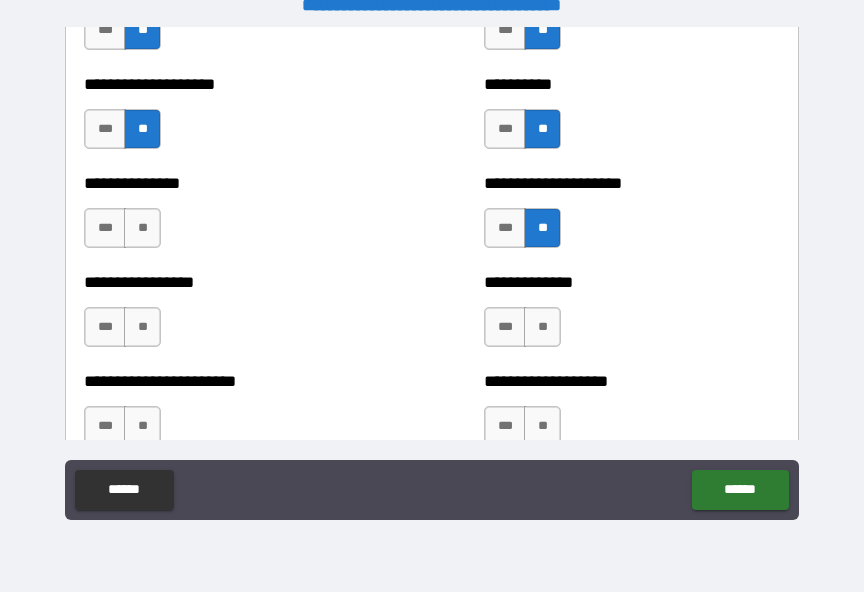 scroll, scrollTop: 3416, scrollLeft: 0, axis: vertical 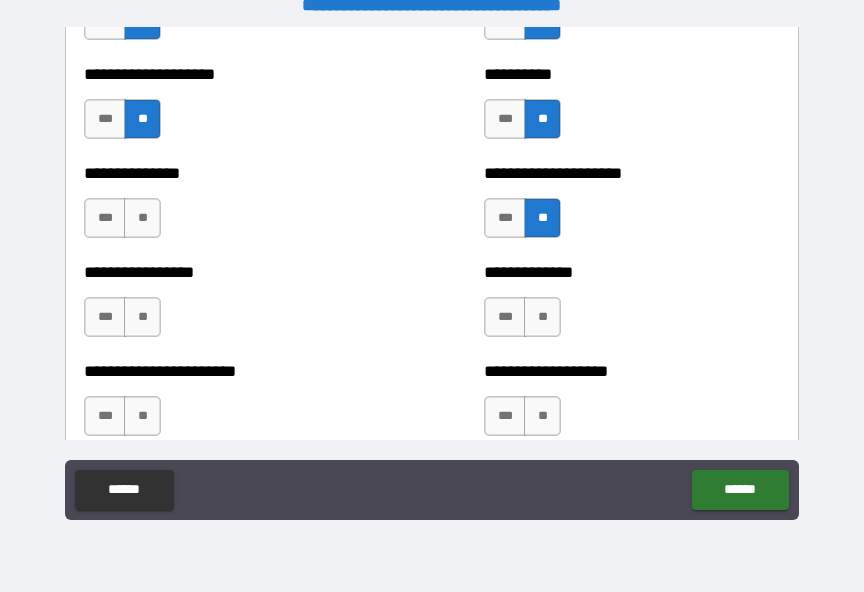 click on "**" at bounding box center [142, 218] 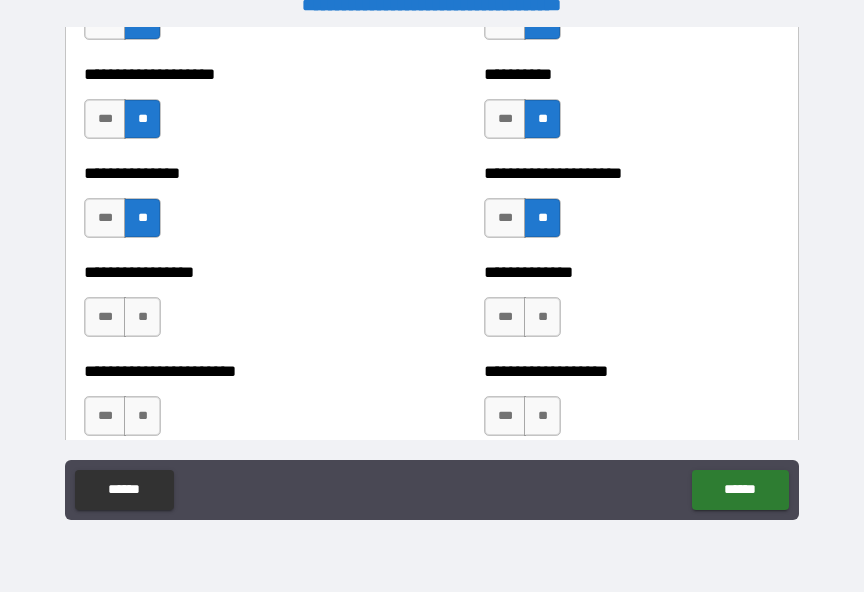 click on "**" at bounding box center (142, 317) 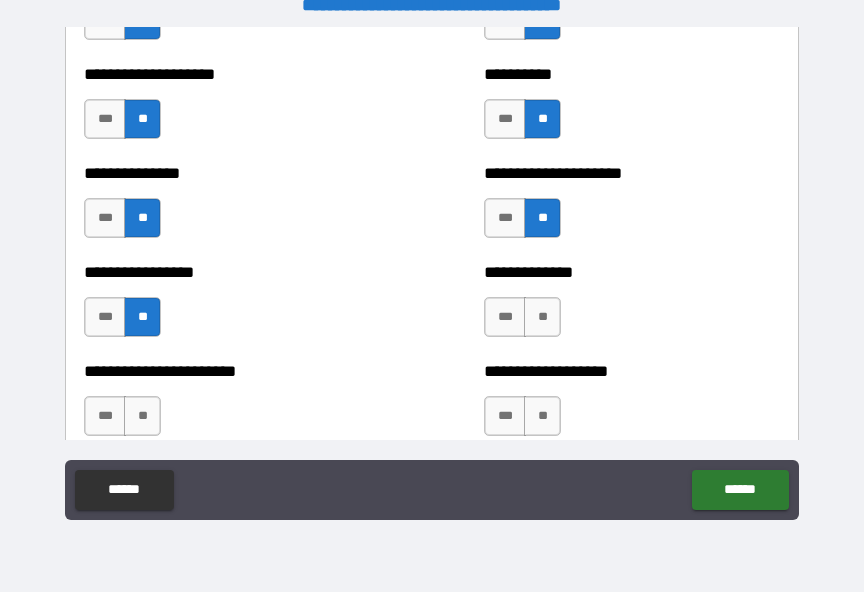 click on "**" at bounding box center [542, 317] 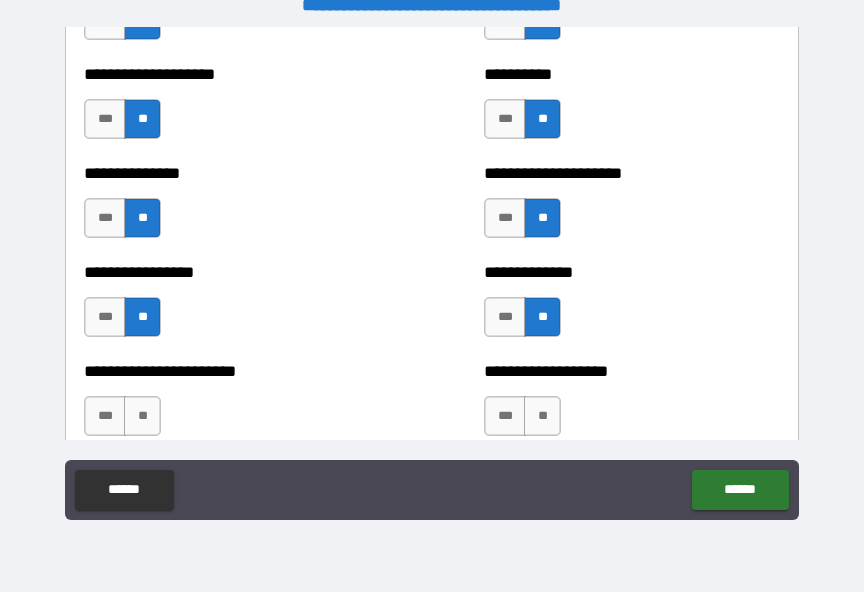 click on "**" at bounding box center [142, 416] 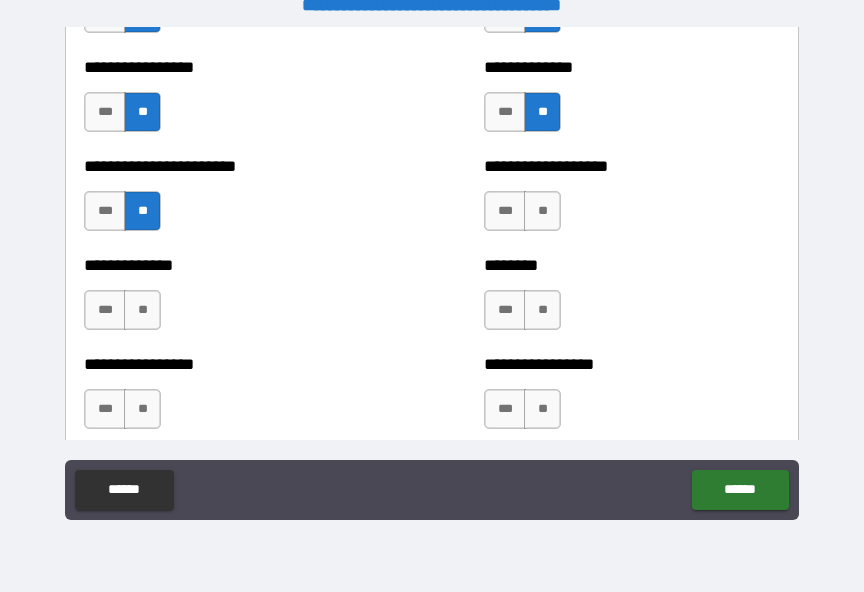 scroll, scrollTop: 3614, scrollLeft: 0, axis: vertical 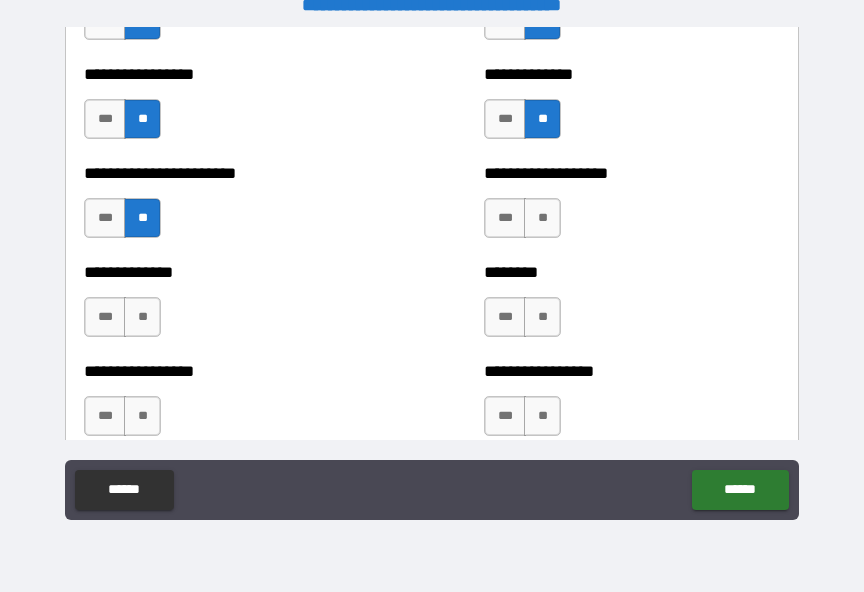 click on "**" at bounding box center (542, 218) 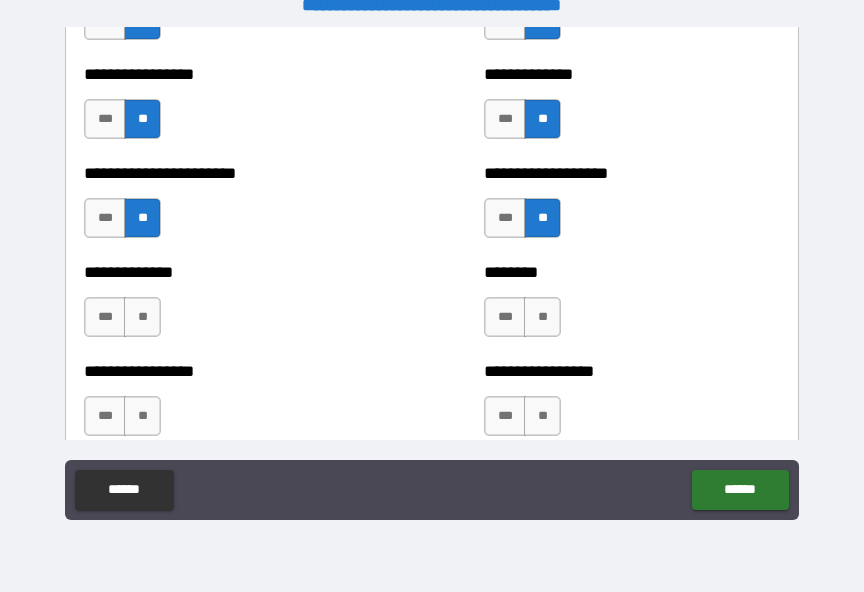 click on "**" at bounding box center (542, 317) 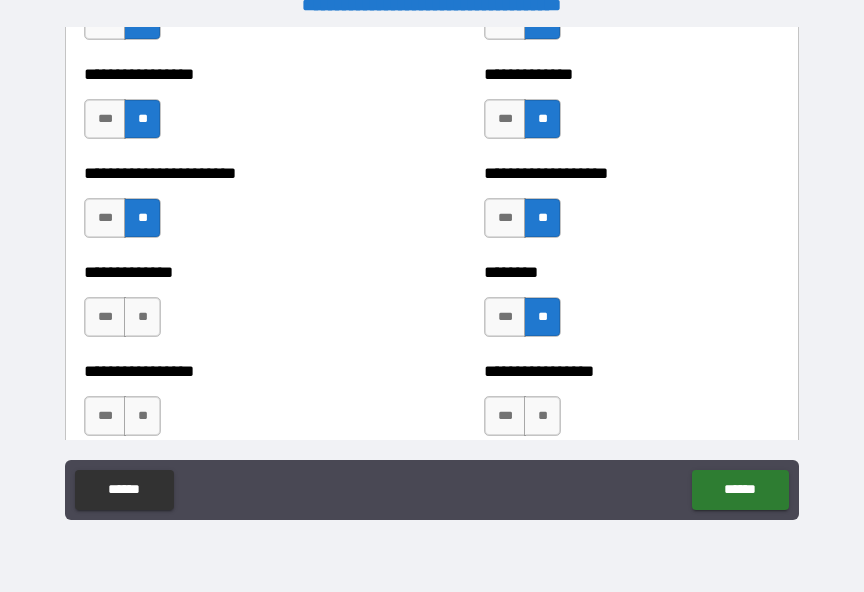 click on "**" at bounding box center (542, 416) 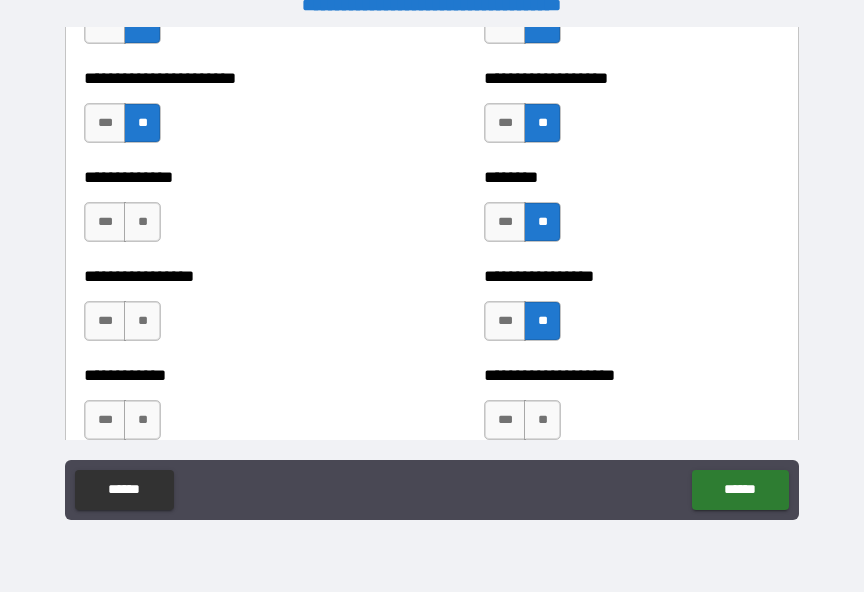 scroll, scrollTop: 3701, scrollLeft: 0, axis: vertical 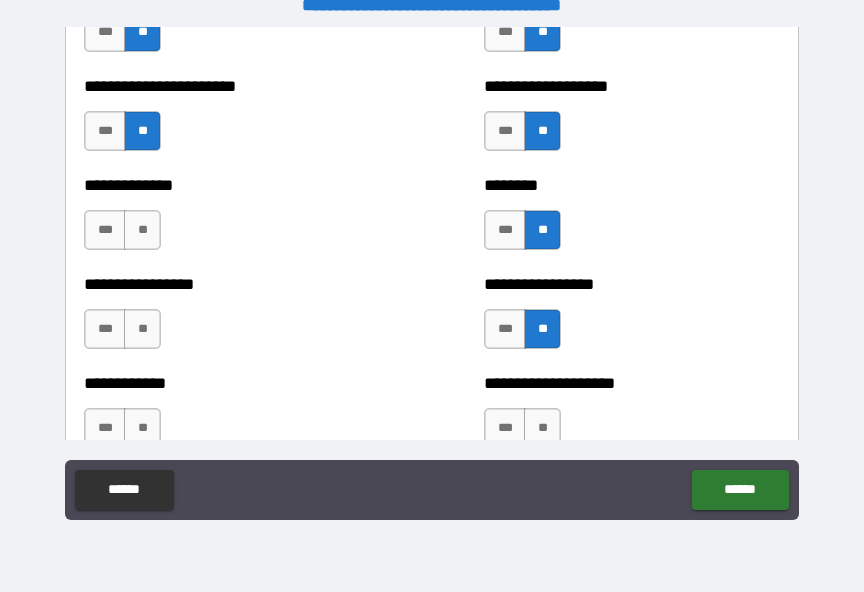 click on "**" at bounding box center [142, 230] 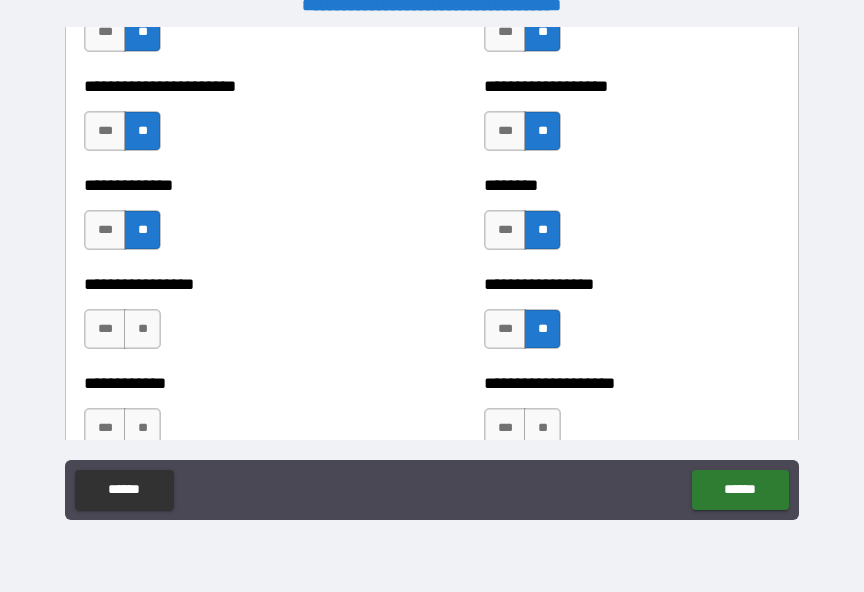 click on "**" at bounding box center [142, 329] 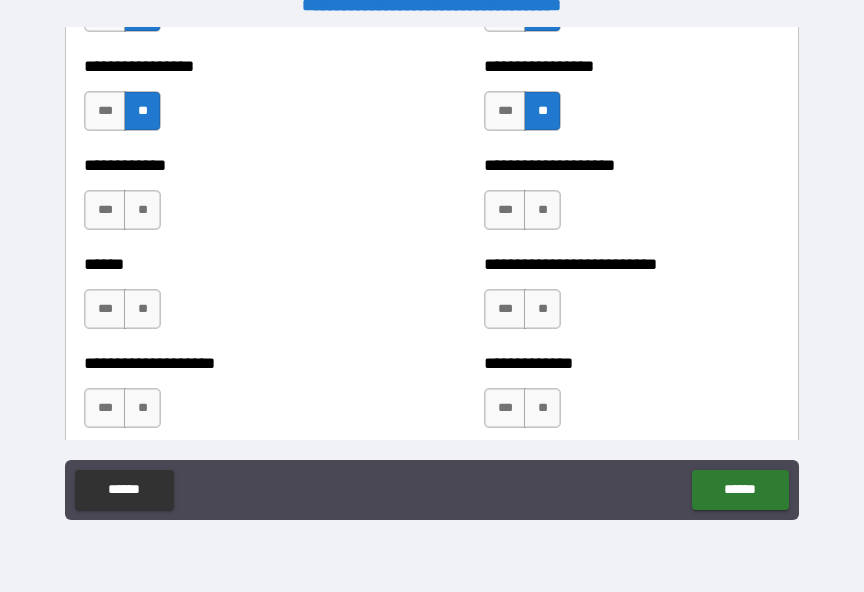 scroll, scrollTop: 3917, scrollLeft: 0, axis: vertical 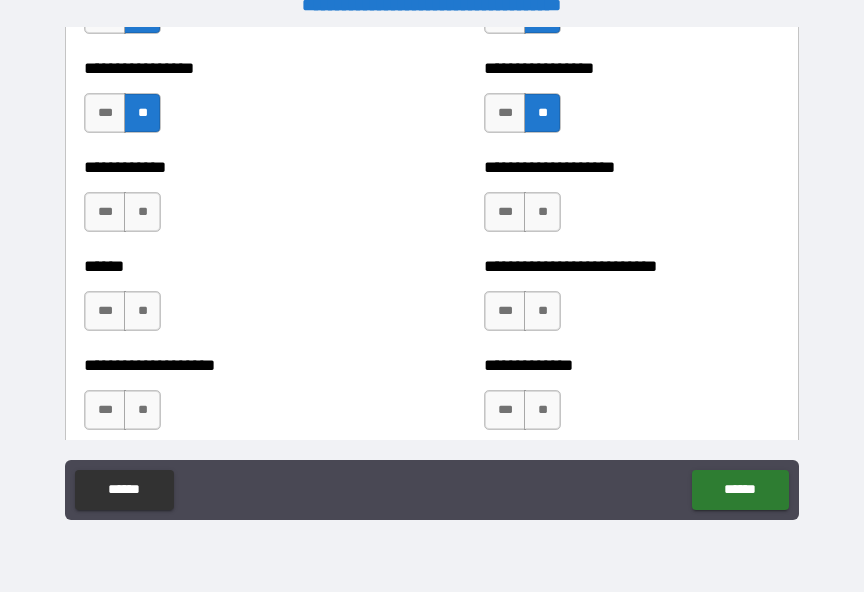 click on "**" at bounding box center (142, 212) 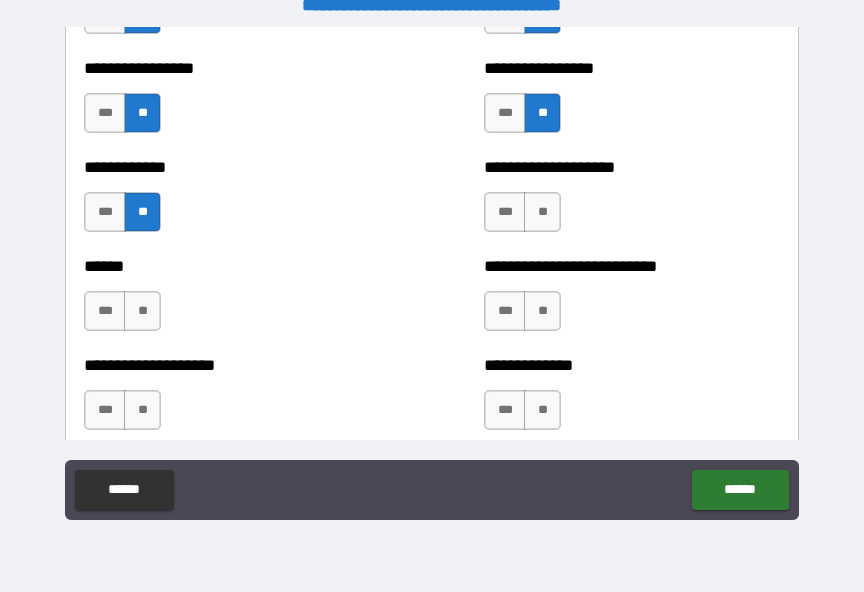 click on "**" at bounding box center (142, 311) 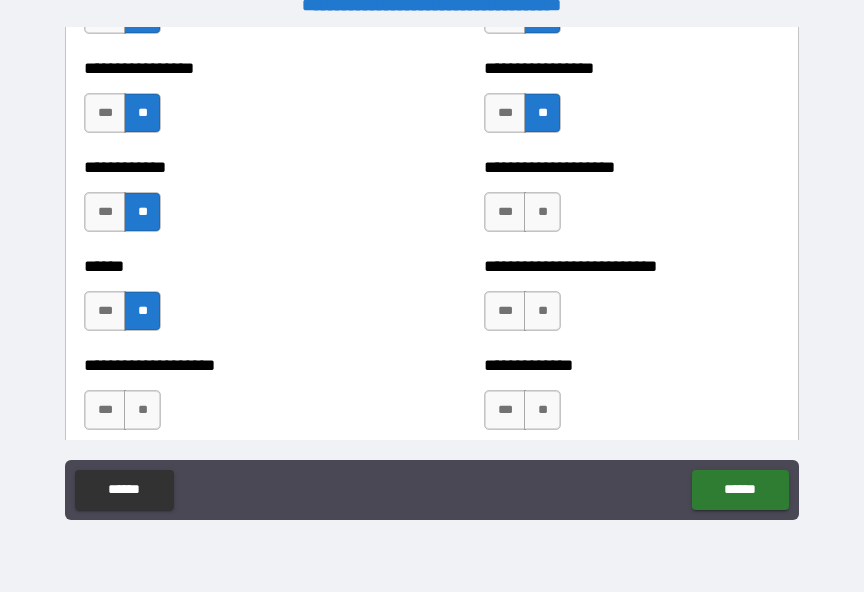 click on "**" at bounding box center (542, 212) 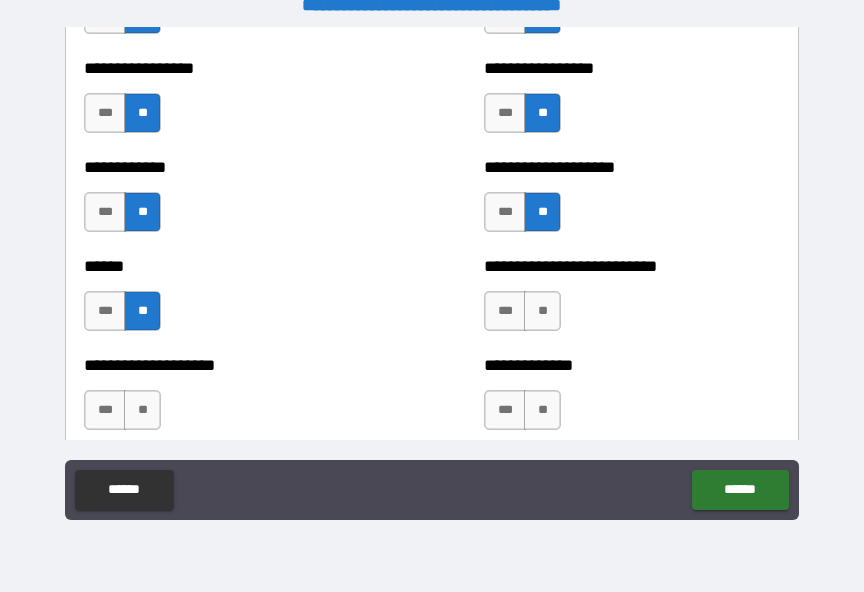 click on "**" at bounding box center (542, 311) 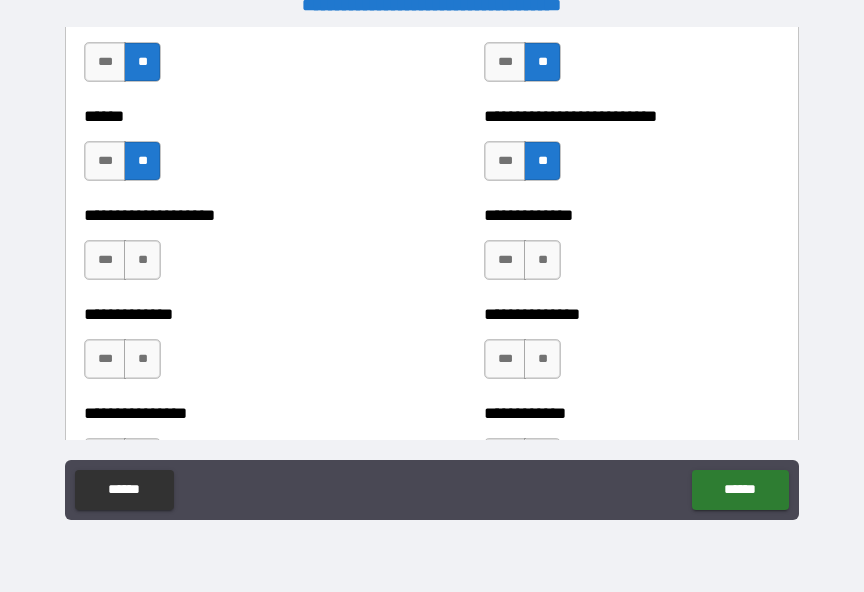 scroll, scrollTop: 4117, scrollLeft: 0, axis: vertical 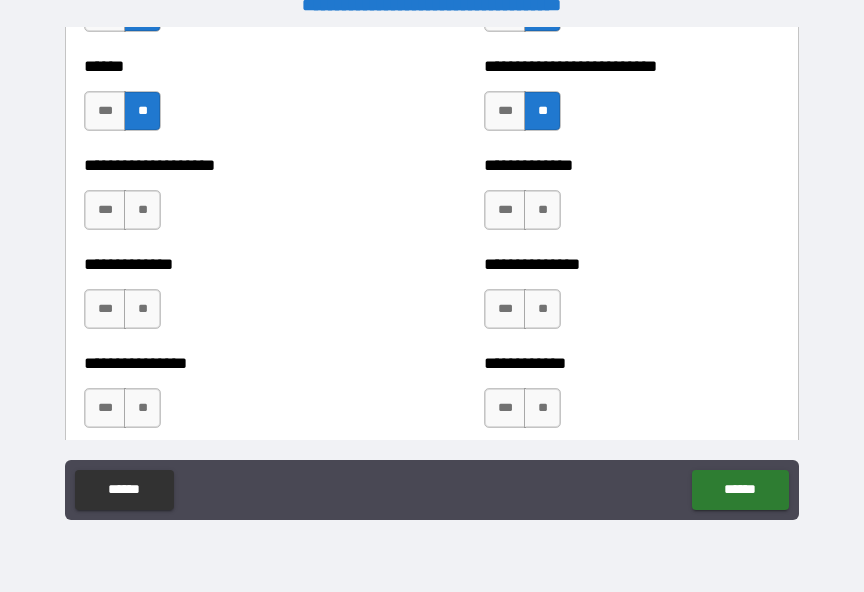 click on "**" at bounding box center [542, 210] 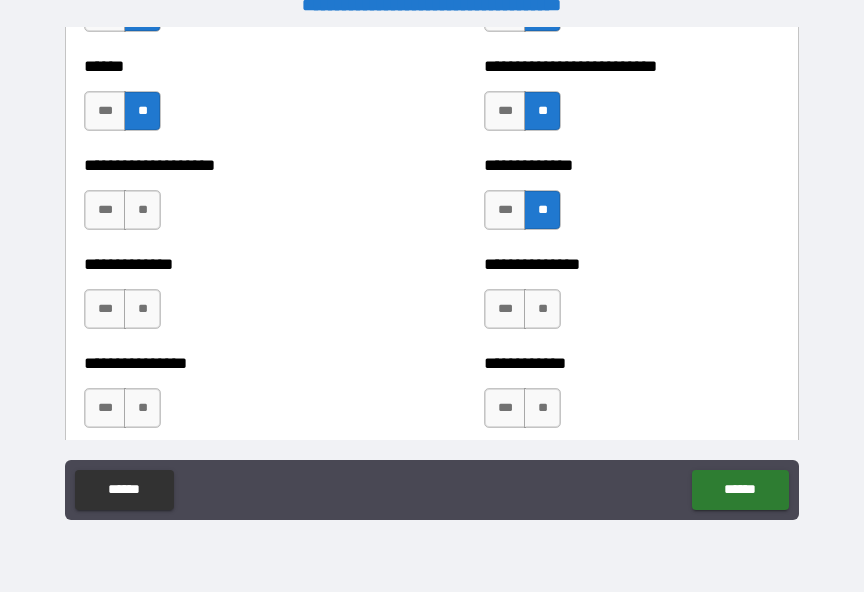 click on "**" at bounding box center (542, 309) 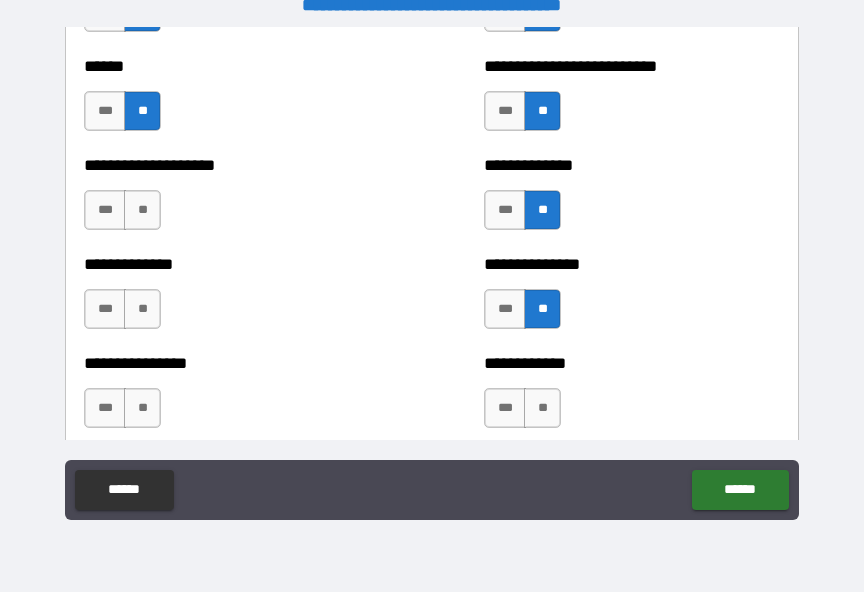 click on "**" at bounding box center [542, 408] 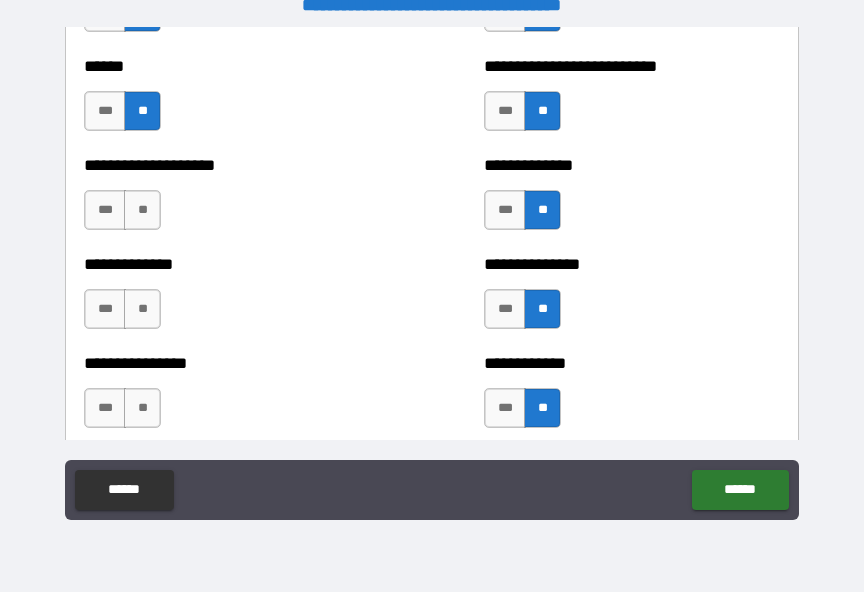 click on "**" at bounding box center [142, 210] 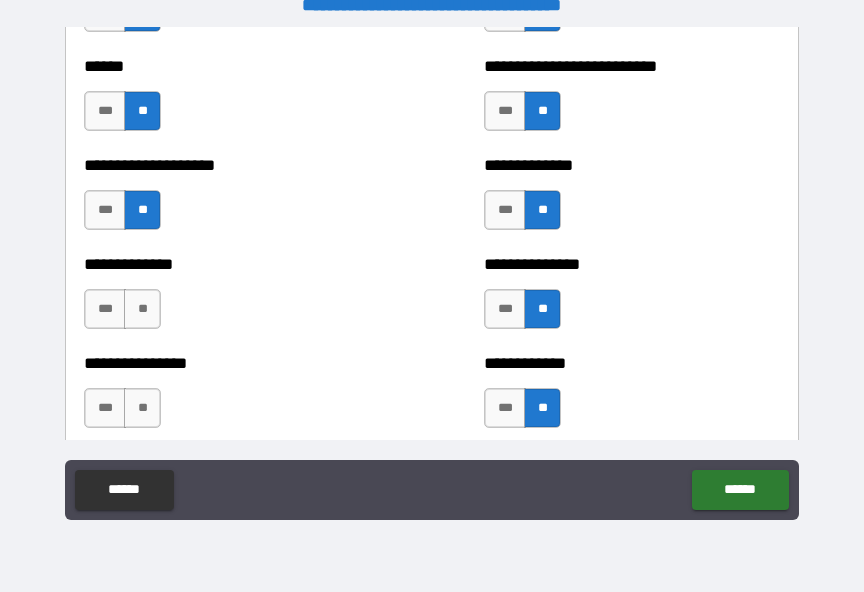 click on "**" at bounding box center (142, 309) 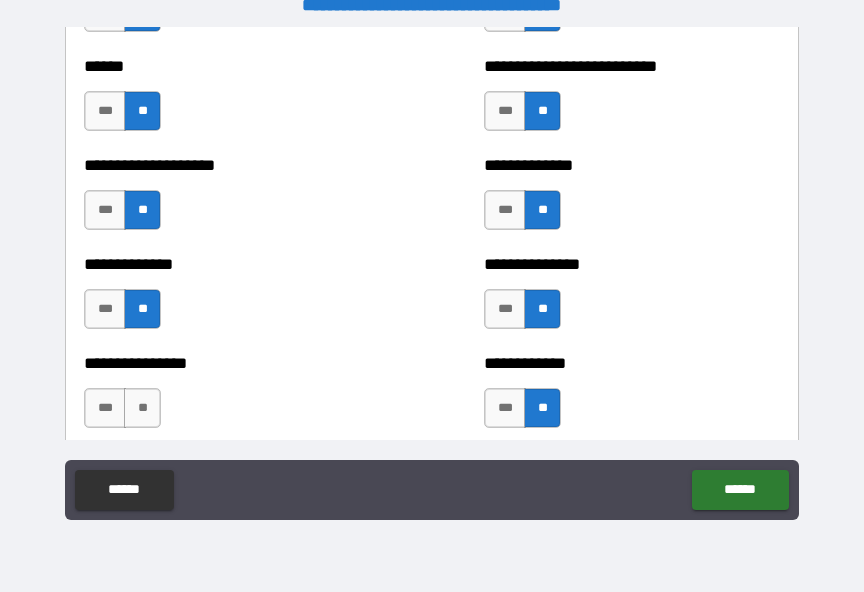 click on "**" at bounding box center [142, 408] 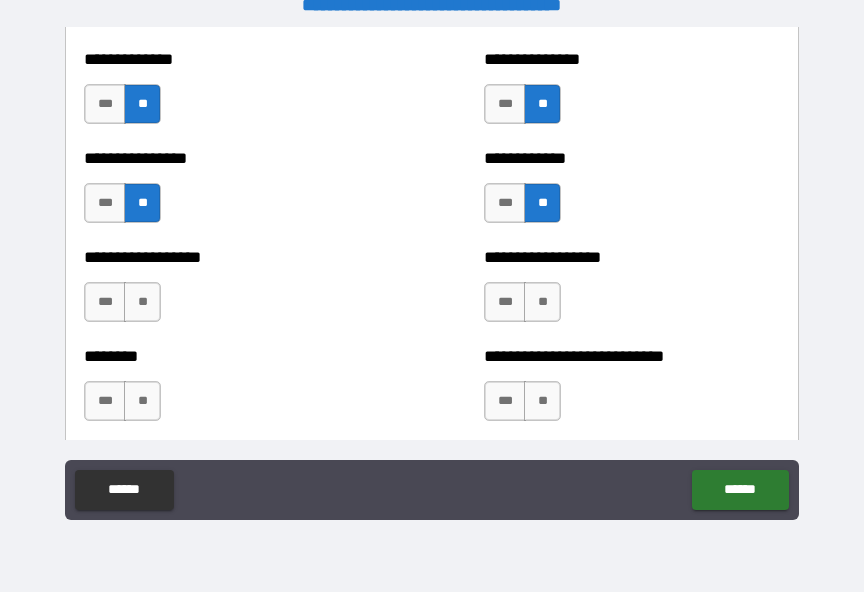 scroll, scrollTop: 4323, scrollLeft: 0, axis: vertical 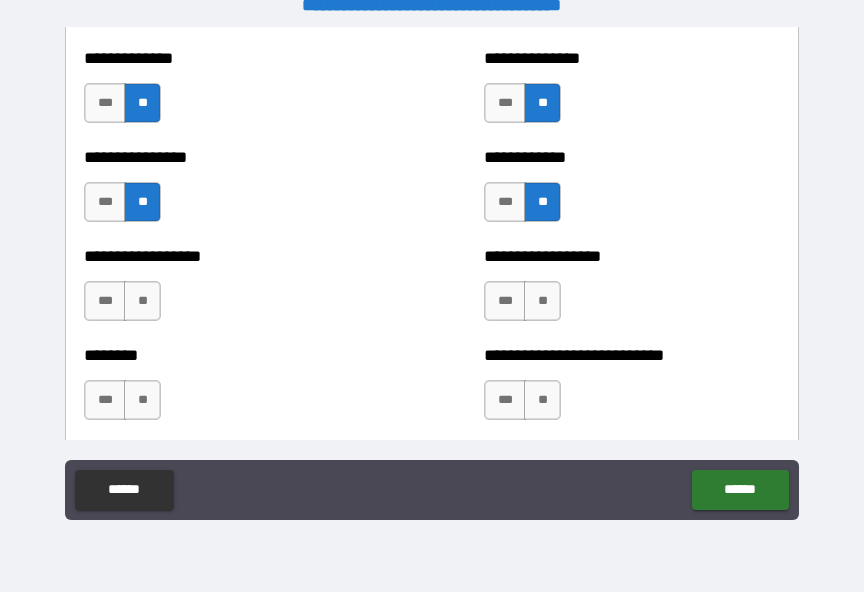 click on "**" at bounding box center [542, 301] 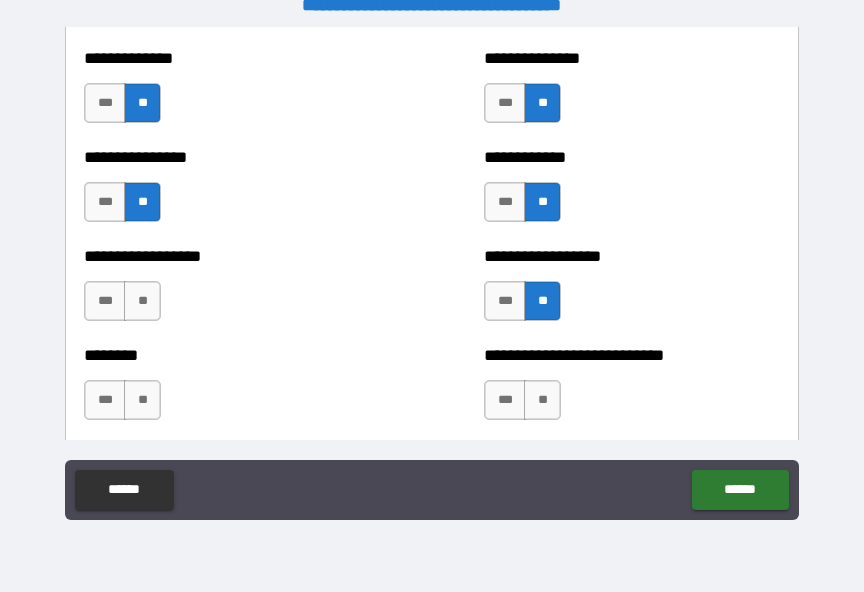 click on "**" at bounding box center [542, 400] 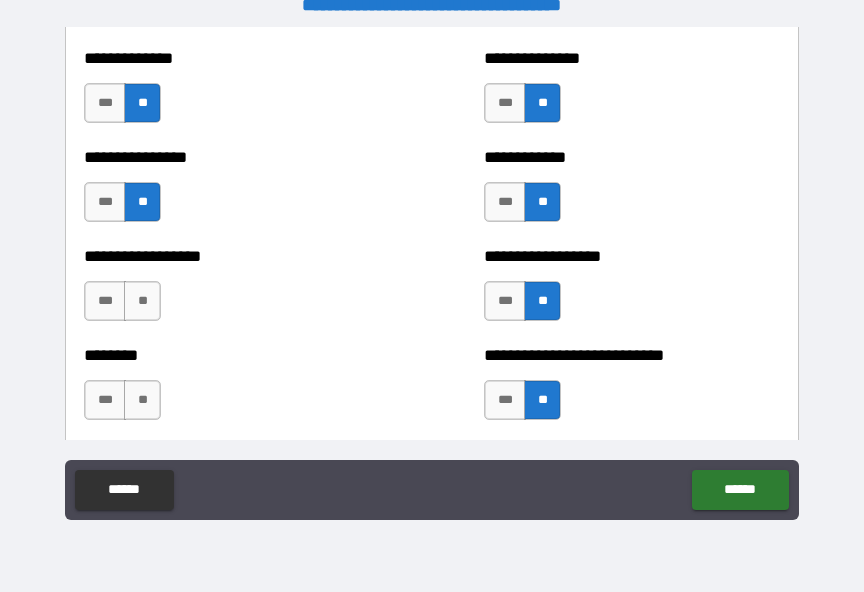 click on "**" at bounding box center (142, 301) 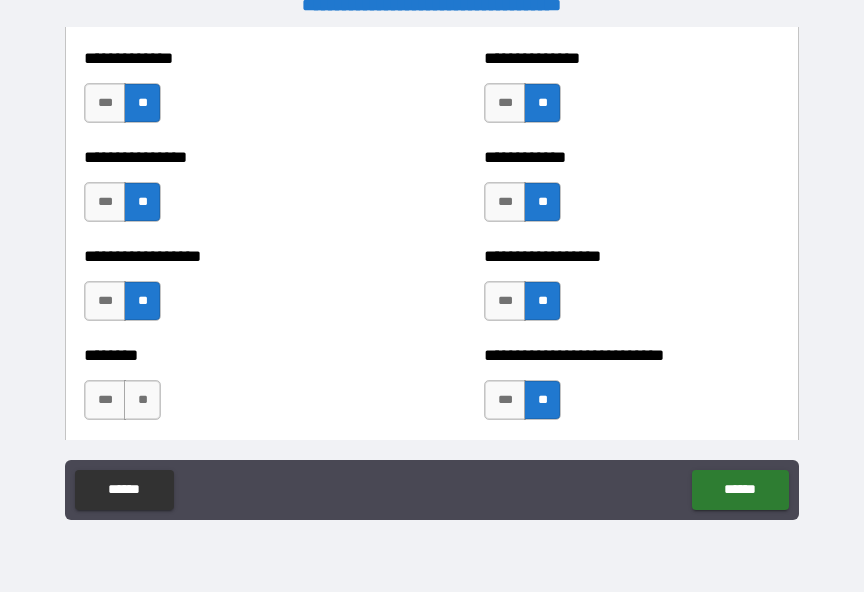 click on "**" at bounding box center (142, 400) 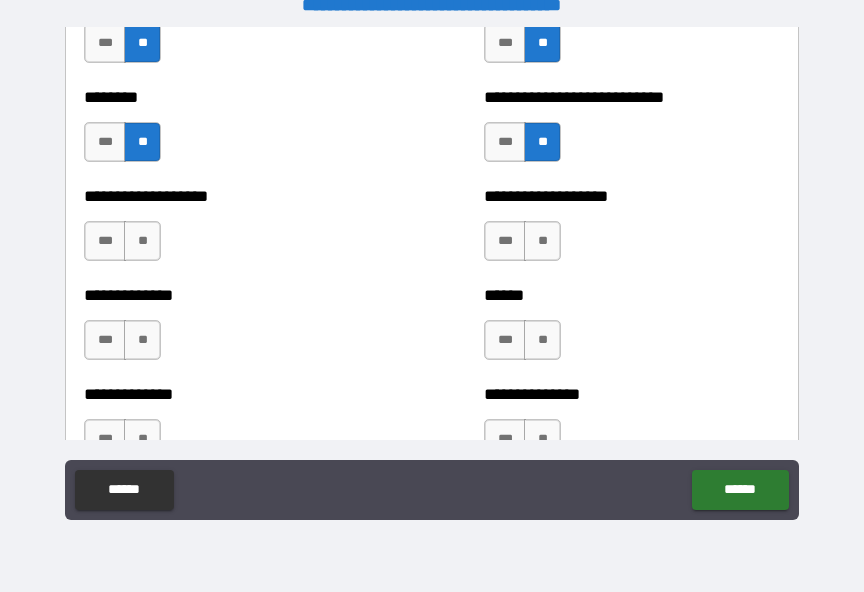 scroll, scrollTop: 4597, scrollLeft: 0, axis: vertical 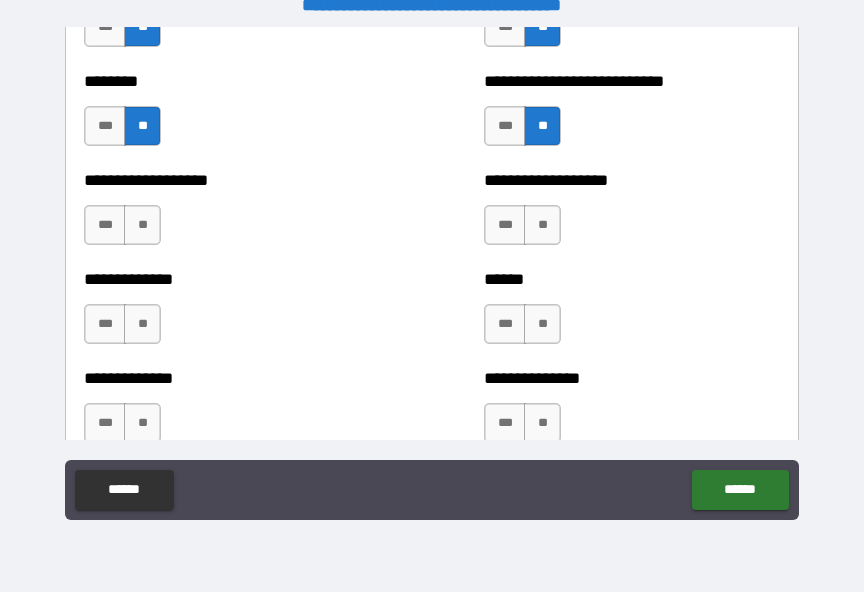 click on "**" at bounding box center (542, 225) 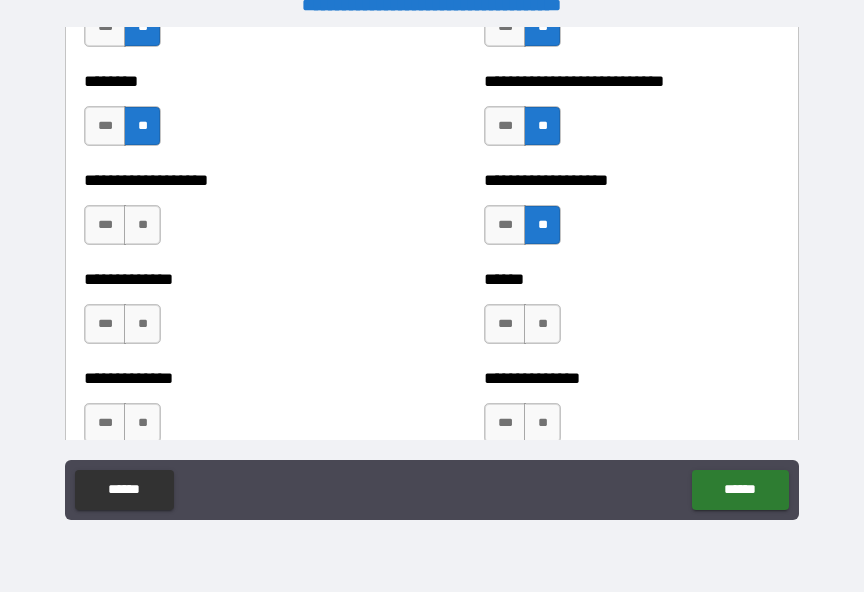 click on "**" at bounding box center [542, 324] 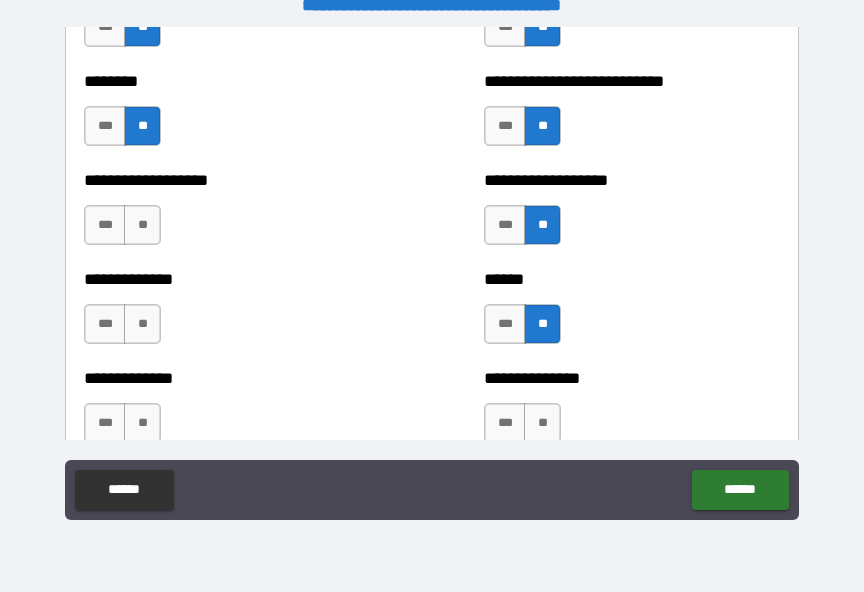 click on "**" at bounding box center (542, 423) 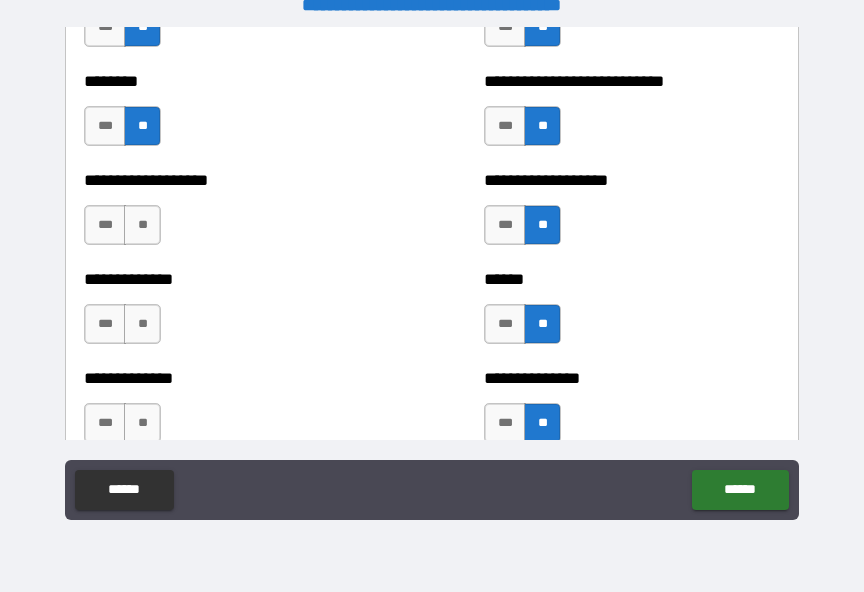 click on "**" at bounding box center (142, 225) 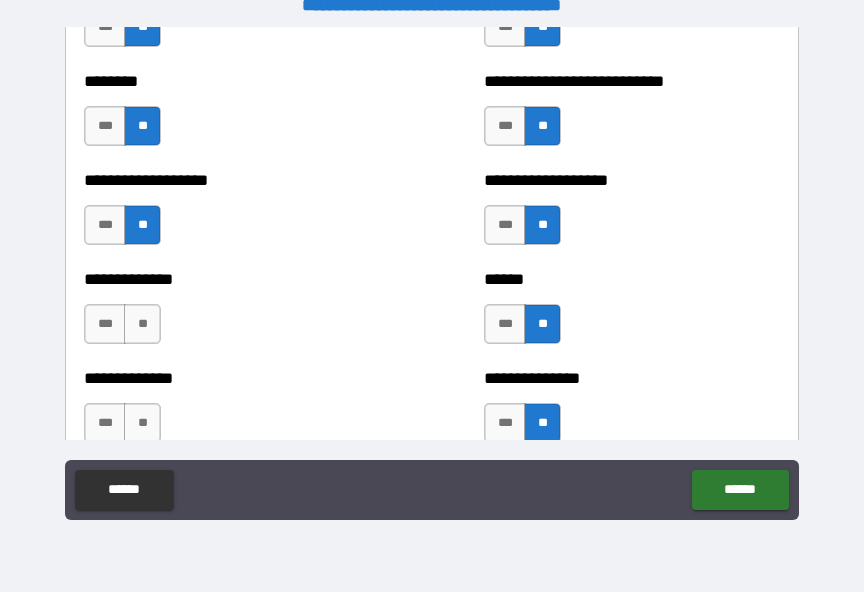 click on "**" at bounding box center (142, 324) 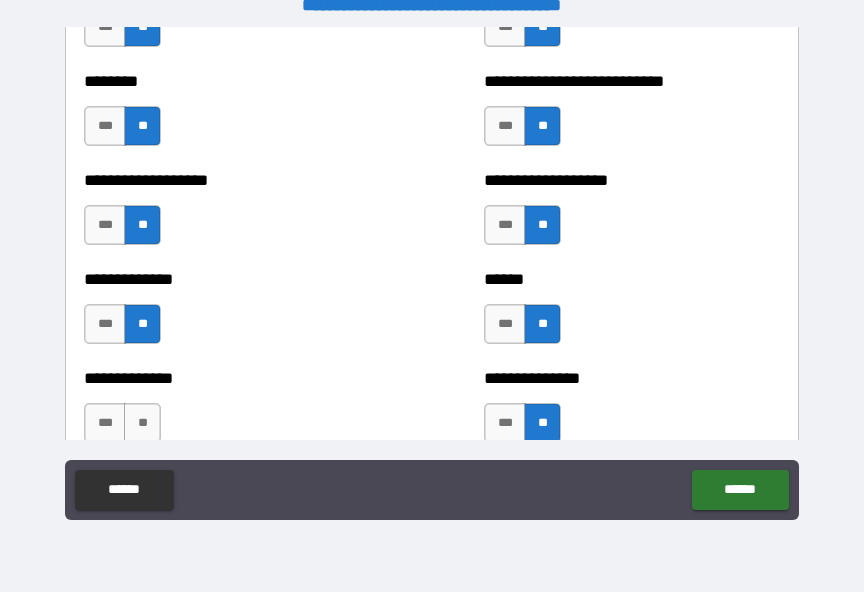 click on "**" at bounding box center [142, 423] 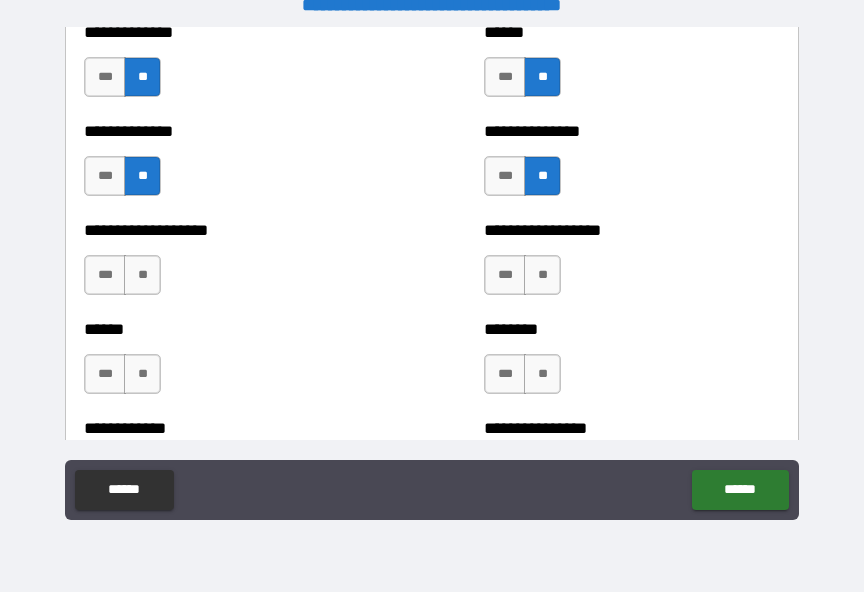 scroll, scrollTop: 4846, scrollLeft: 0, axis: vertical 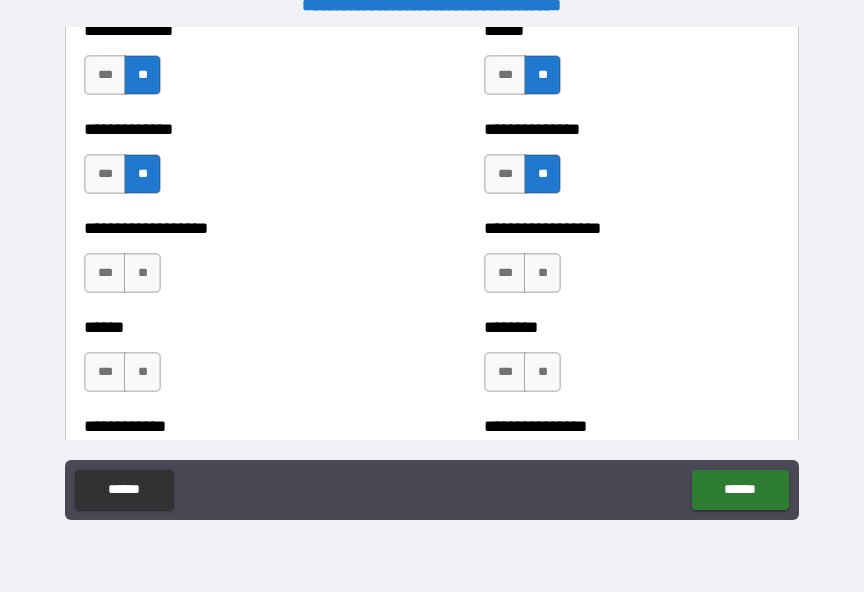 click on "**" at bounding box center [142, 273] 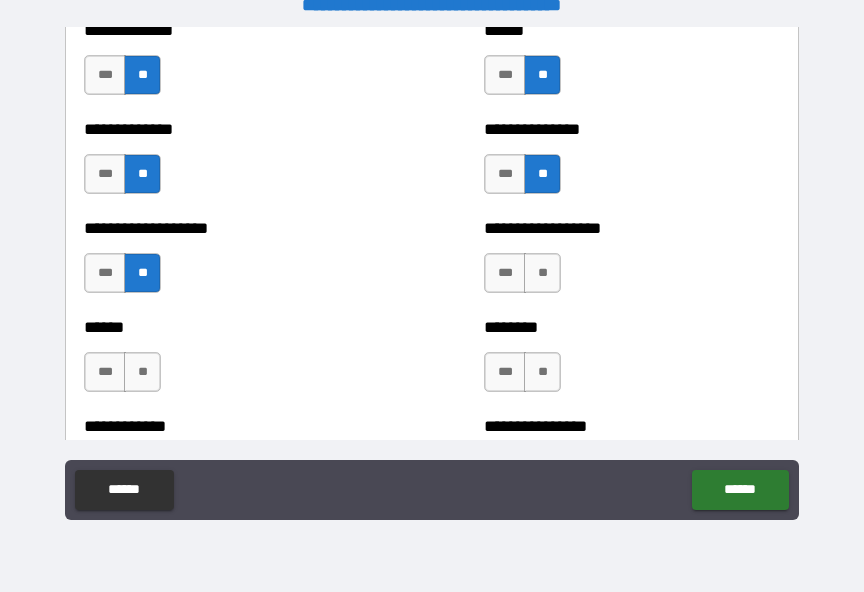 click on "**" at bounding box center [142, 372] 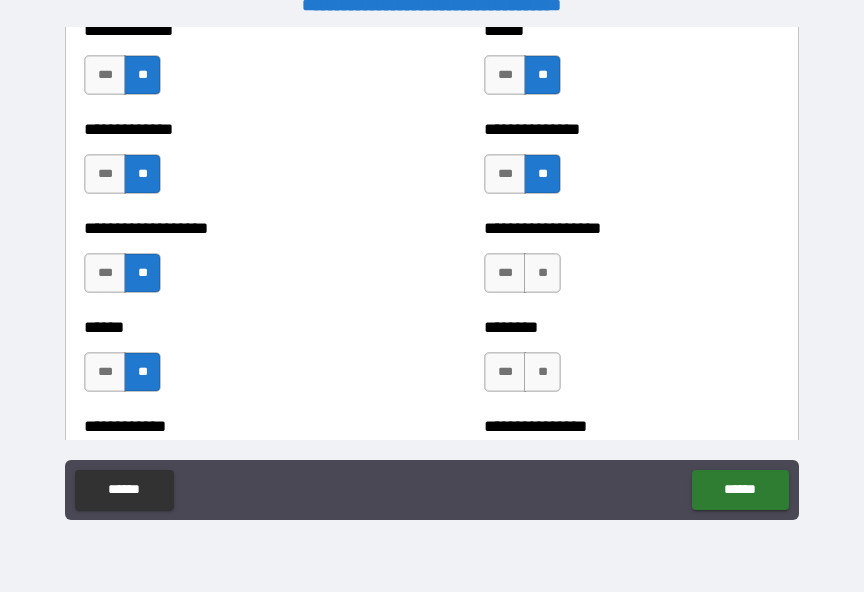 click on "**" at bounding box center (542, 273) 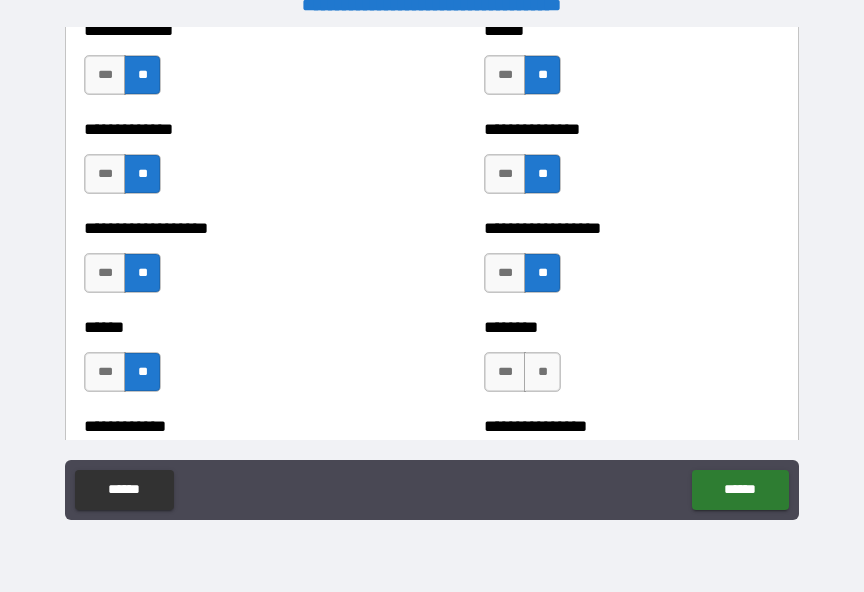 click on "**" at bounding box center (542, 372) 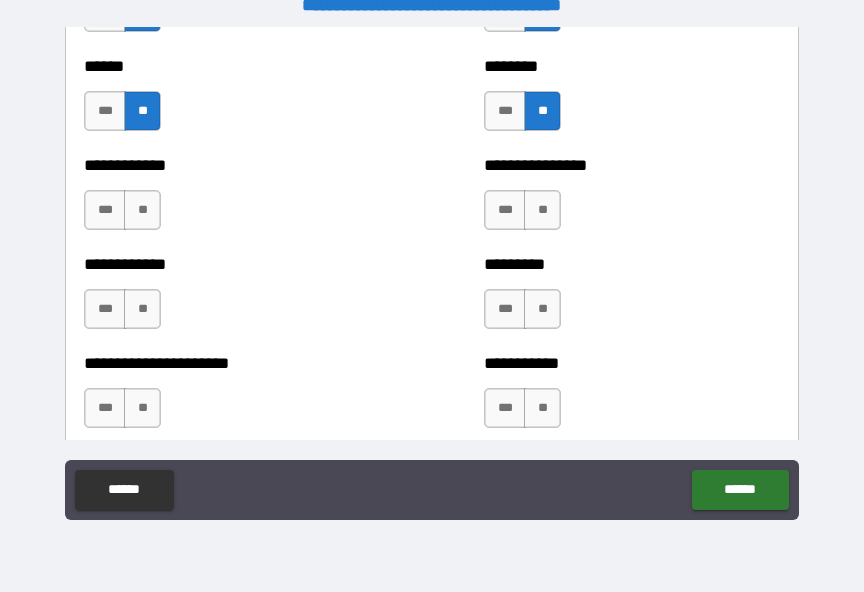 scroll, scrollTop: 5104, scrollLeft: 0, axis: vertical 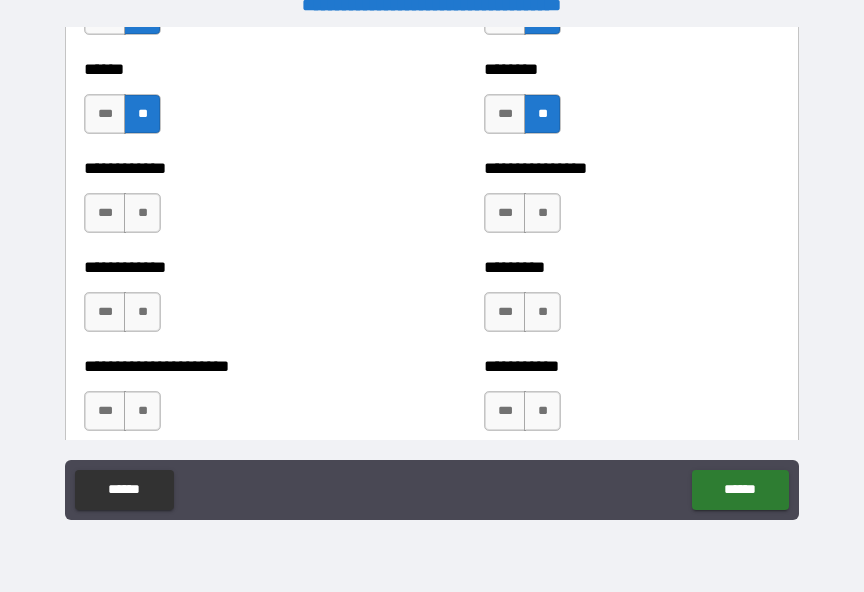 click on "**" at bounding box center (542, 312) 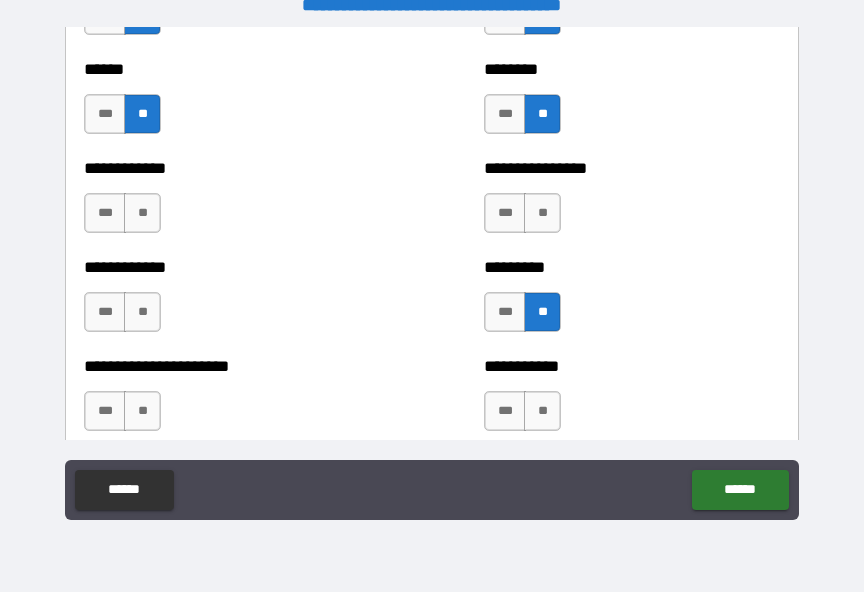 click on "**" at bounding box center [542, 411] 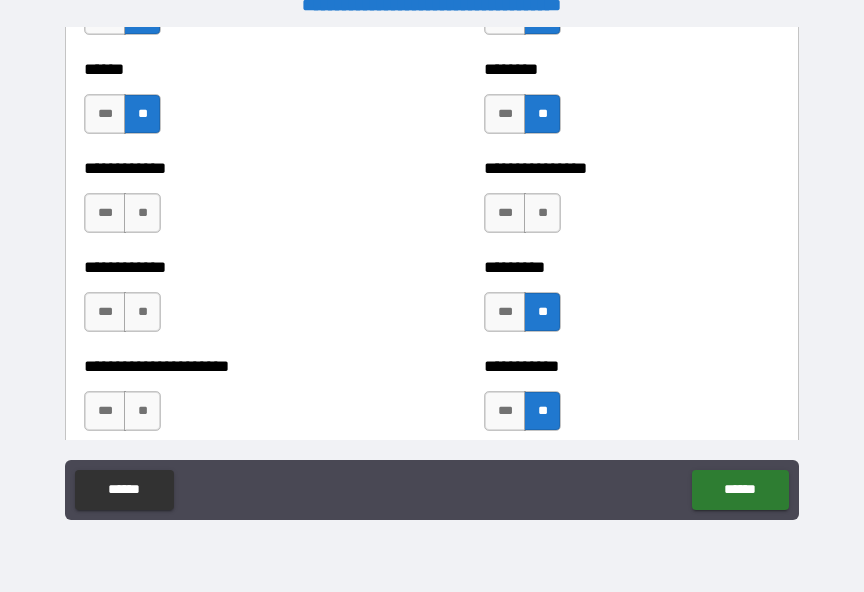 click on "**" at bounding box center (542, 213) 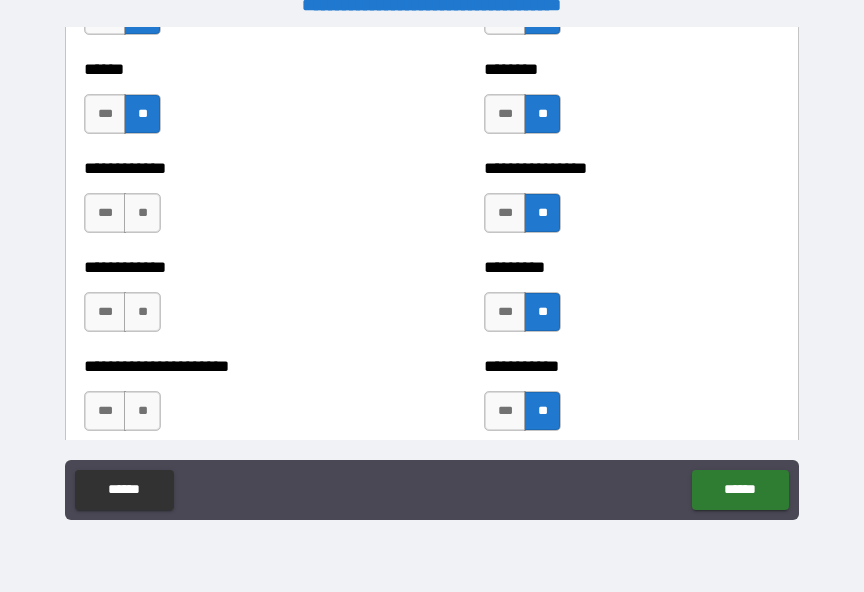 click on "**" at bounding box center (142, 213) 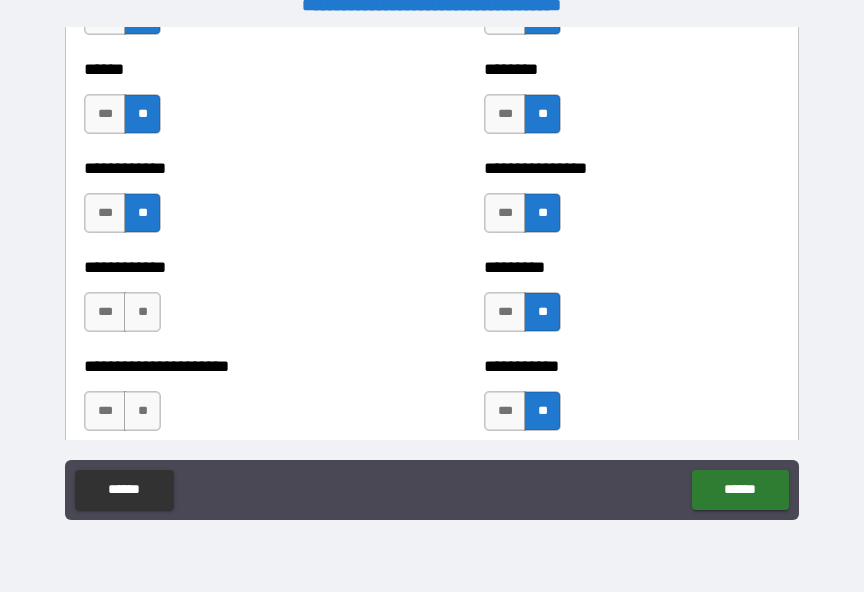 click on "**" at bounding box center (142, 312) 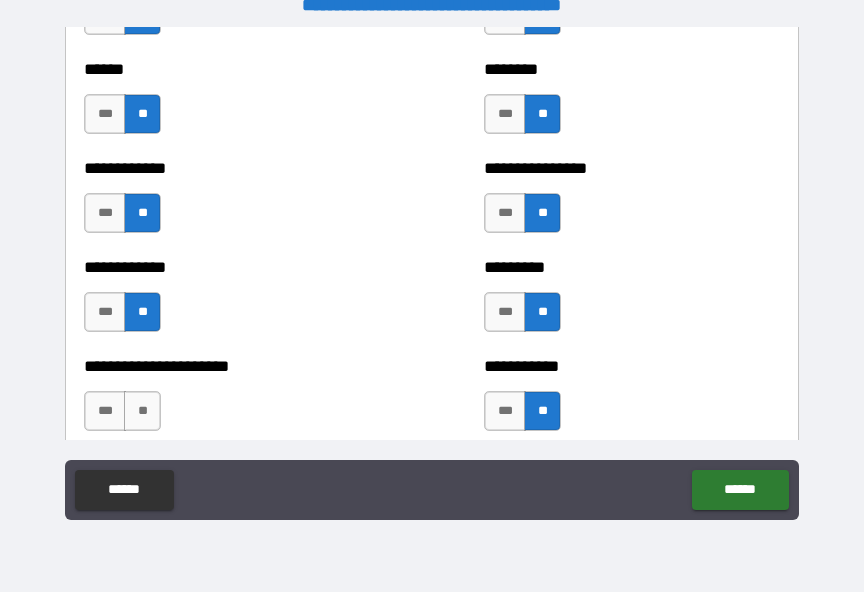 click on "**" at bounding box center [142, 411] 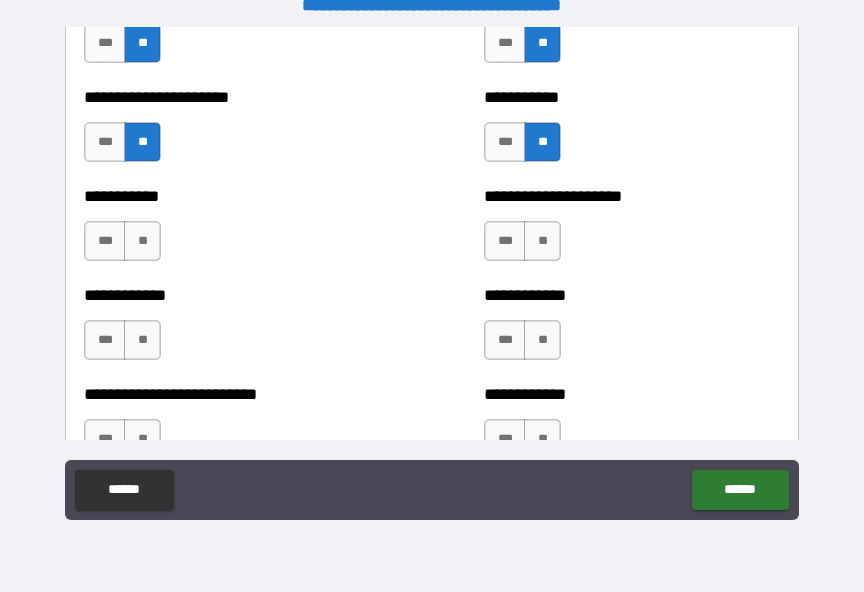 scroll, scrollTop: 5396, scrollLeft: 0, axis: vertical 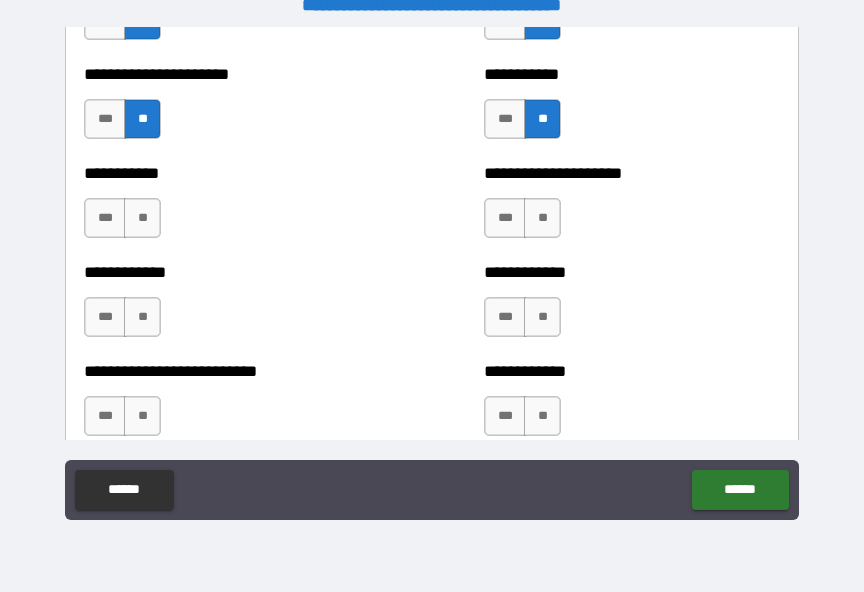 click on "**" at bounding box center (142, 218) 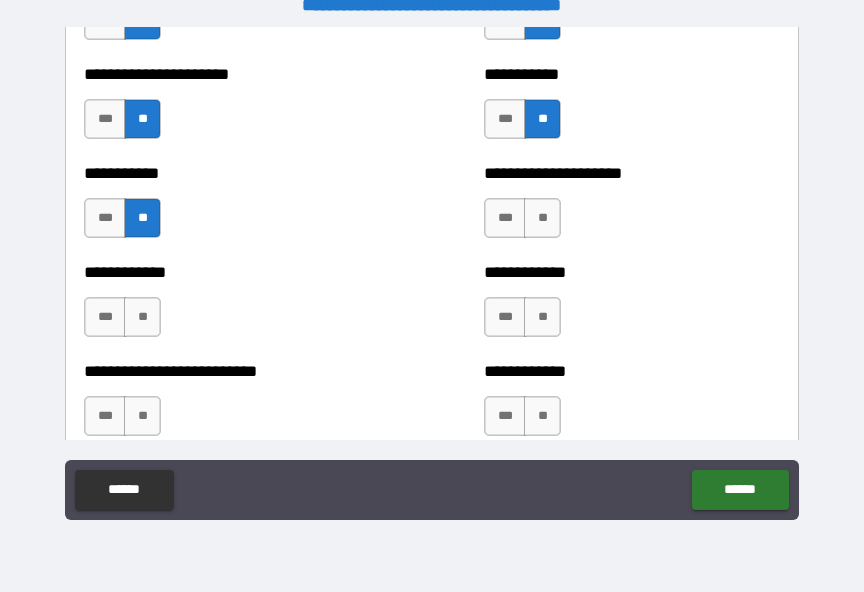 click on "**" at bounding box center [142, 317] 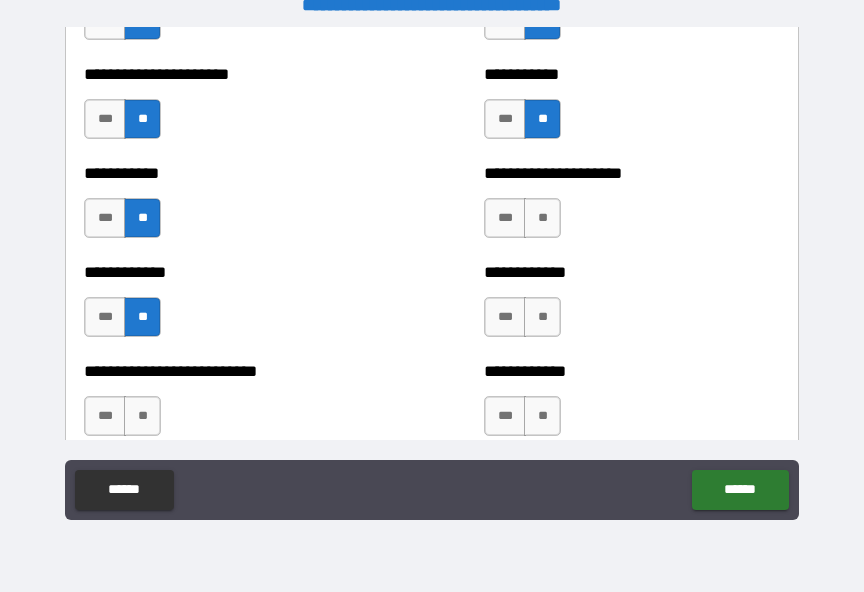 click on "**" at bounding box center (542, 218) 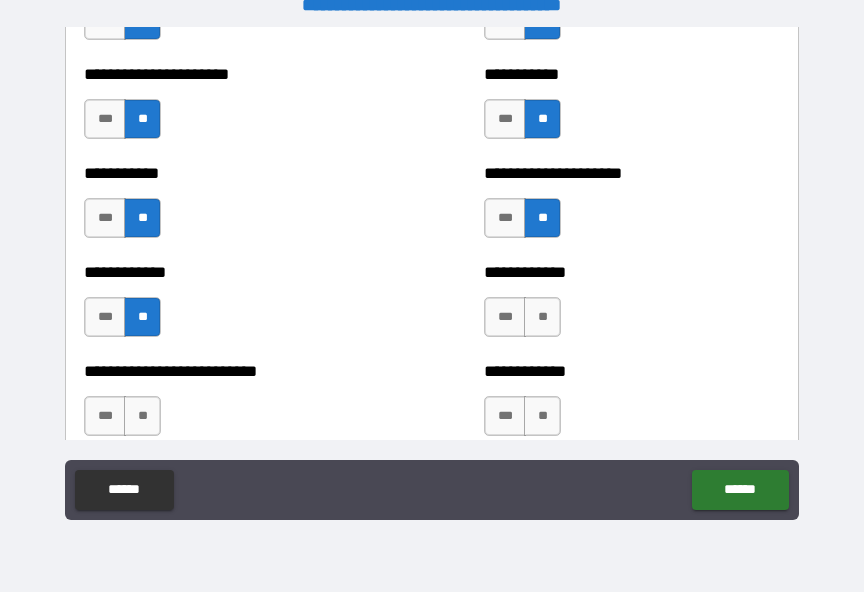 click on "**" at bounding box center (542, 317) 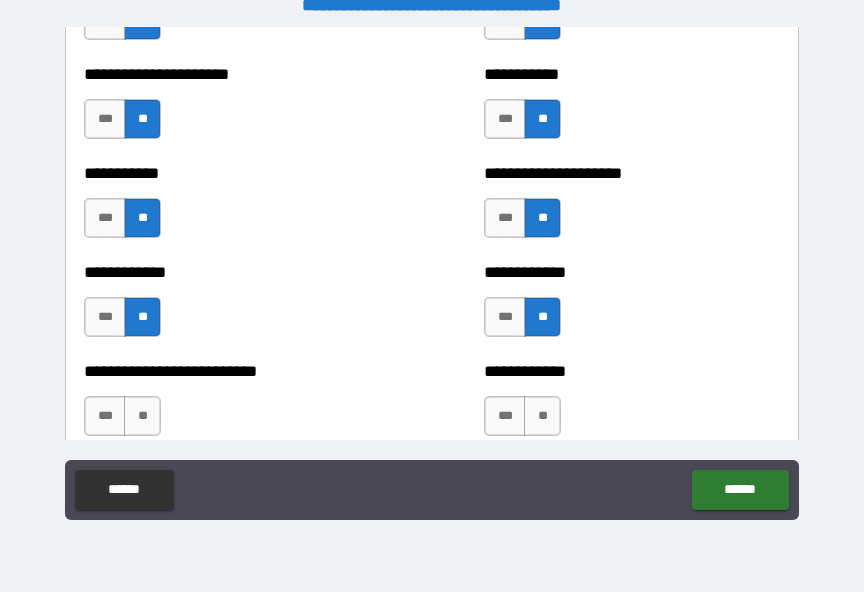 click on "**" at bounding box center (542, 416) 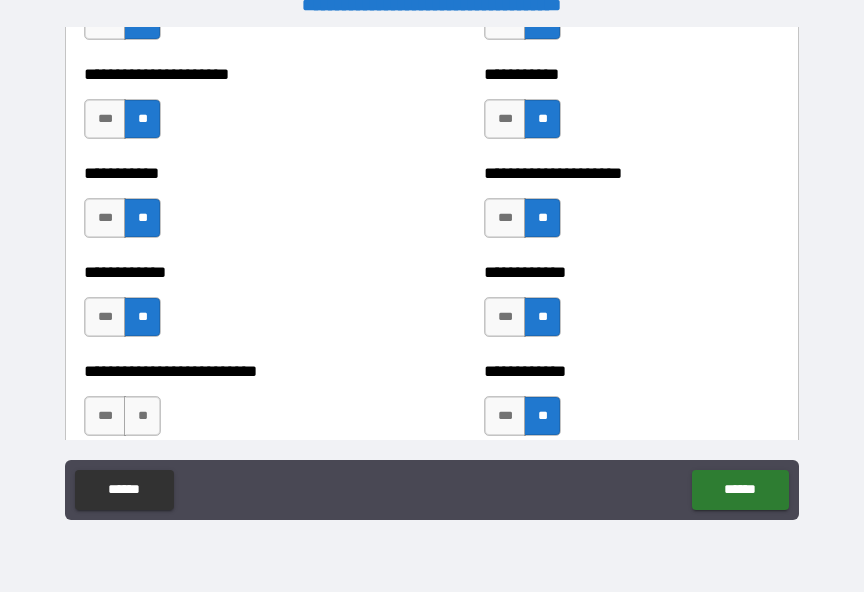click on "**" at bounding box center [142, 416] 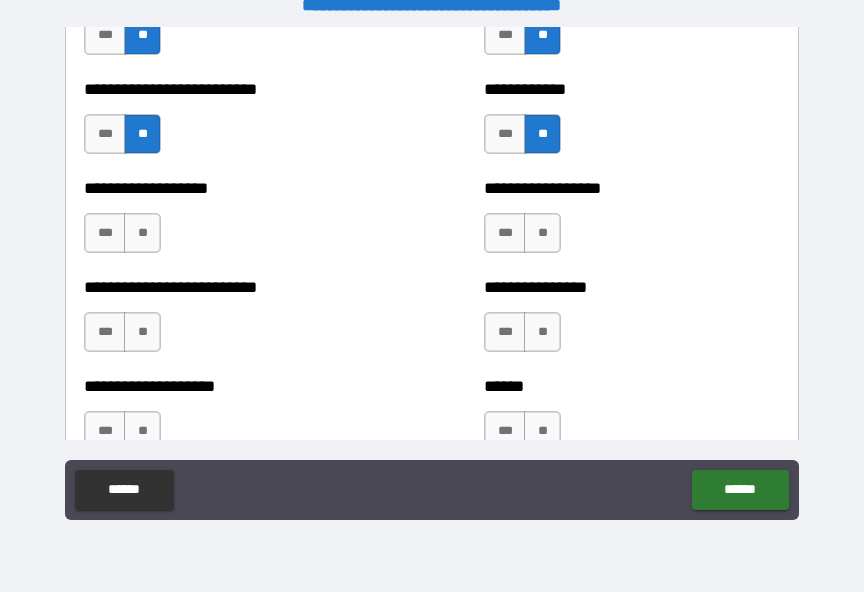 scroll, scrollTop: 5676, scrollLeft: 0, axis: vertical 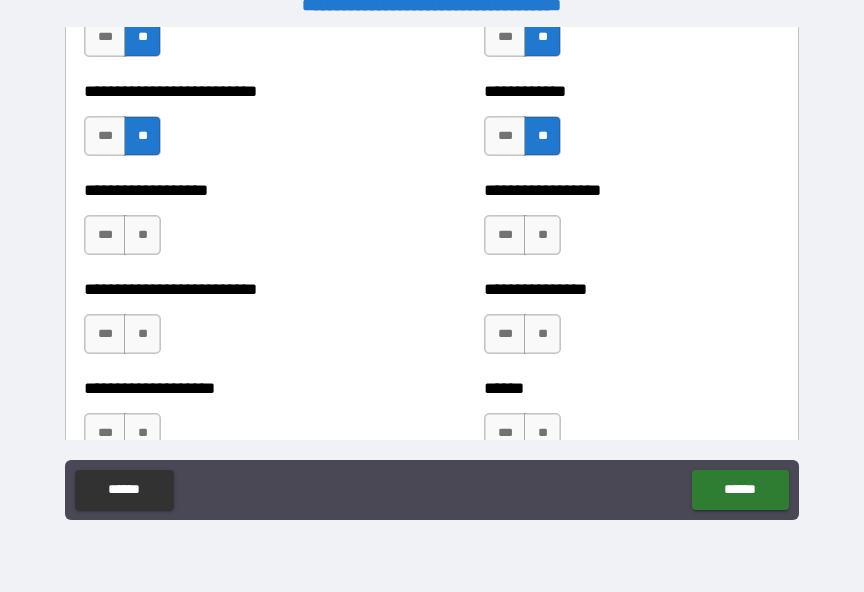 click on "**" at bounding box center (142, 235) 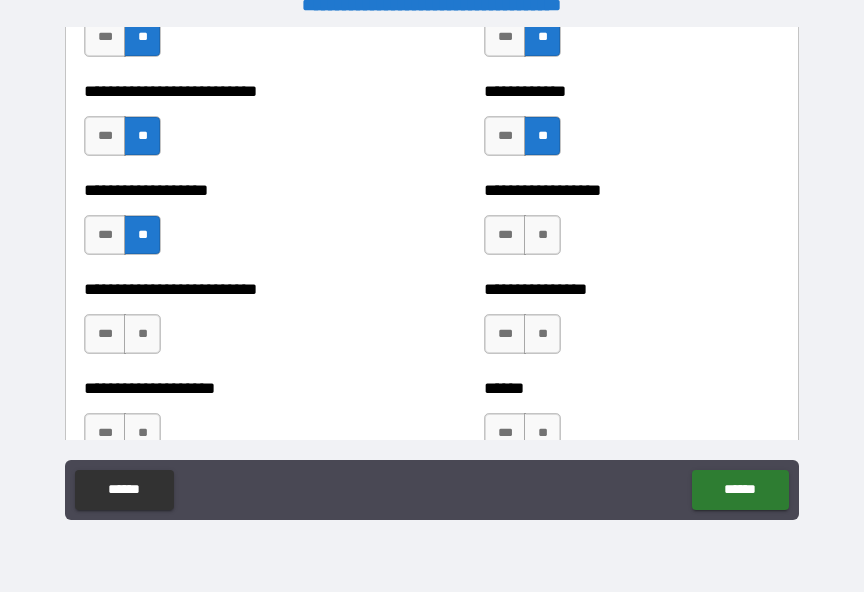 click on "**" at bounding box center (542, 235) 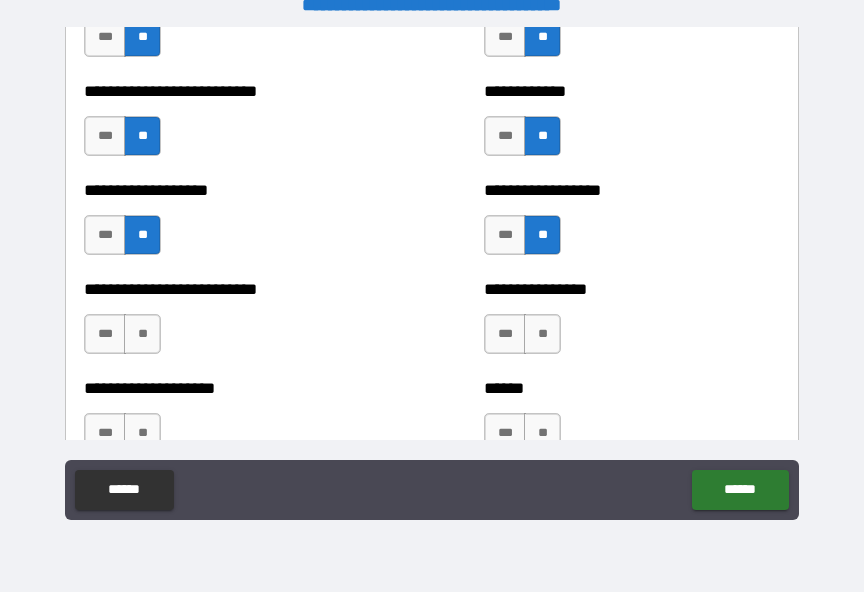 click on "**" at bounding box center (542, 334) 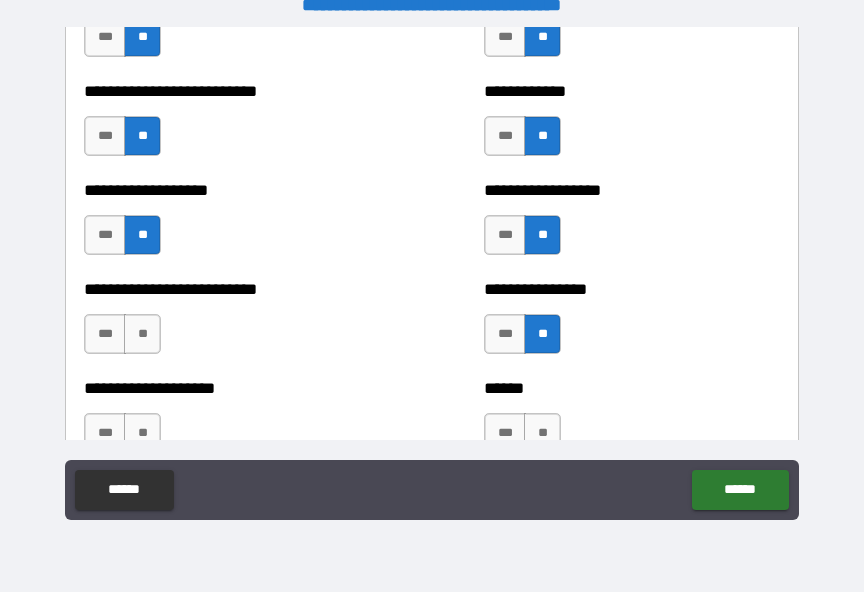 click on "**" at bounding box center (142, 334) 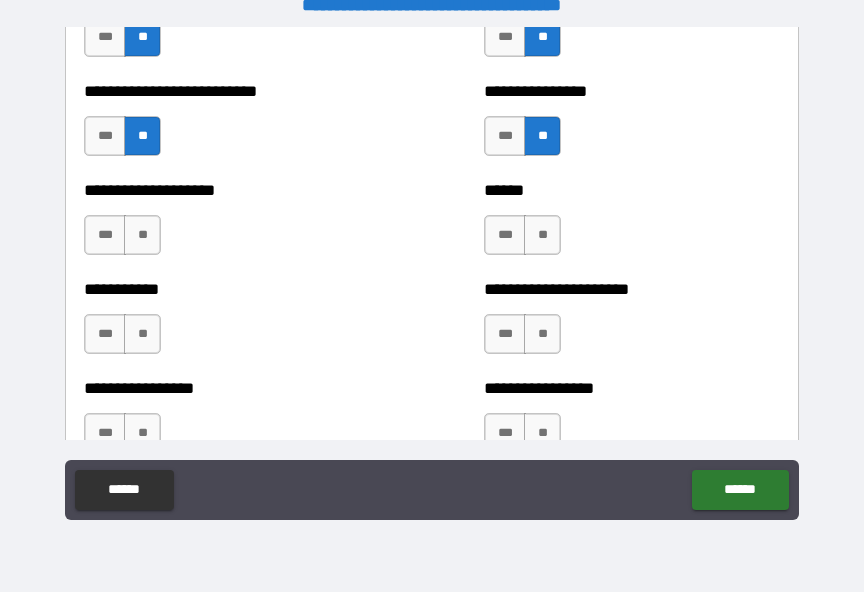 scroll, scrollTop: 5875, scrollLeft: 0, axis: vertical 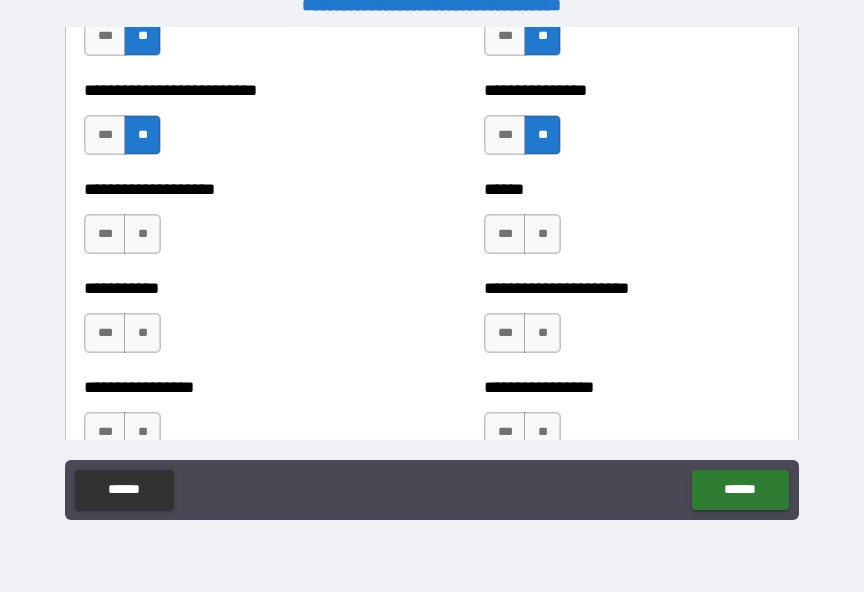 click on "**" at bounding box center [542, 234] 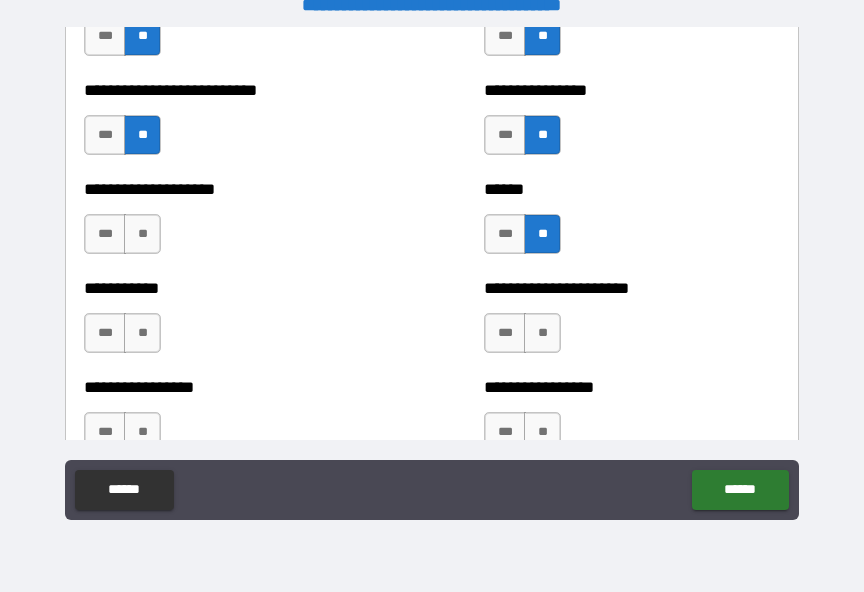 click on "**" at bounding box center (542, 333) 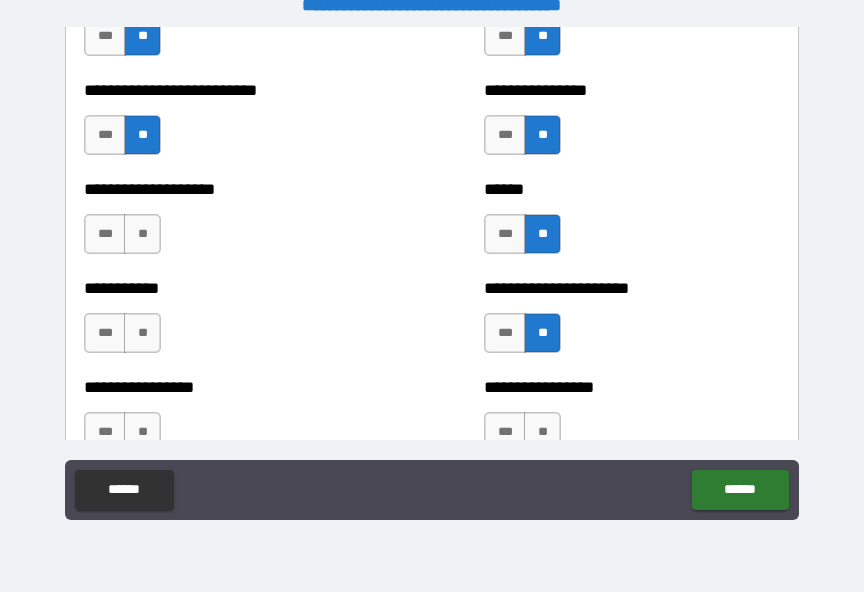 click on "**" at bounding box center (142, 234) 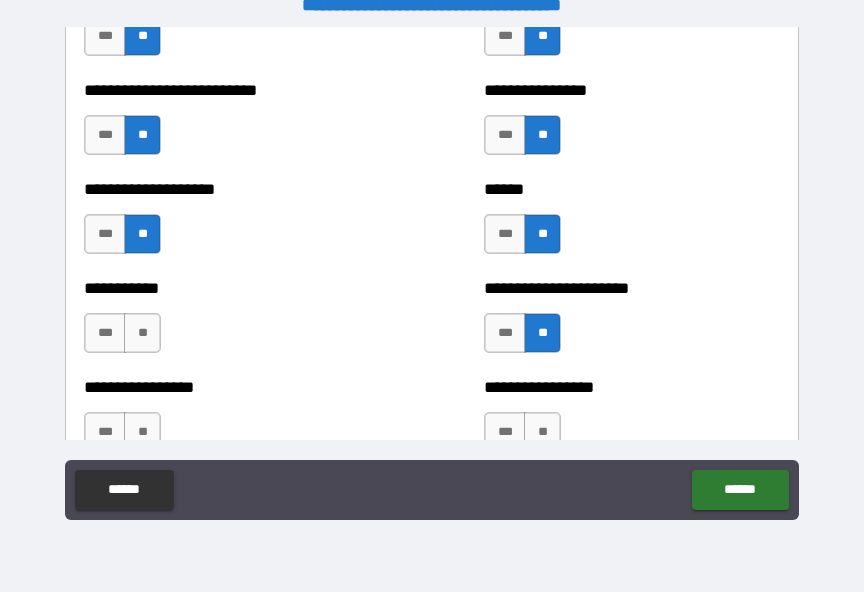 click on "**" at bounding box center [142, 333] 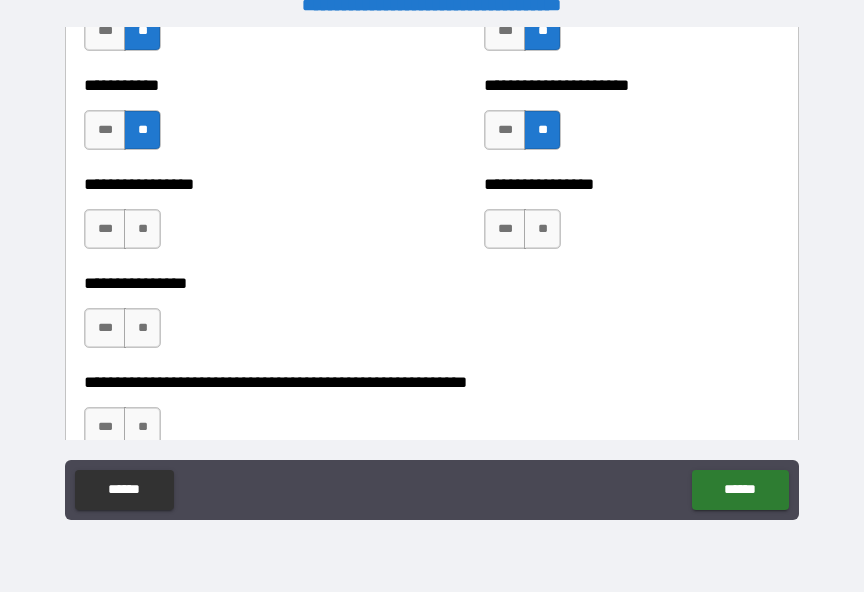 scroll, scrollTop: 6070, scrollLeft: 0, axis: vertical 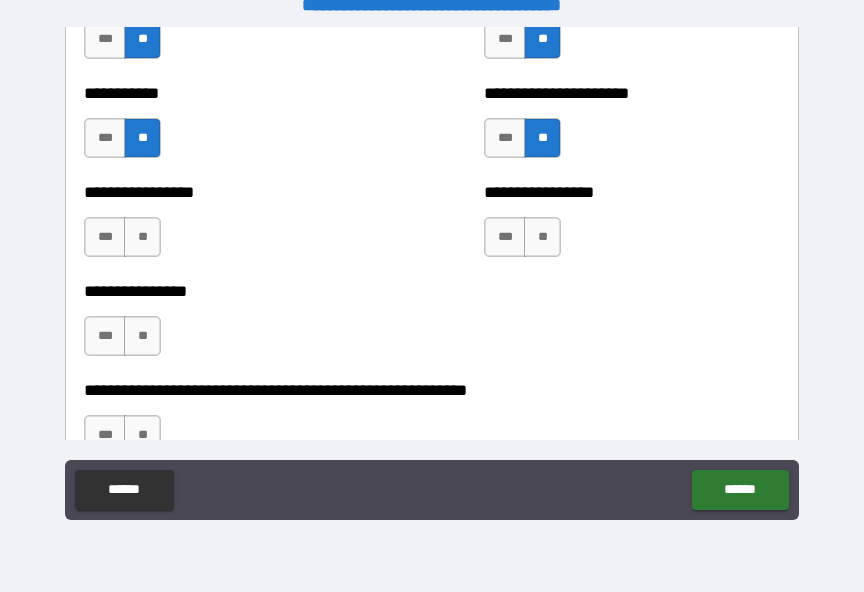 click on "**" at bounding box center (142, 237) 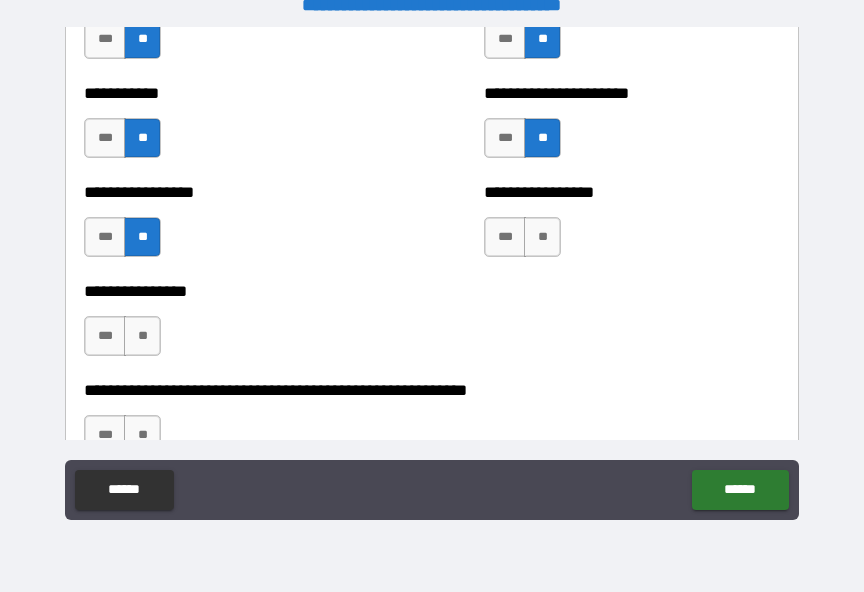 click on "**" at bounding box center [542, 237] 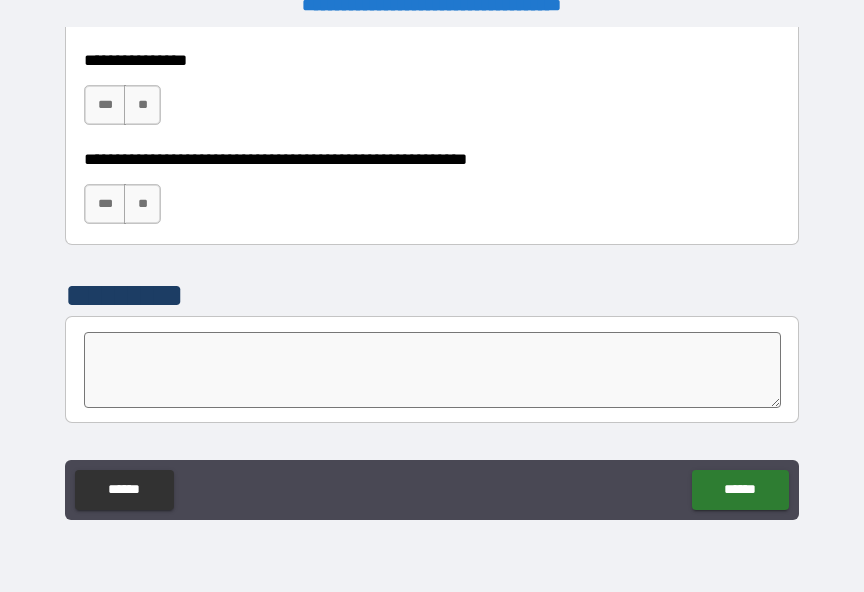 scroll, scrollTop: 6308, scrollLeft: 0, axis: vertical 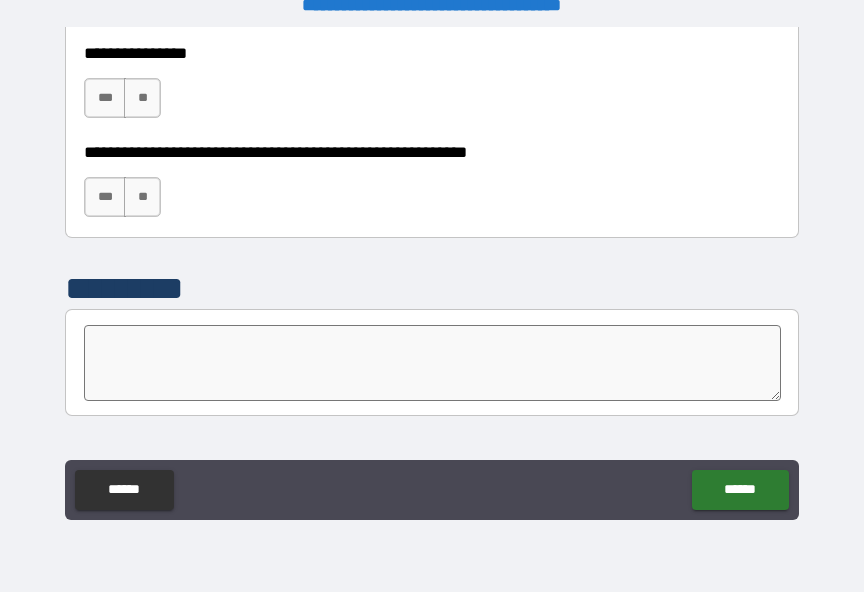 click on "**********" at bounding box center [232, 88] 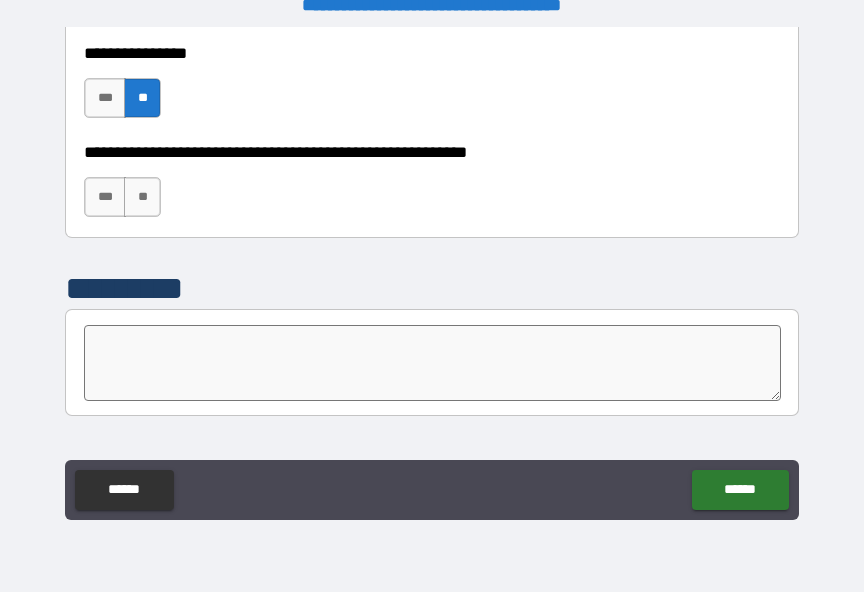 click on "**" at bounding box center [142, 197] 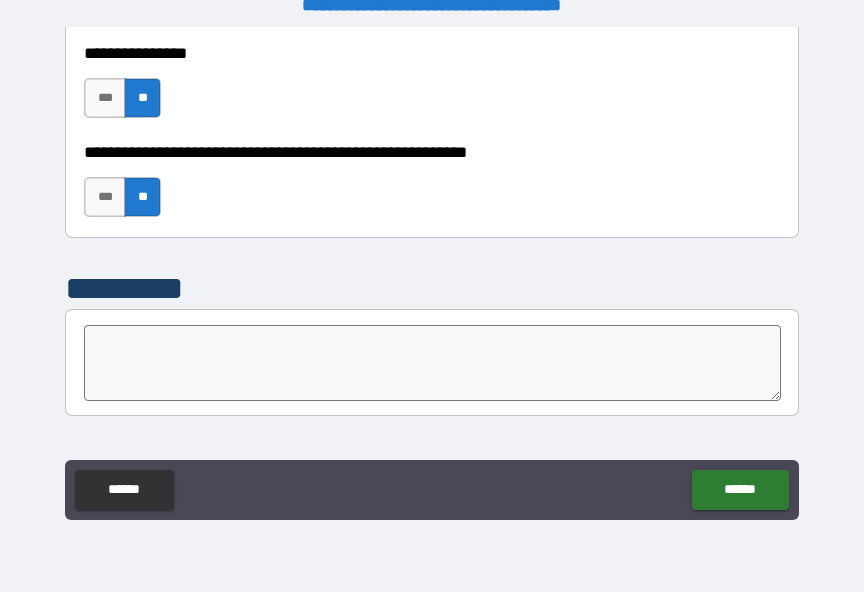 click on "******" at bounding box center (740, 490) 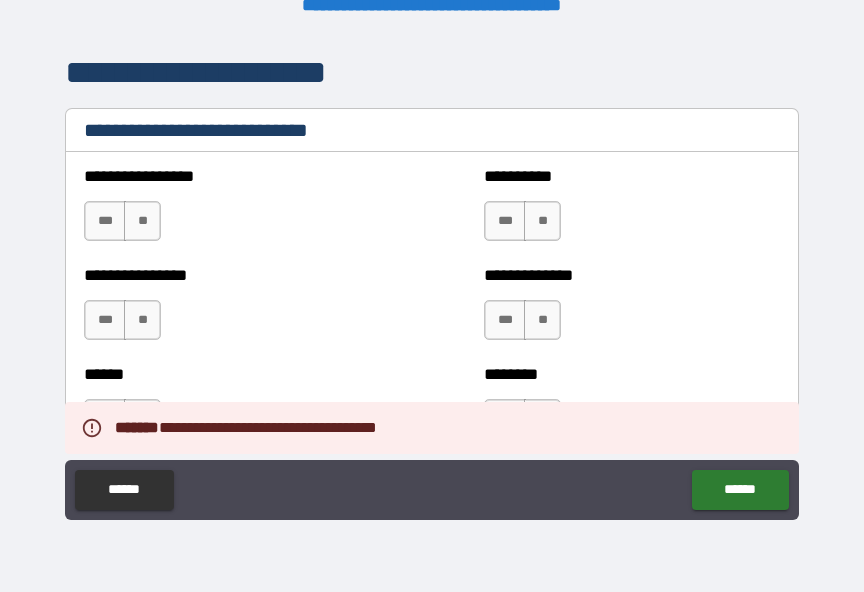 scroll, scrollTop: 6711, scrollLeft: 0, axis: vertical 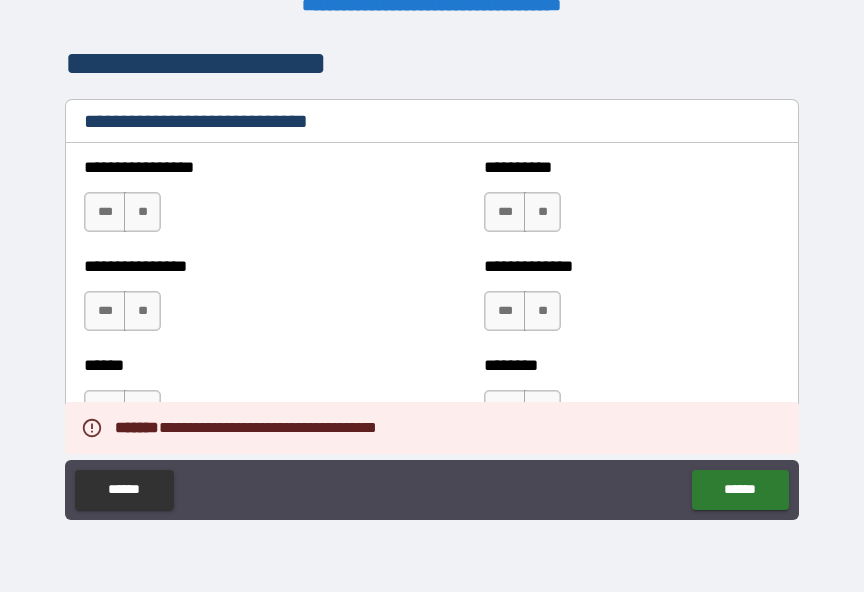 click on "***" at bounding box center [105, 212] 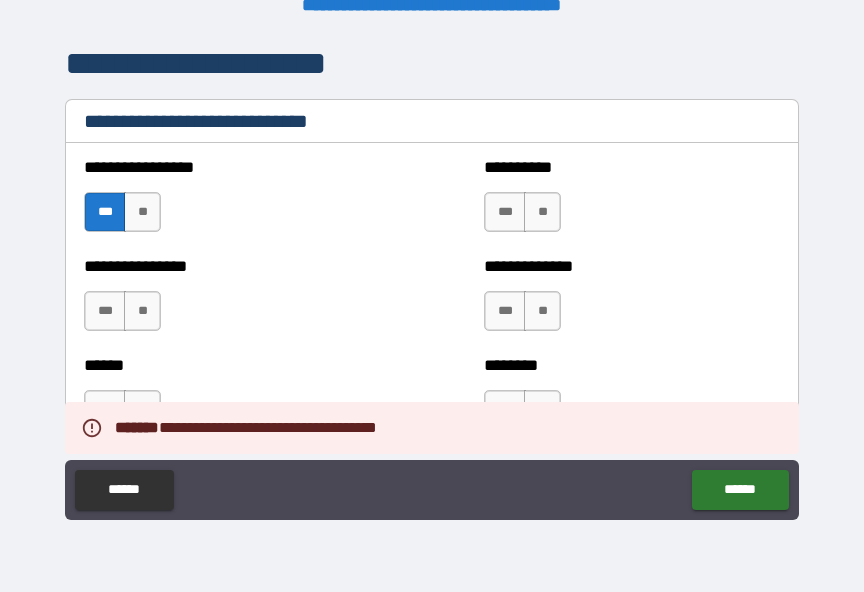 click on "***" at bounding box center (505, 212) 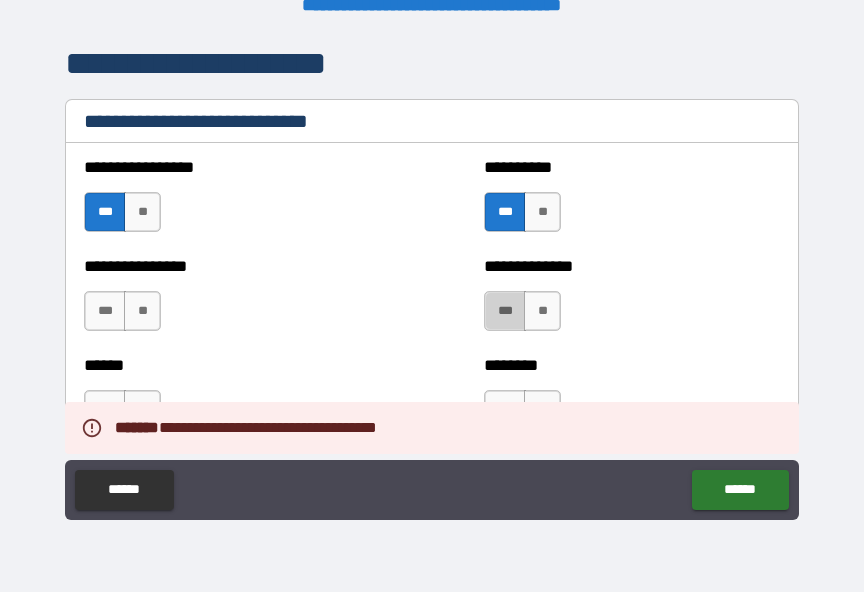 click on "***" at bounding box center [505, 311] 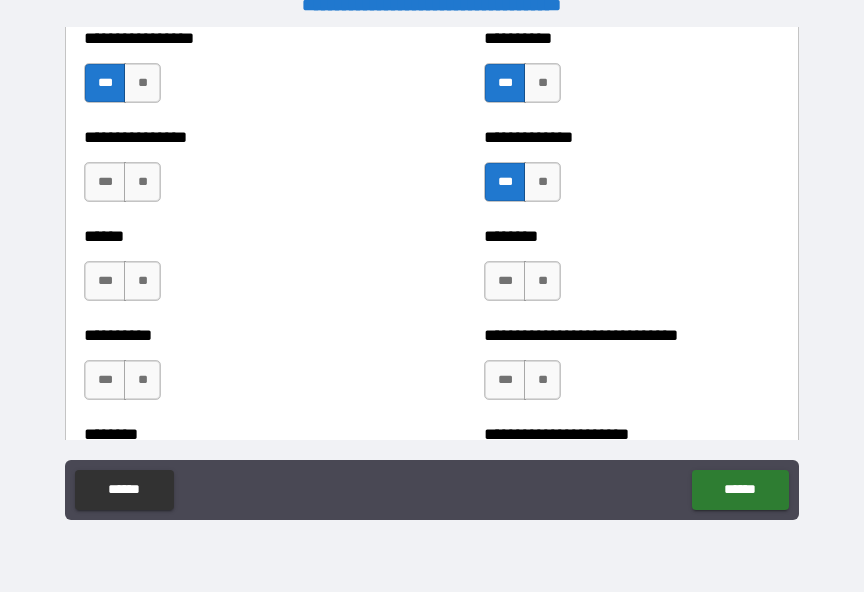scroll, scrollTop: 6848, scrollLeft: 0, axis: vertical 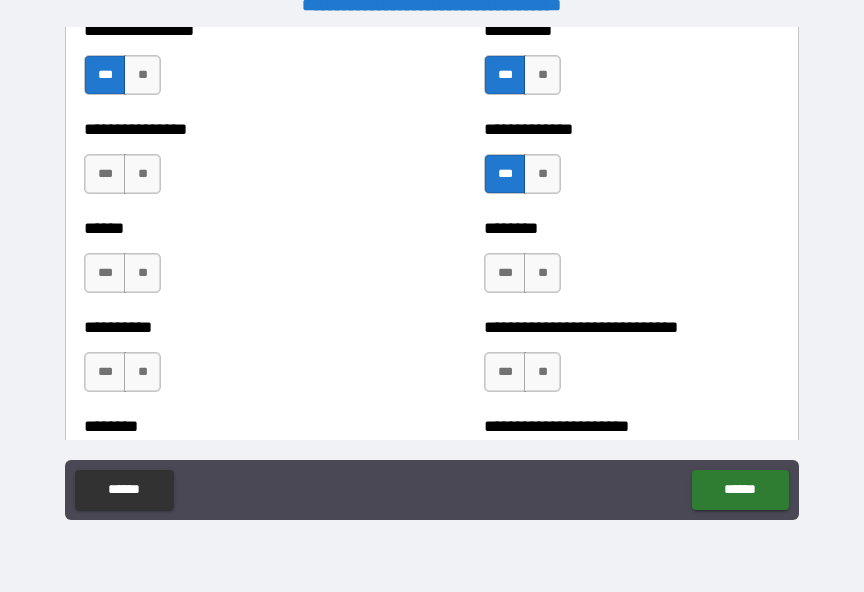 click on "**" at bounding box center (142, 174) 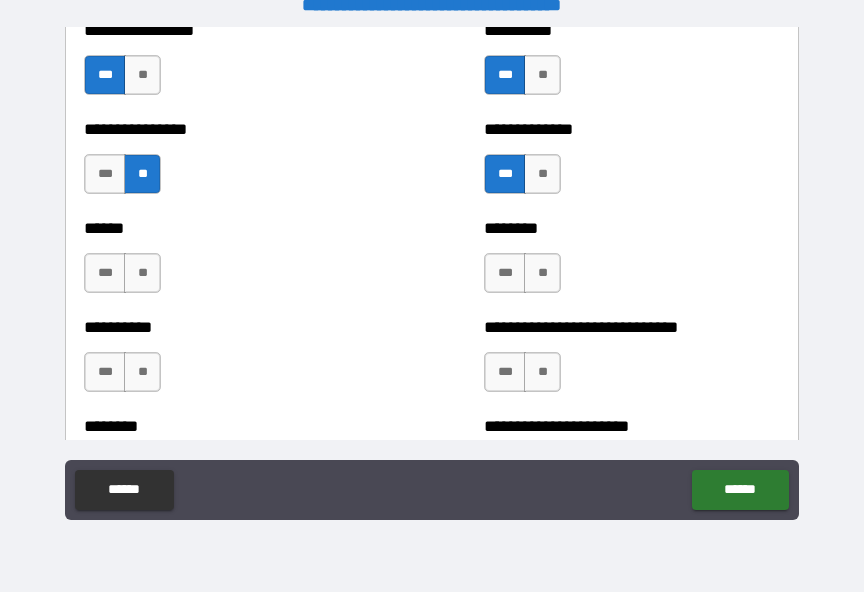 click on "**" at bounding box center [142, 273] 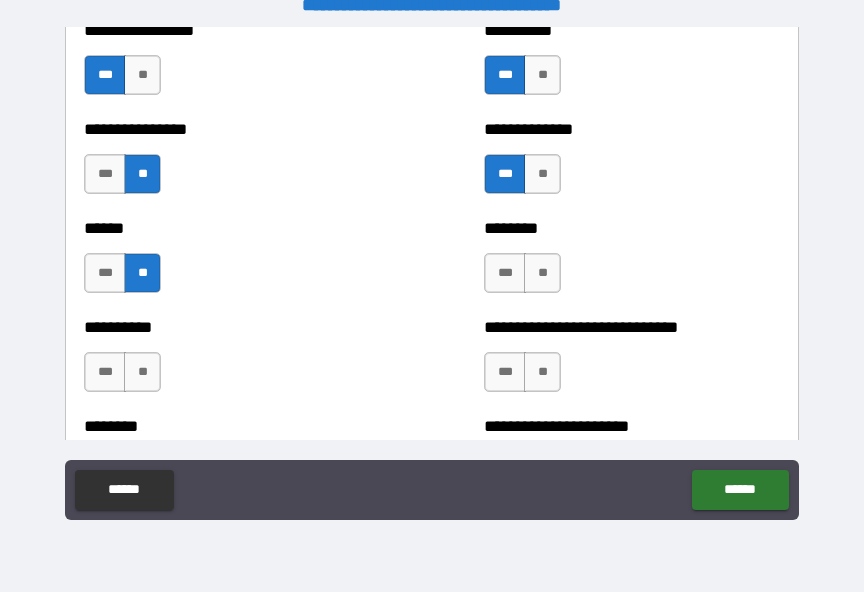 click on "***" at bounding box center [505, 273] 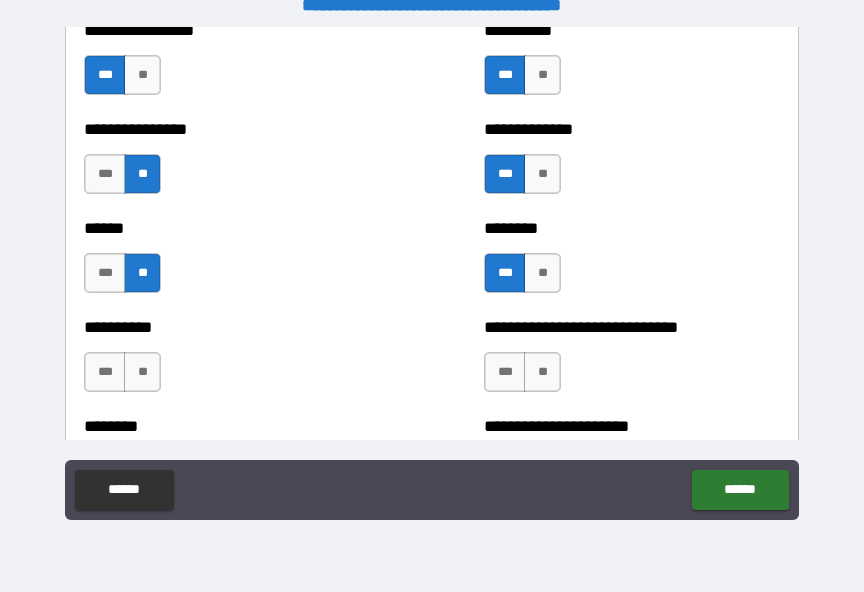 click on "***" at bounding box center [505, 372] 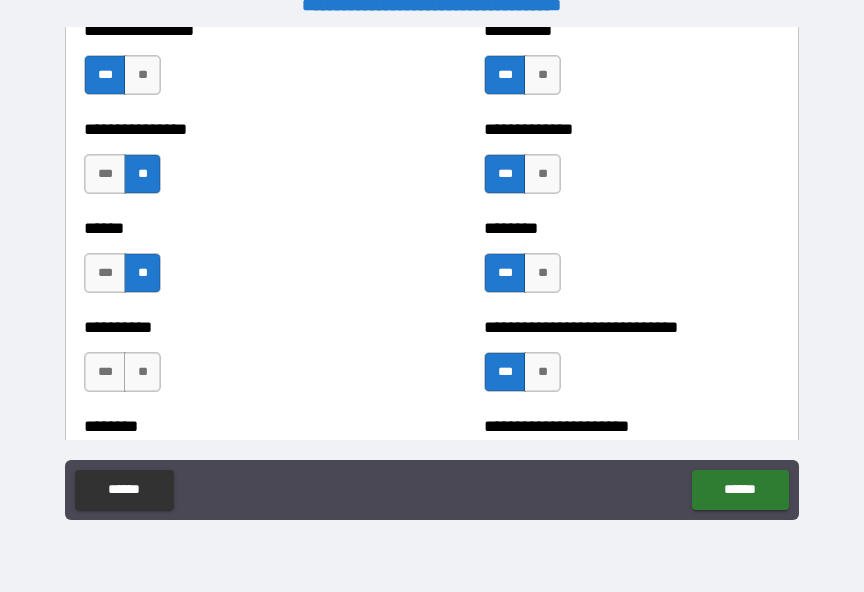 click on "**" at bounding box center [142, 372] 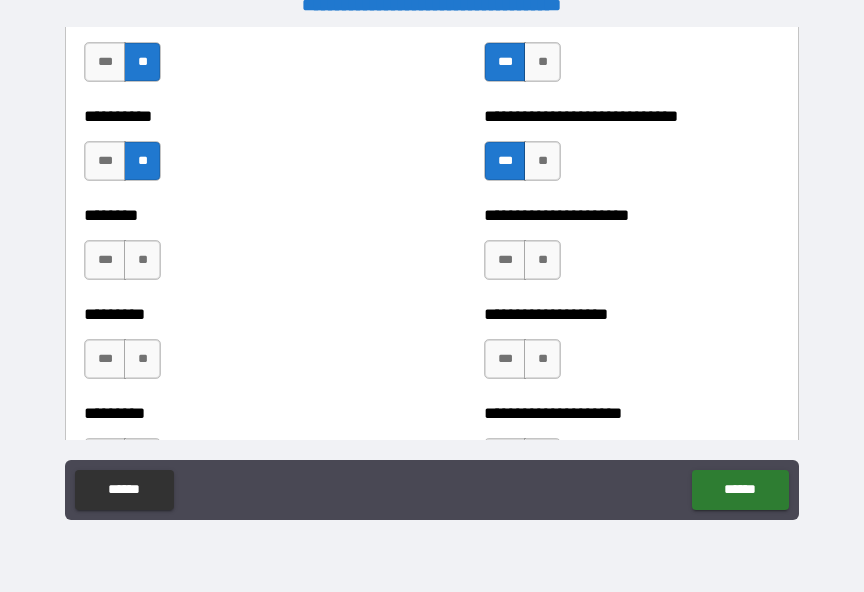 scroll, scrollTop: 7084, scrollLeft: 0, axis: vertical 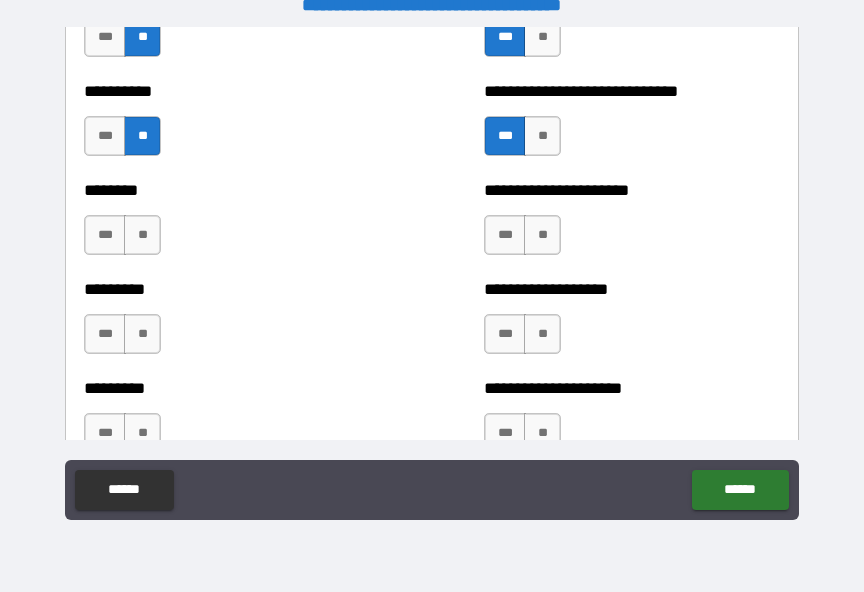 click on "**" at bounding box center [142, 235] 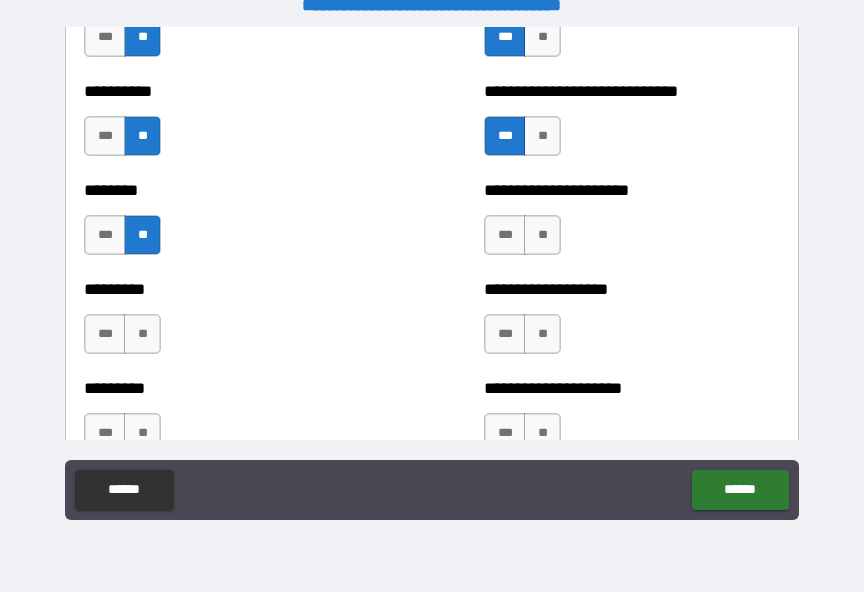 click on "***" at bounding box center [505, 235] 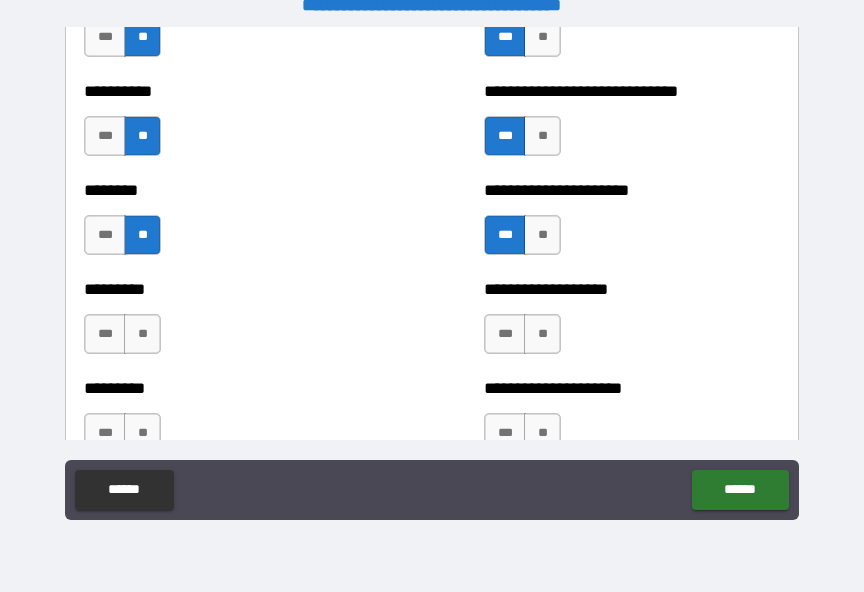 click on "**" at bounding box center (542, 334) 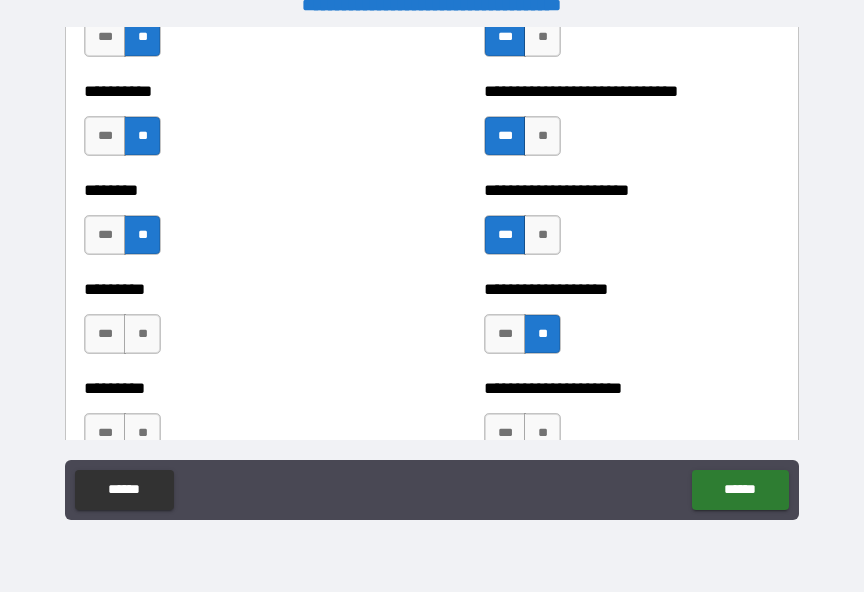 click on "**" at bounding box center (142, 334) 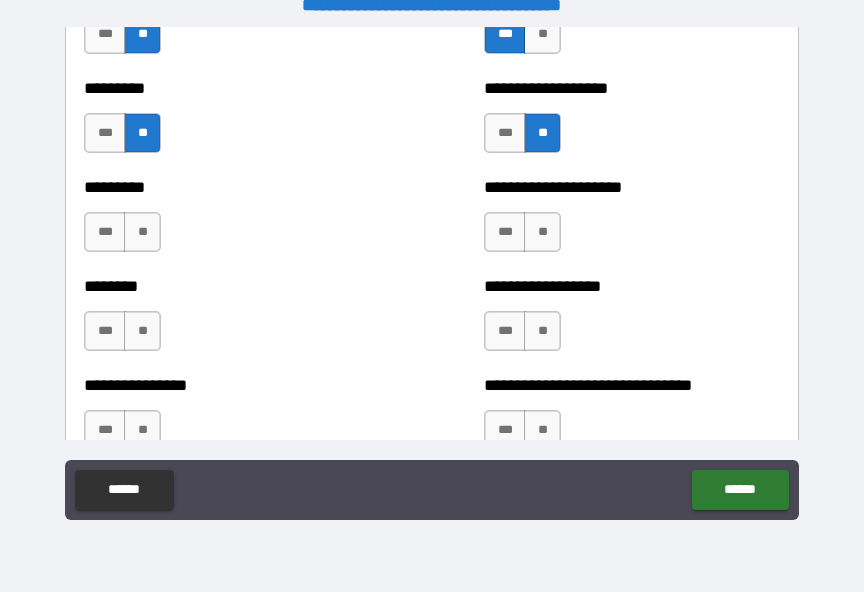 scroll, scrollTop: 7293, scrollLeft: 0, axis: vertical 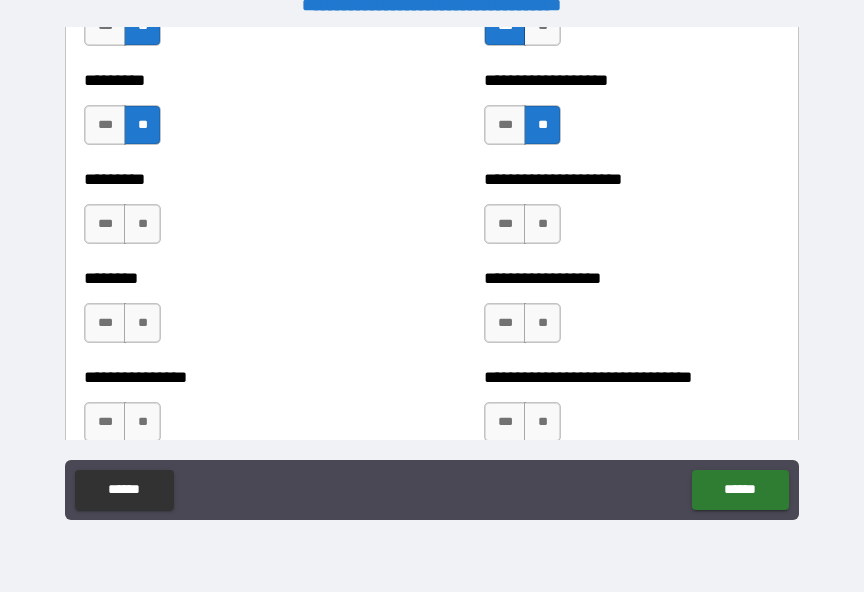 click on "**" at bounding box center (142, 224) 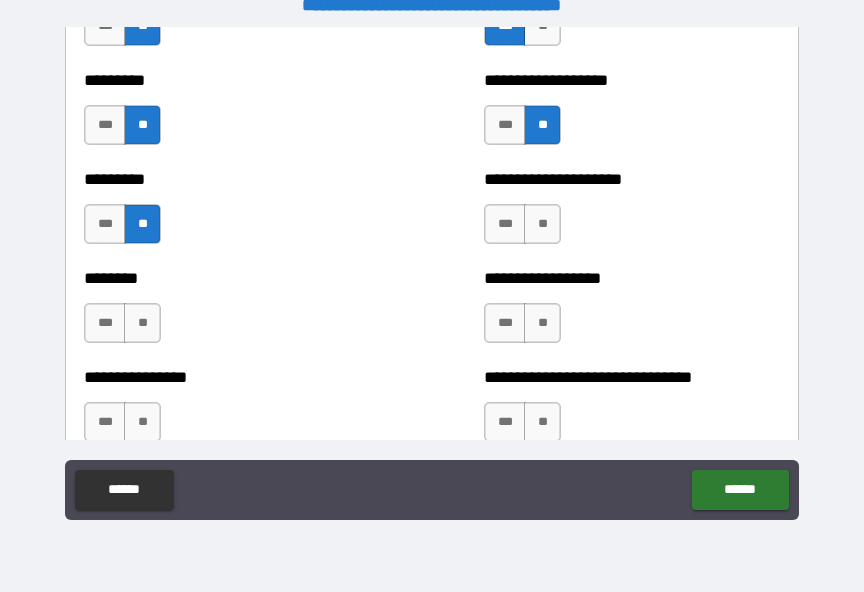 click on "***" at bounding box center (105, 224) 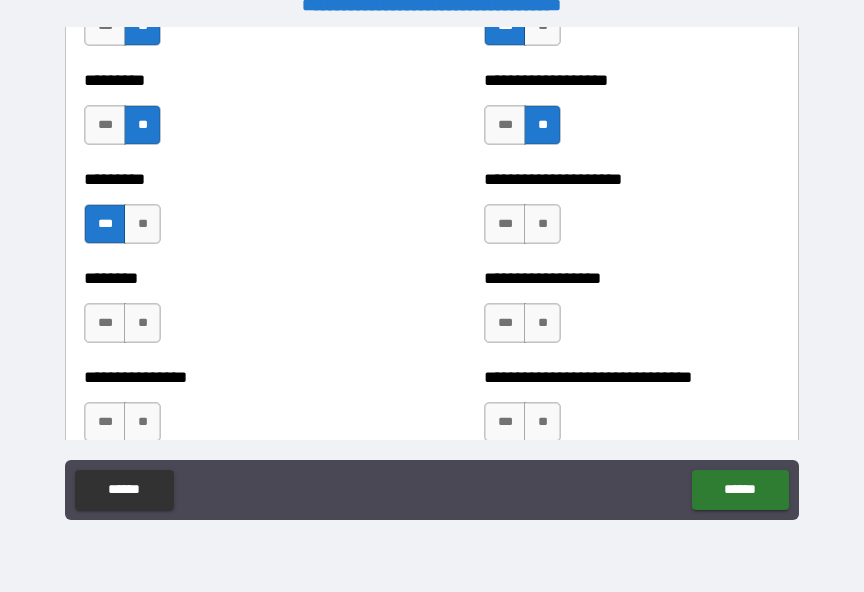 click on "**" at bounding box center (542, 224) 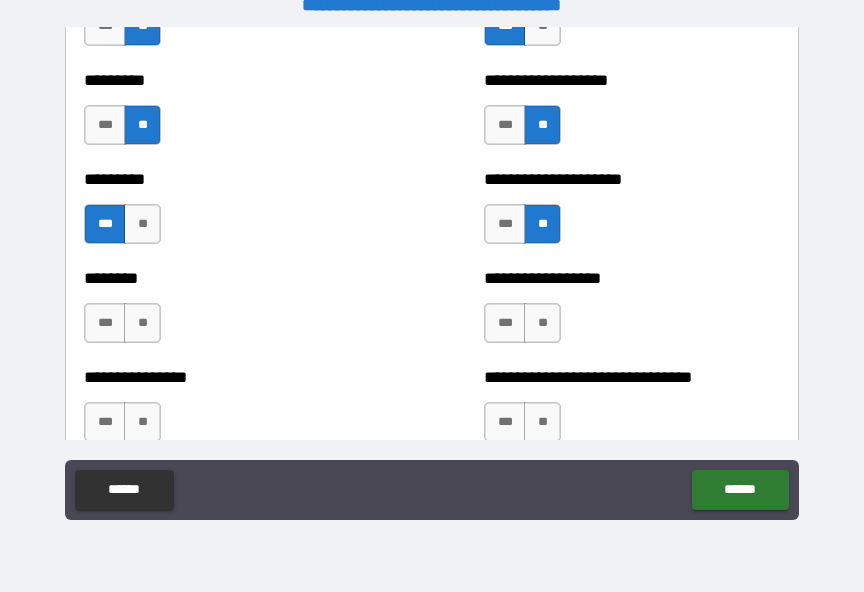 click on "**" at bounding box center [542, 323] 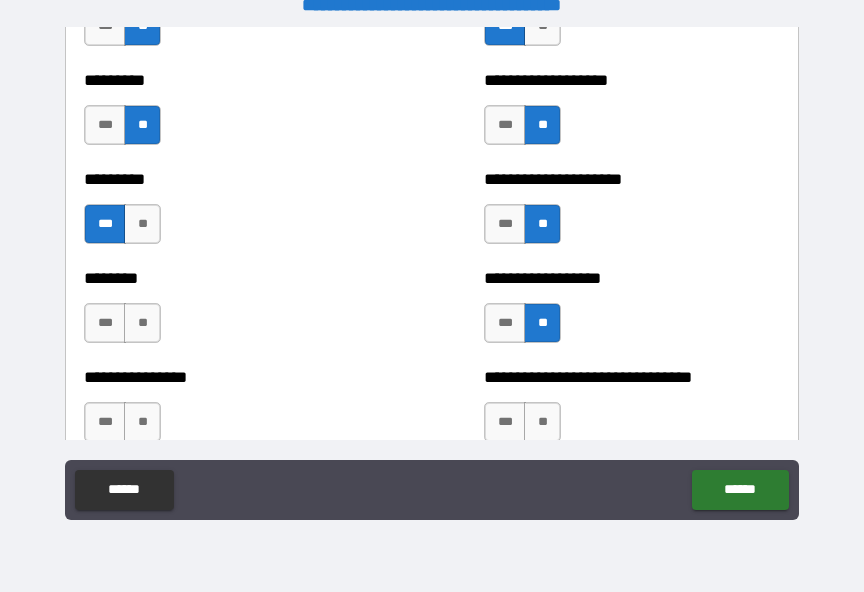 click on "**" at bounding box center [142, 323] 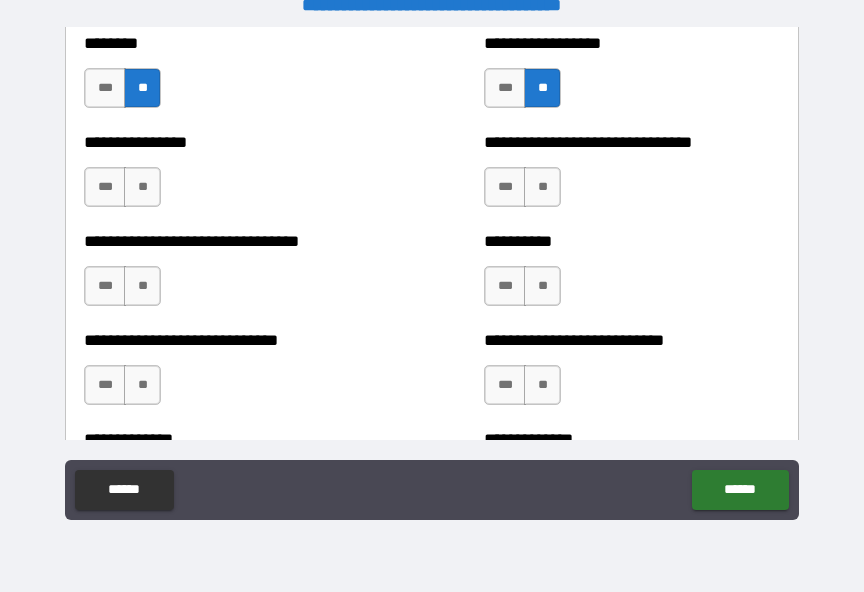 scroll, scrollTop: 7529, scrollLeft: 0, axis: vertical 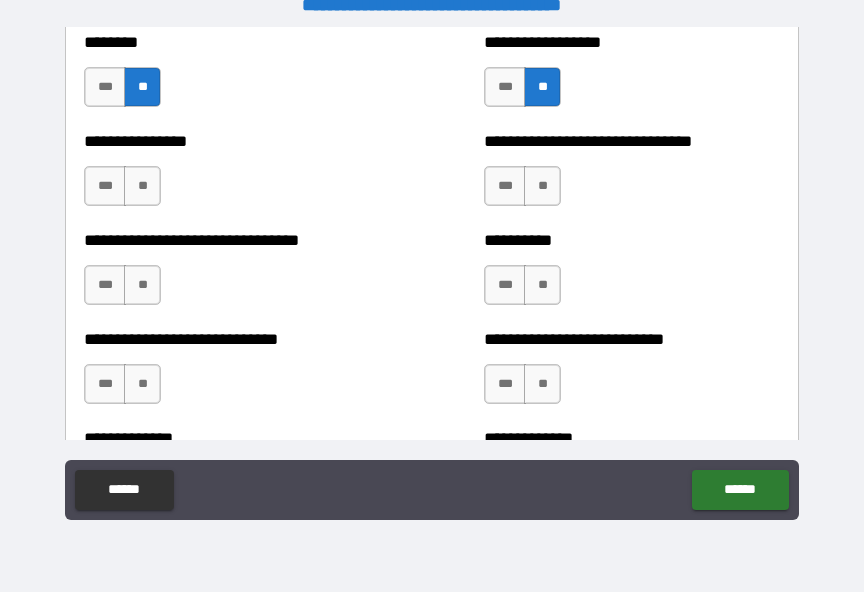 click on "**" at bounding box center [542, 186] 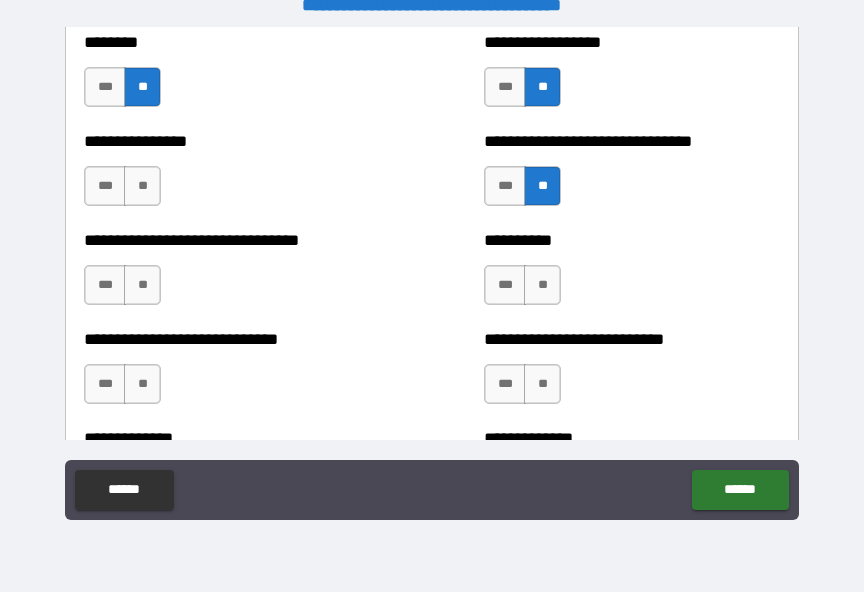 click on "***" at bounding box center (505, 186) 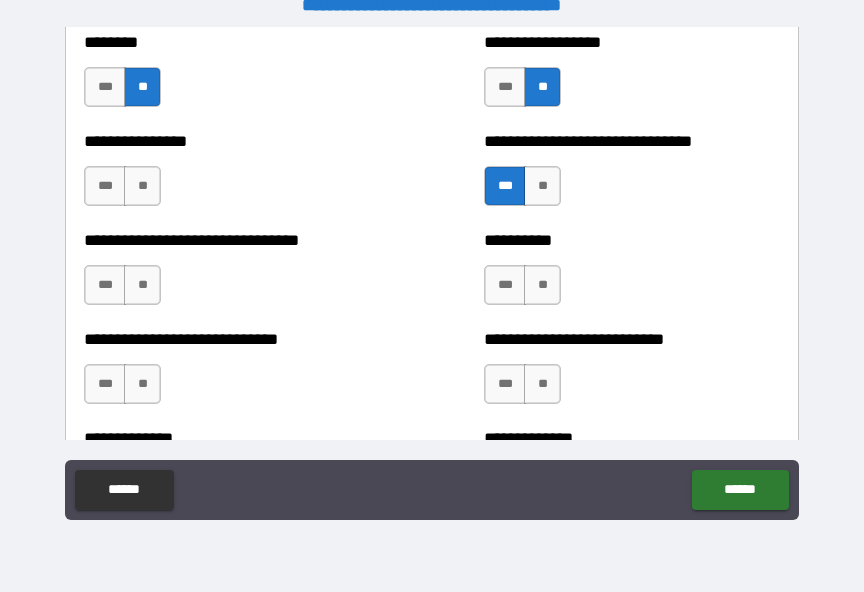 click on "***" at bounding box center (105, 186) 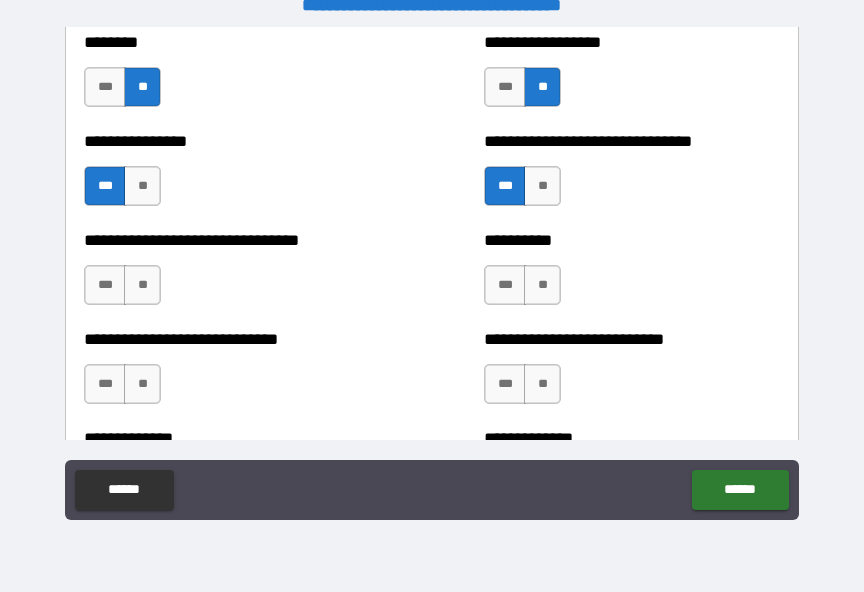 click on "***" at bounding box center (105, 285) 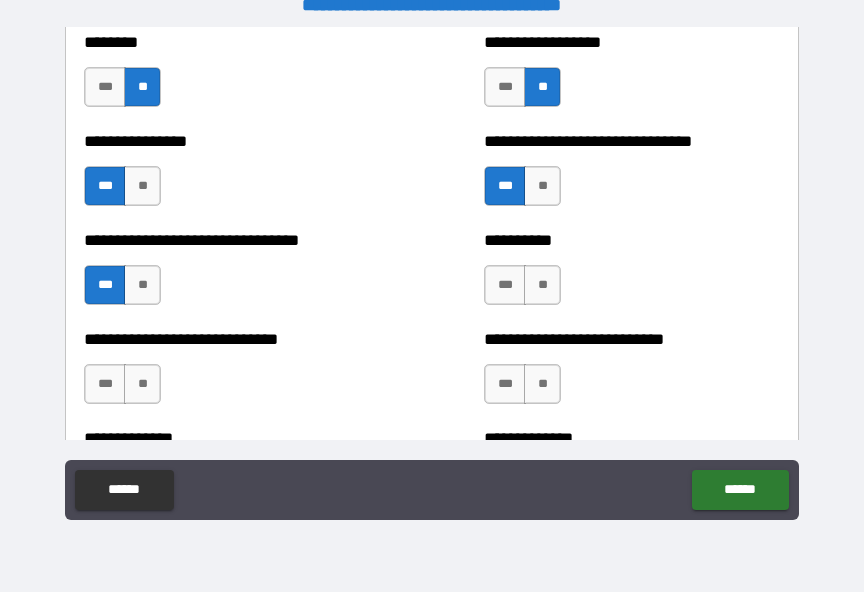 click on "**" at bounding box center (542, 285) 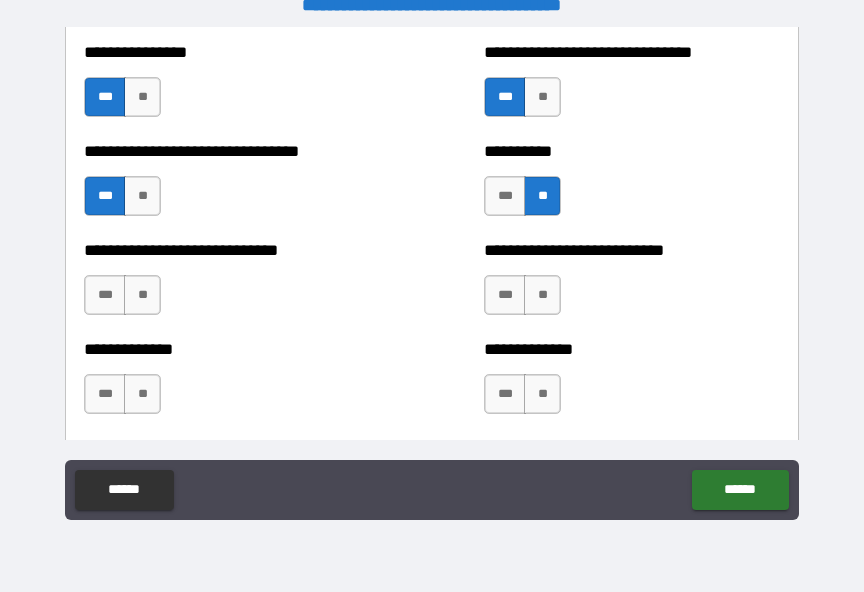 scroll, scrollTop: 7656, scrollLeft: 0, axis: vertical 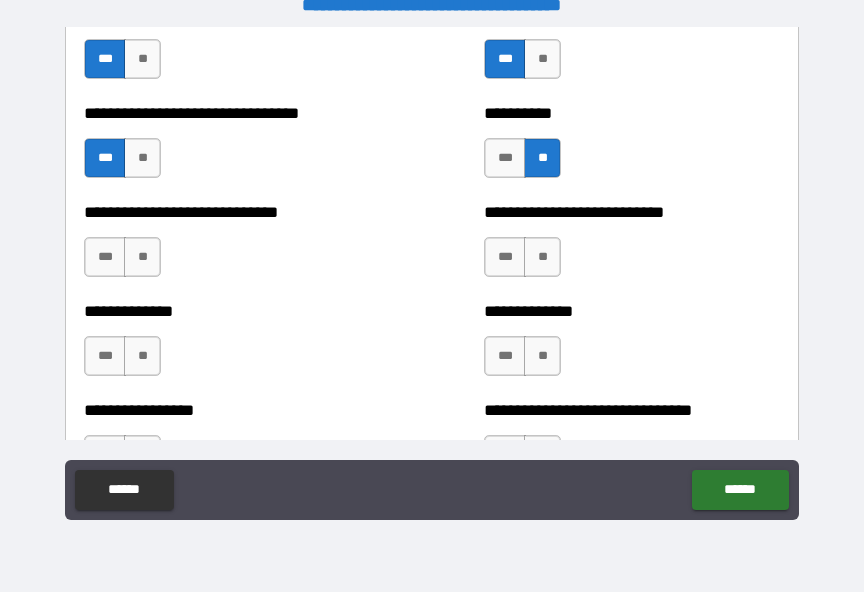 click on "**" at bounding box center [542, 257] 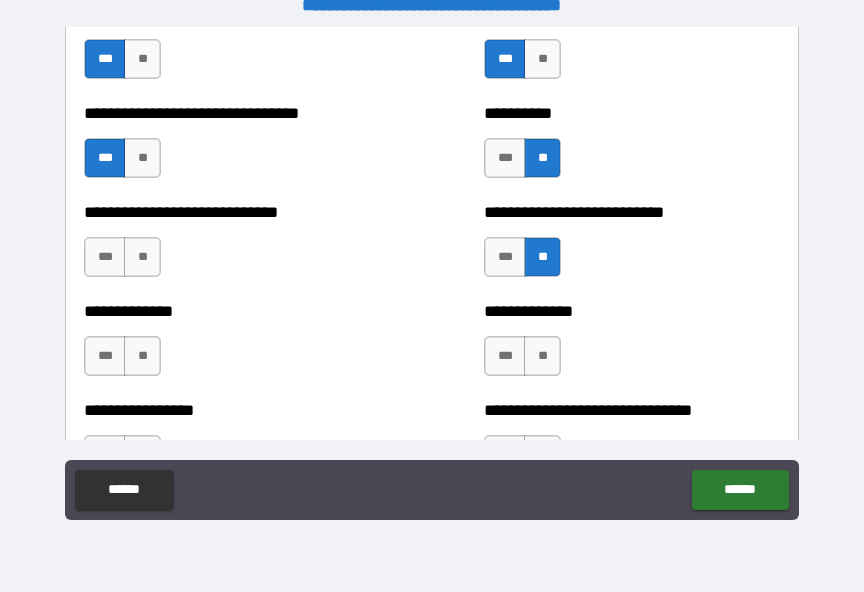 click on "**" at bounding box center [142, 257] 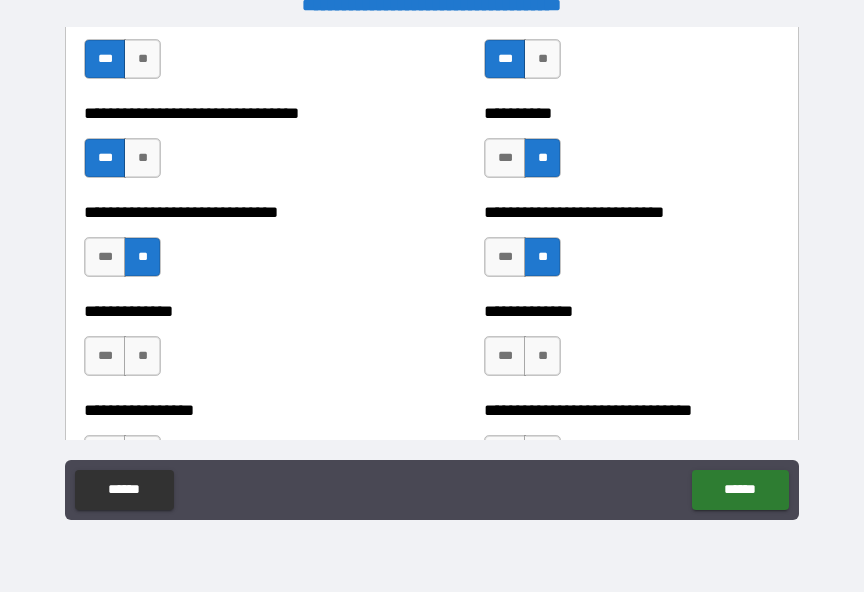 click on "**" at bounding box center (142, 356) 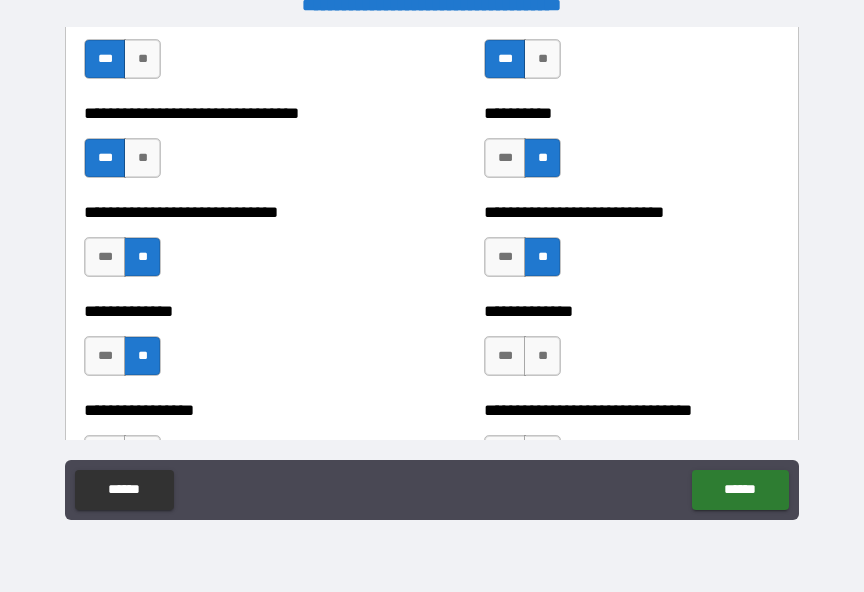 click on "**" at bounding box center [542, 356] 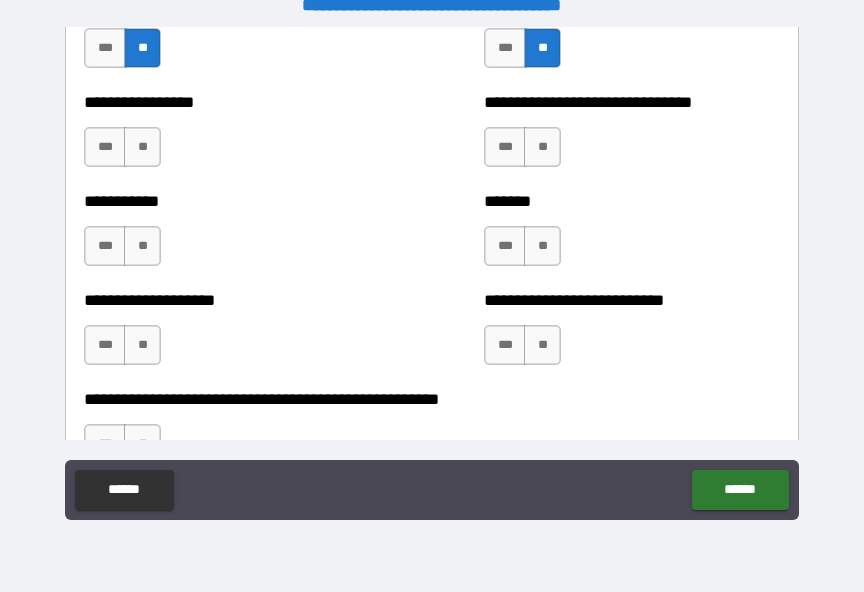 scroll, scrollTop: 7960, scrollLeft: 0, axis: vertical 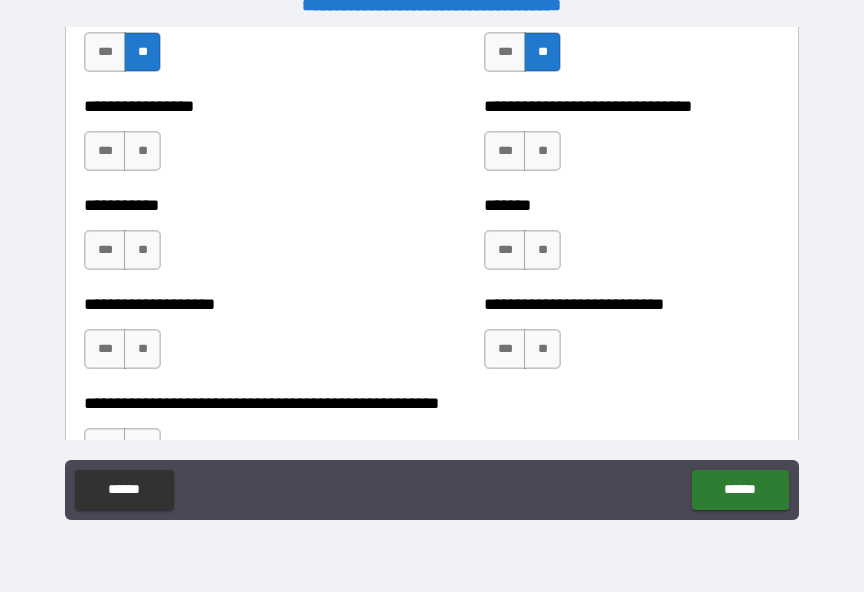 click on "**" at bounding box center [542, 151] 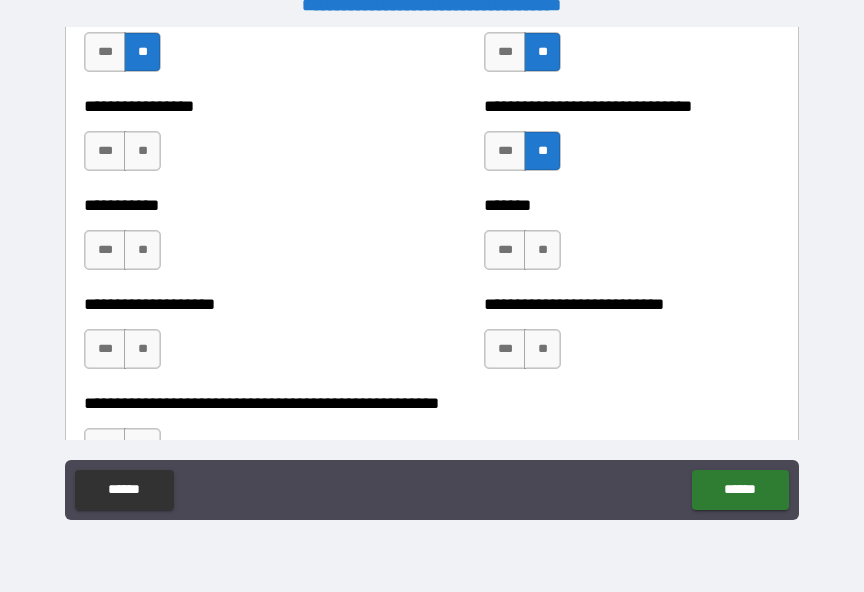click on "**" at bounding box center [542, 250] 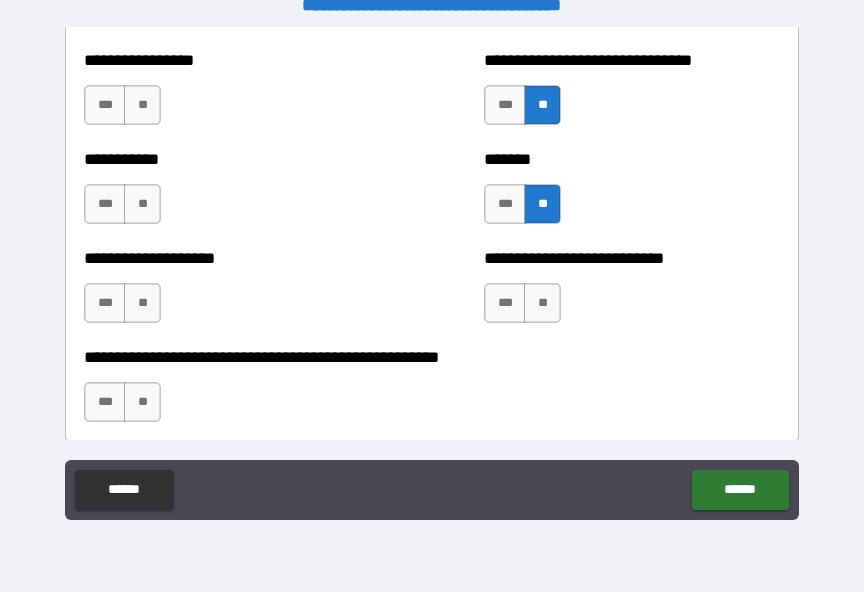 scroll, scrollTop: 8009, scrollLeft: 0, axis: vertical 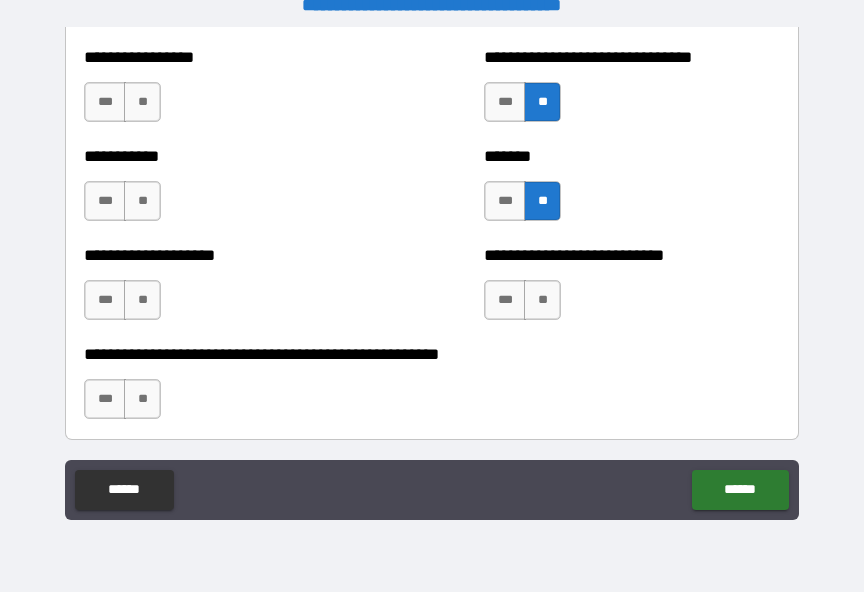 click on "*** **" at bounding box center (125, 107) 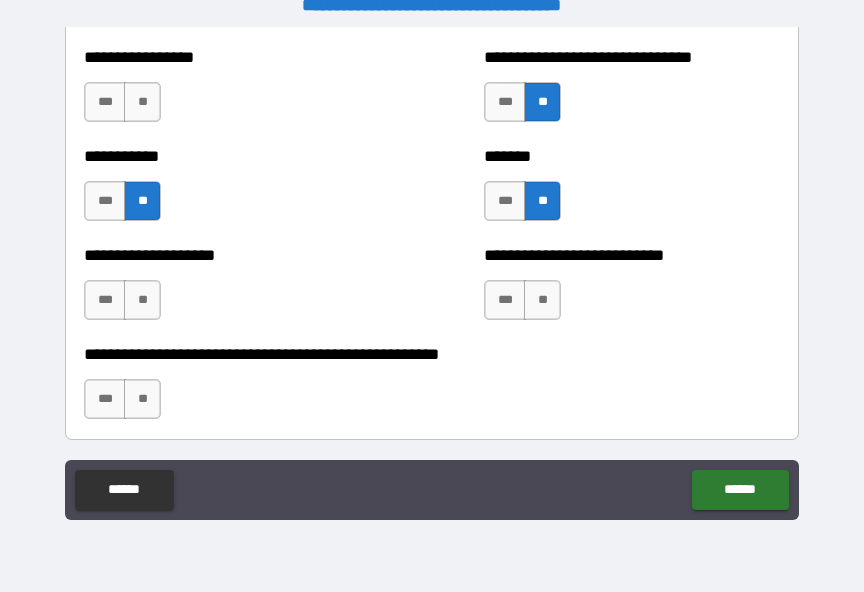 click on "**" at bounding box center (142, 102) 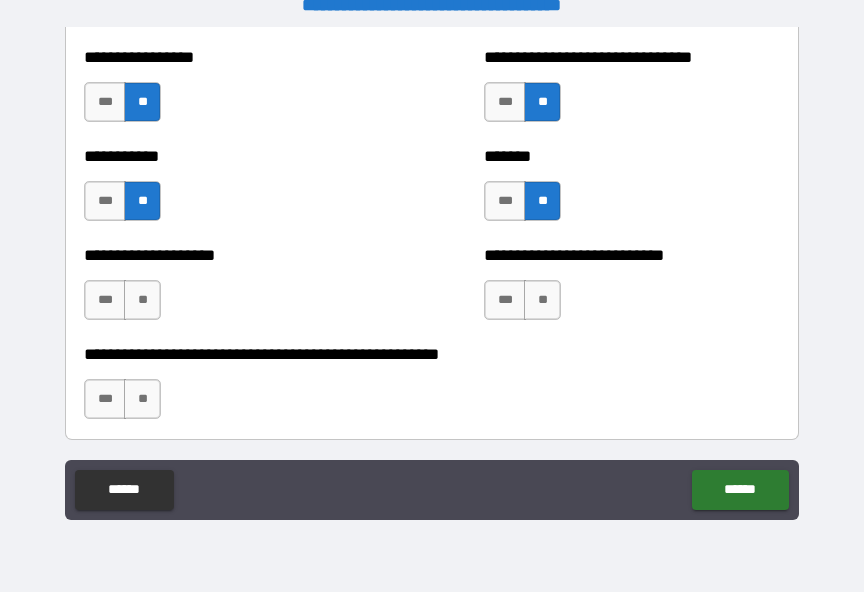 click on "**" at bounding box center (142, 300) 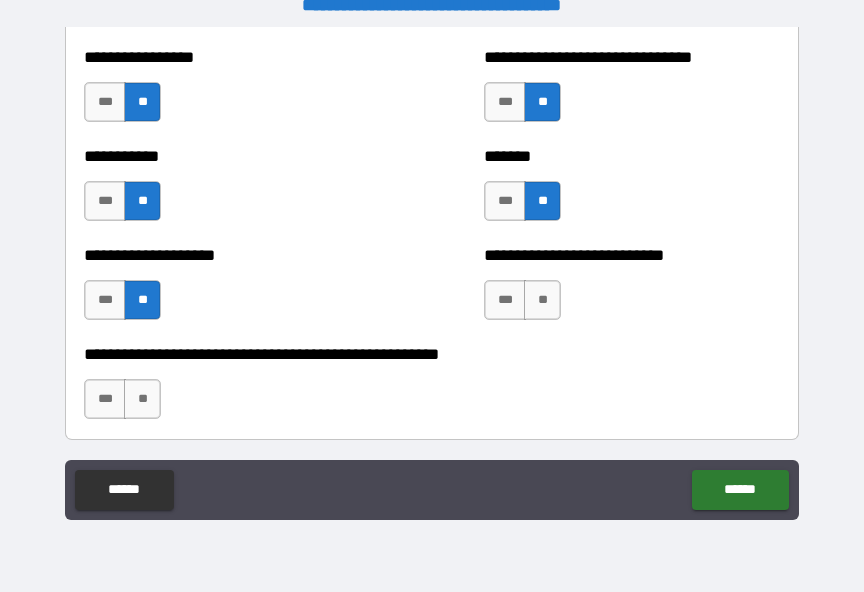 click on "**" at bounding box center (142, 399) 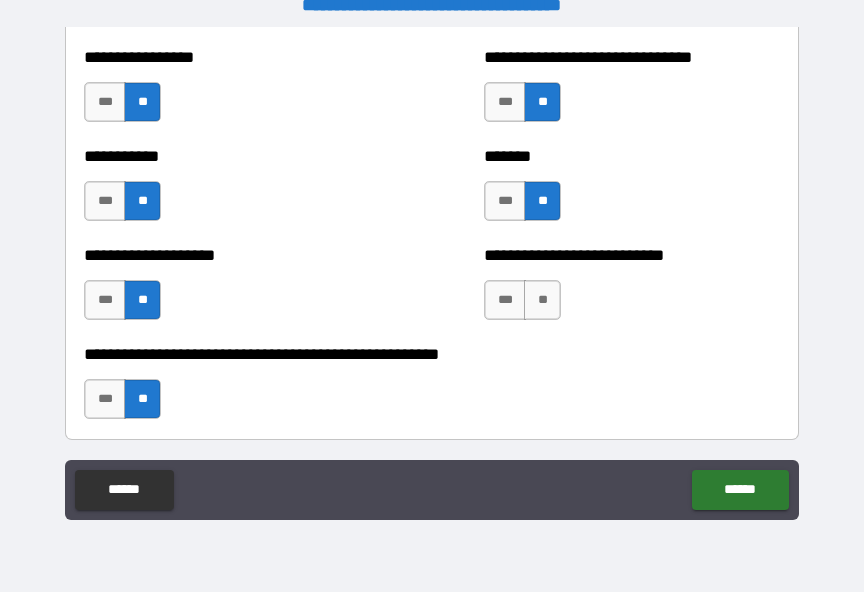click on "**" at bounding box center [542, 300] 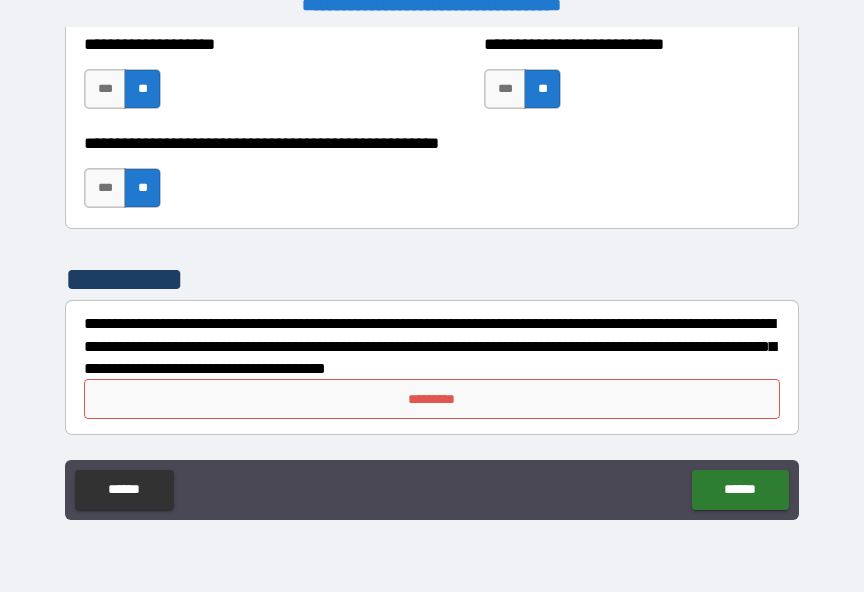 click on "*********" at bounding box center (432, 399) 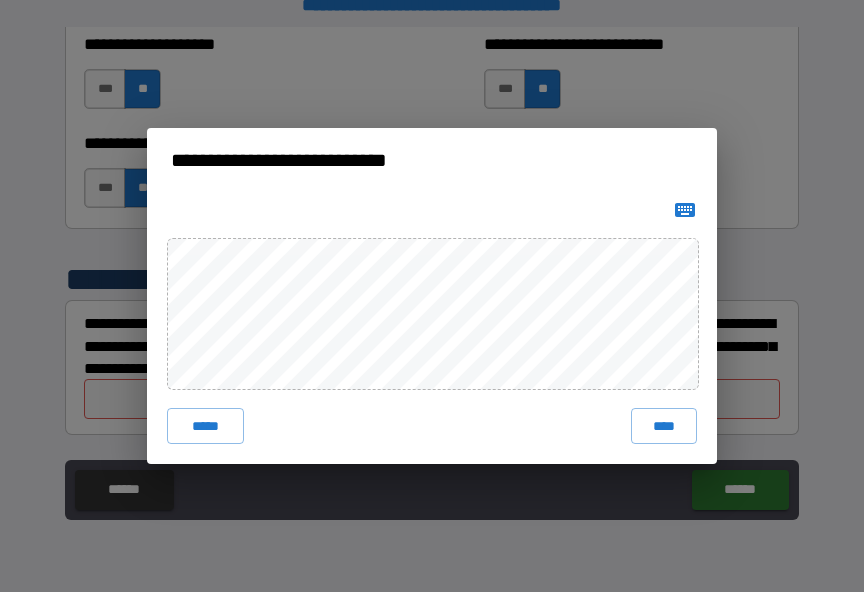 click on "****" at bounding box center (664, 426) 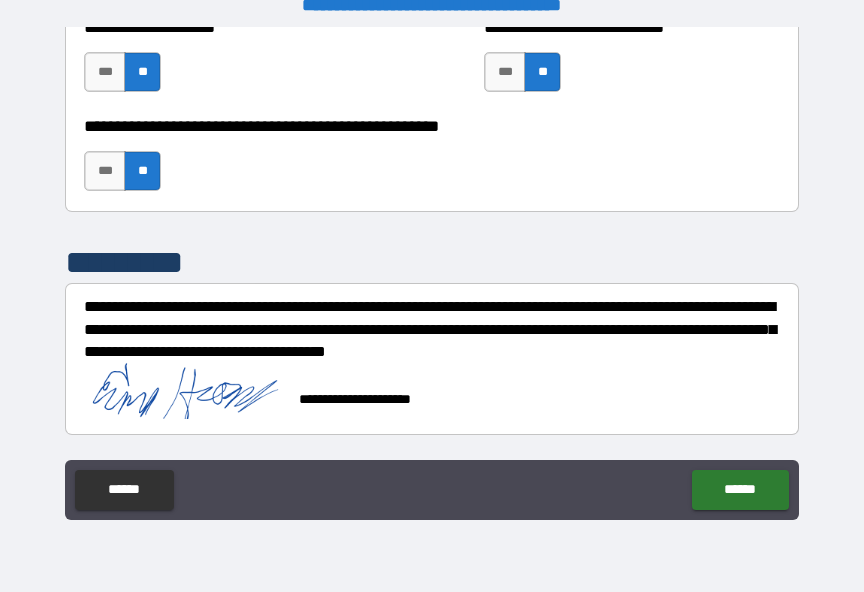 scroll, scrollTop: 8245, scrollLeft: 0, axis: vertical 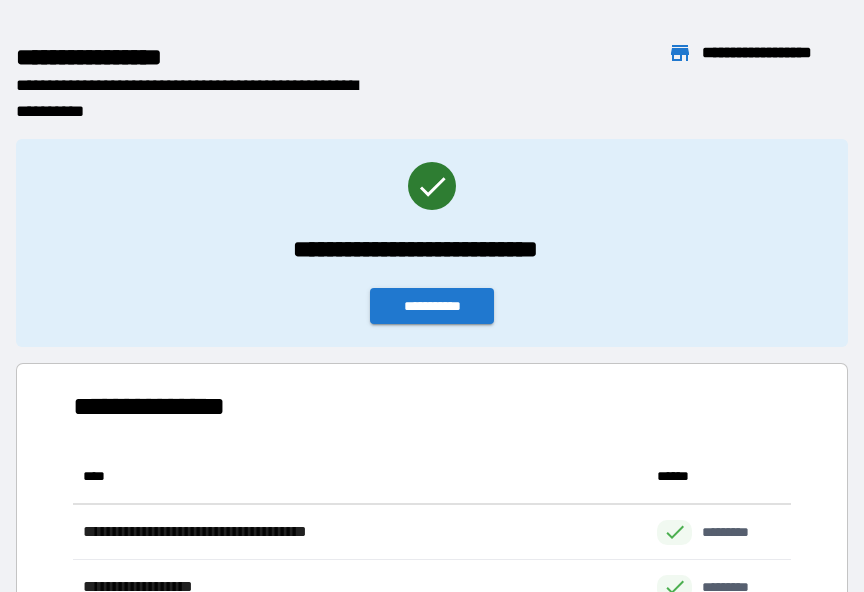 click on "**********" at bounding box center (432, 306) 